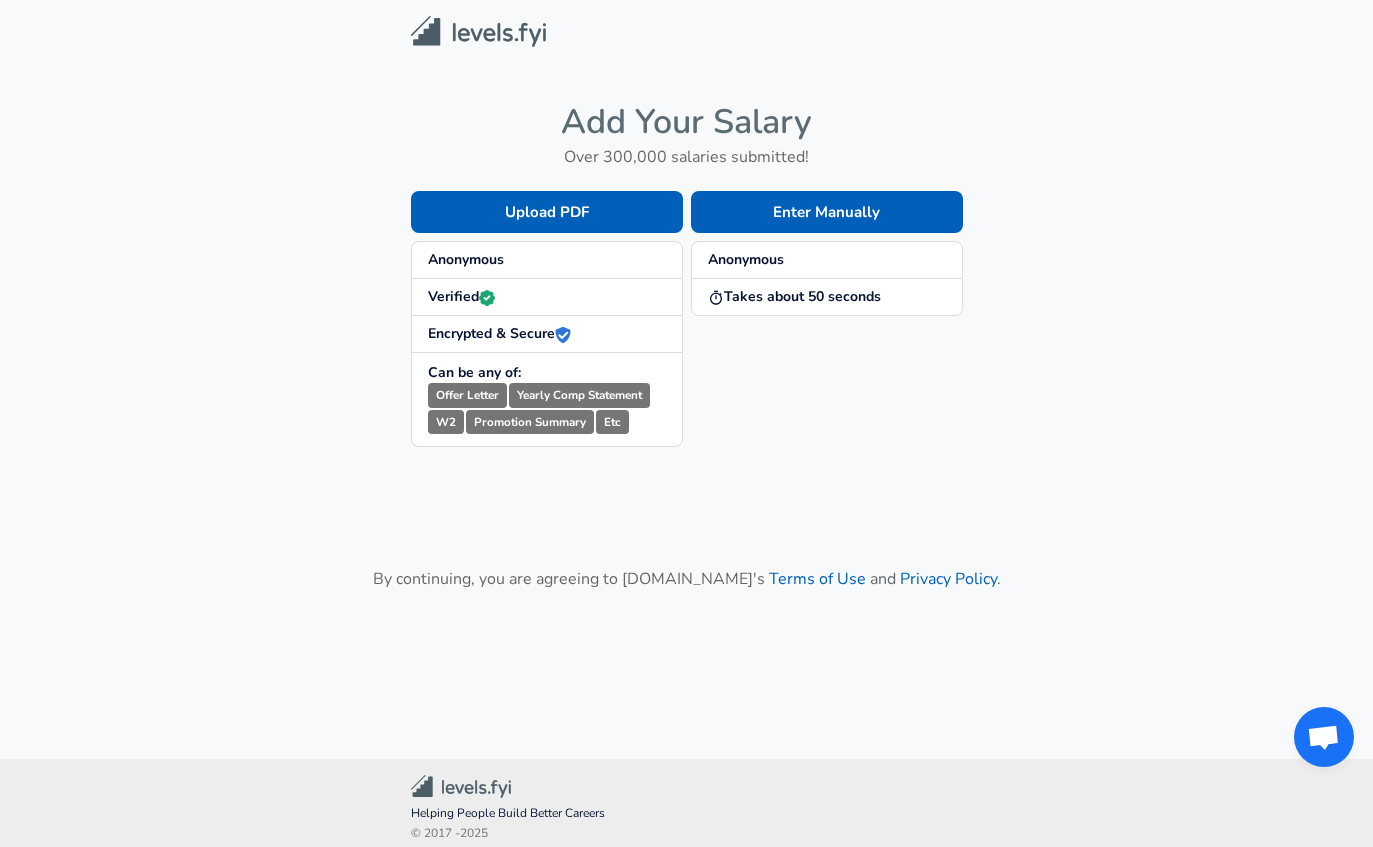 scroll, scrollTop: 7, scrollLeft: 0, axis: vertical 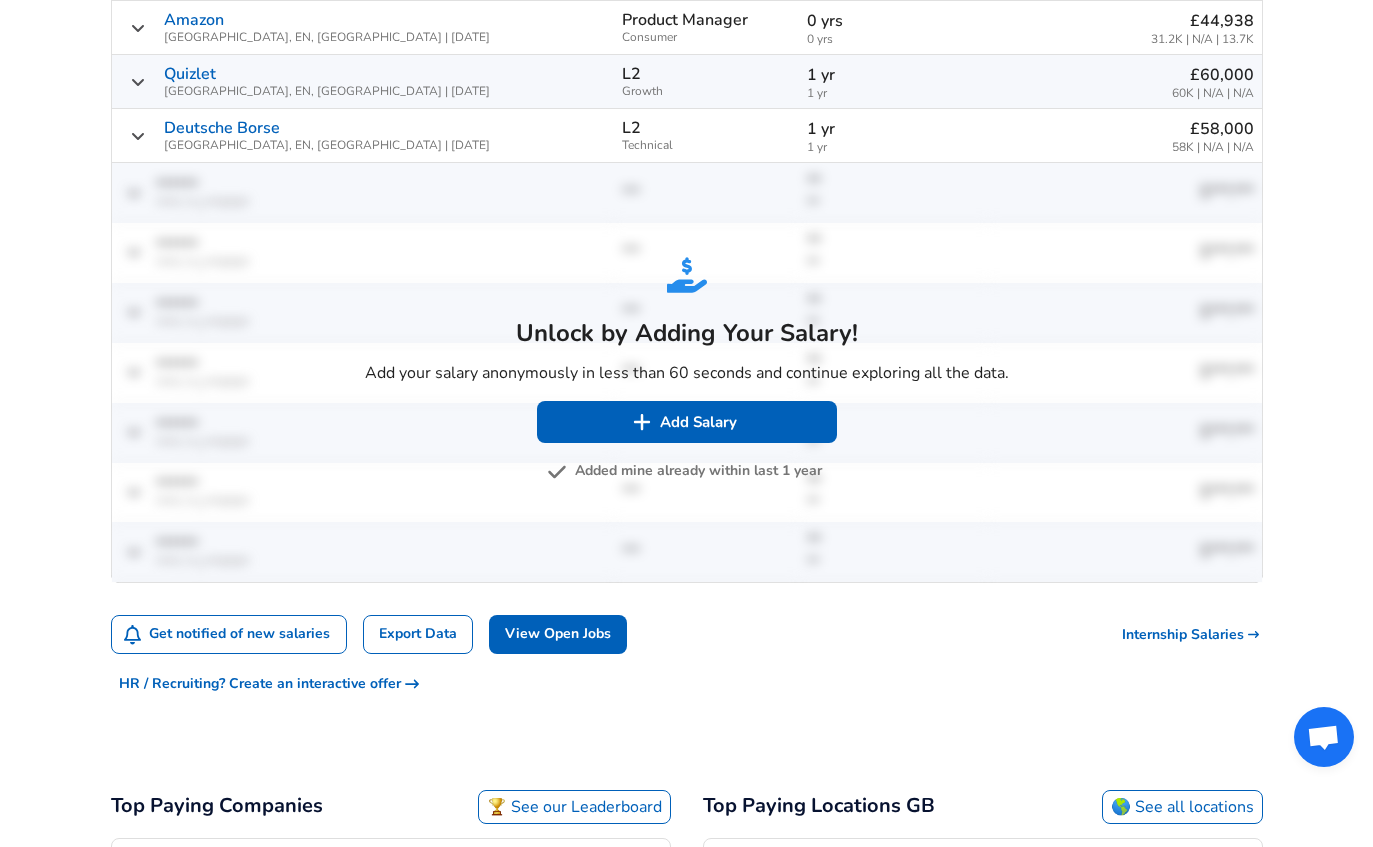 click on "Added mine already within last 1 year" at bounding box center [686, 471] 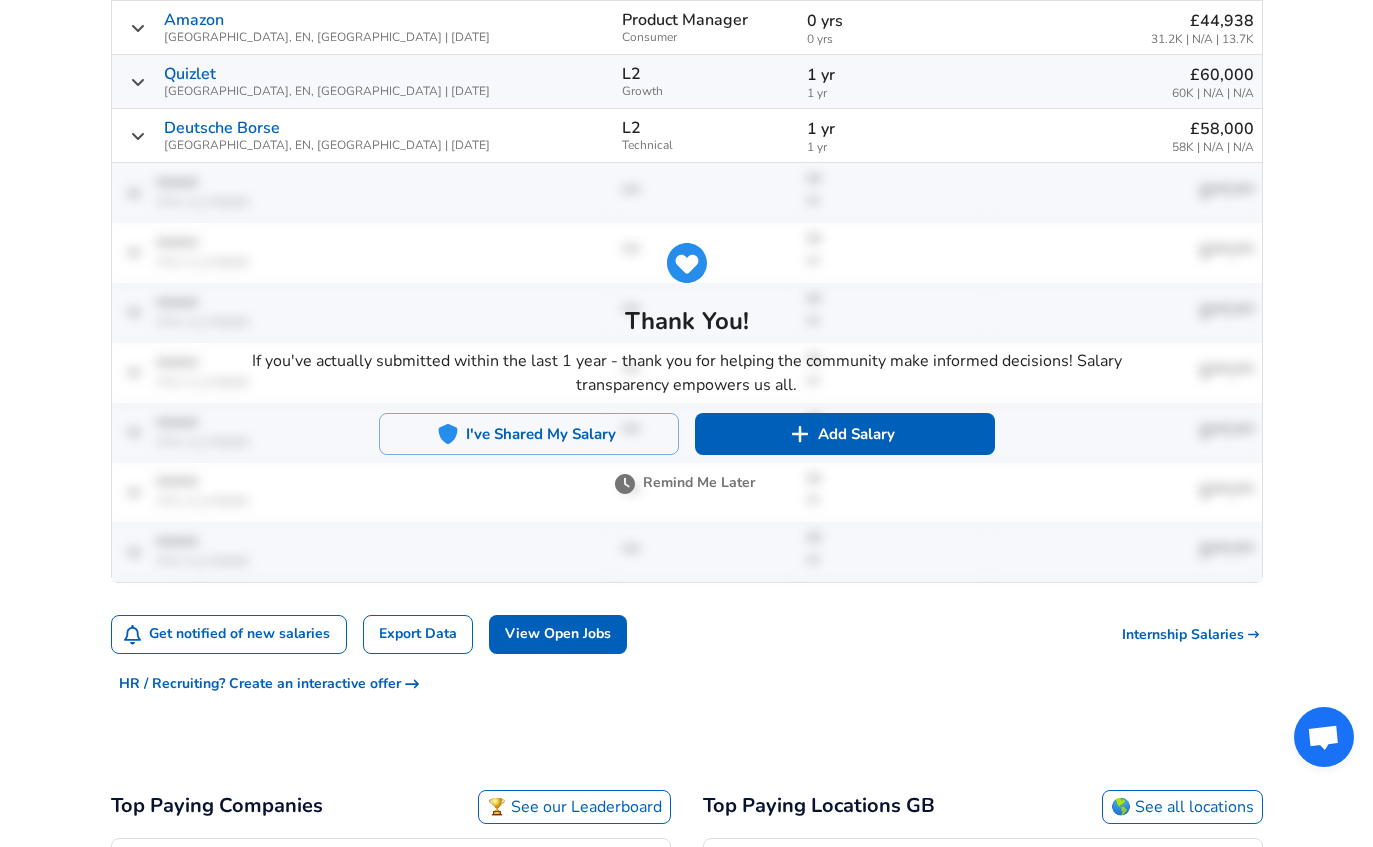 click on "Remind Me Later" at bounding box center [687, 483] 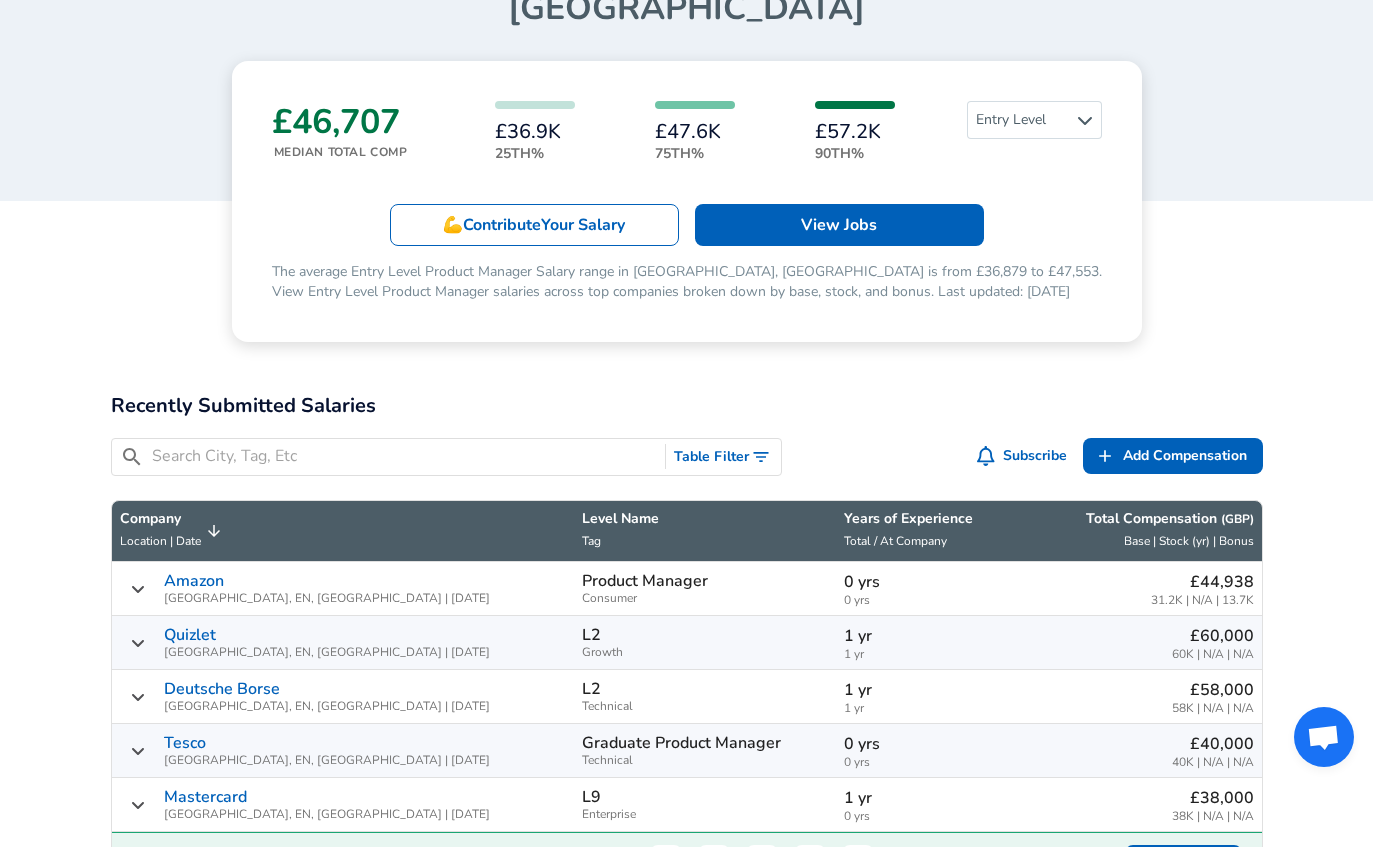 scroll, scrollTop: 298, scrollLeft: 0, axis: vertical 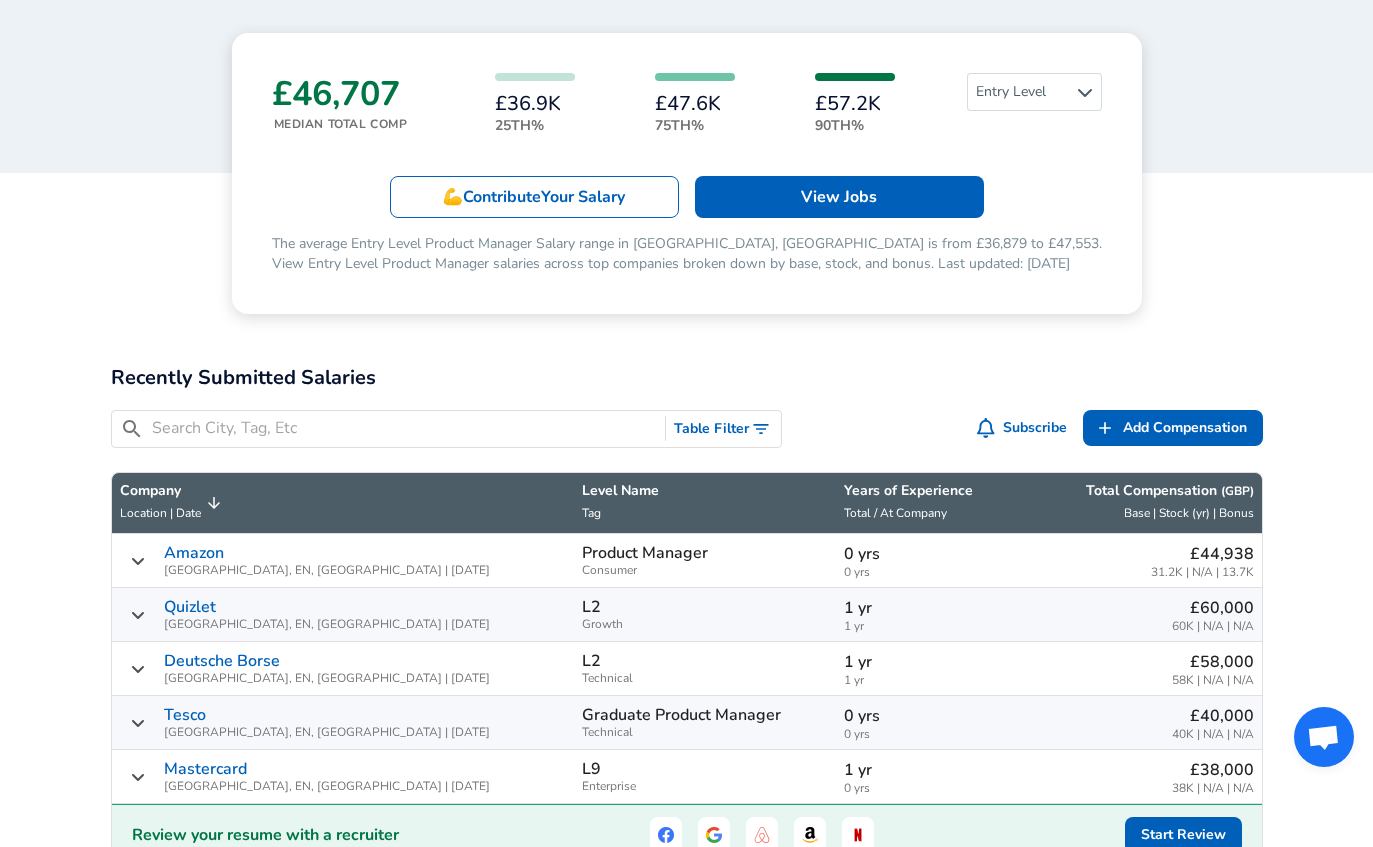 click on "Deutsche Borse   London, EN, [GEOGRAPHIC_DATA]   |   [DATE]" at bounding box center [343, 668] 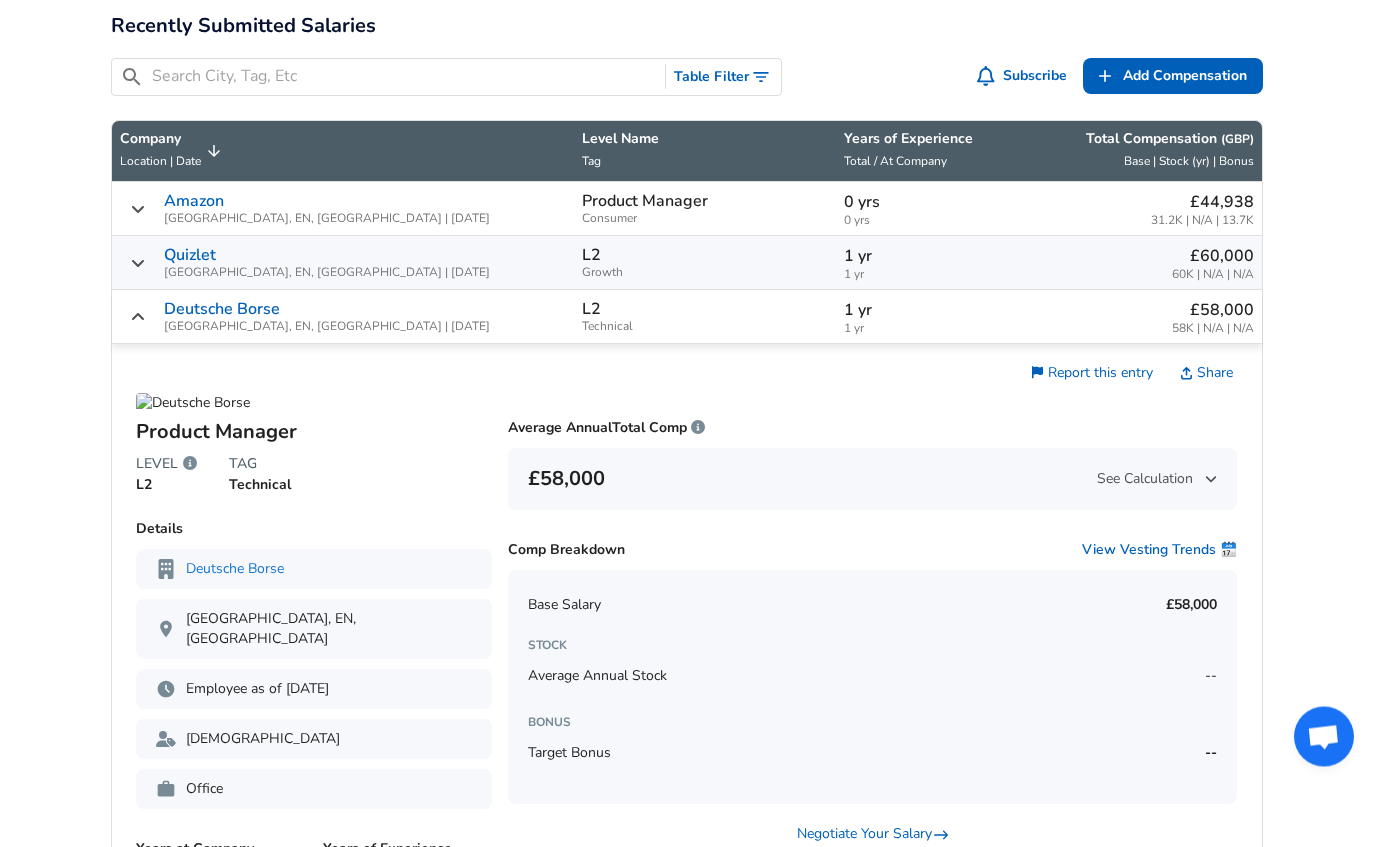 scroll, scrollTop: 887, scrollLeft: 0, axis: vertical 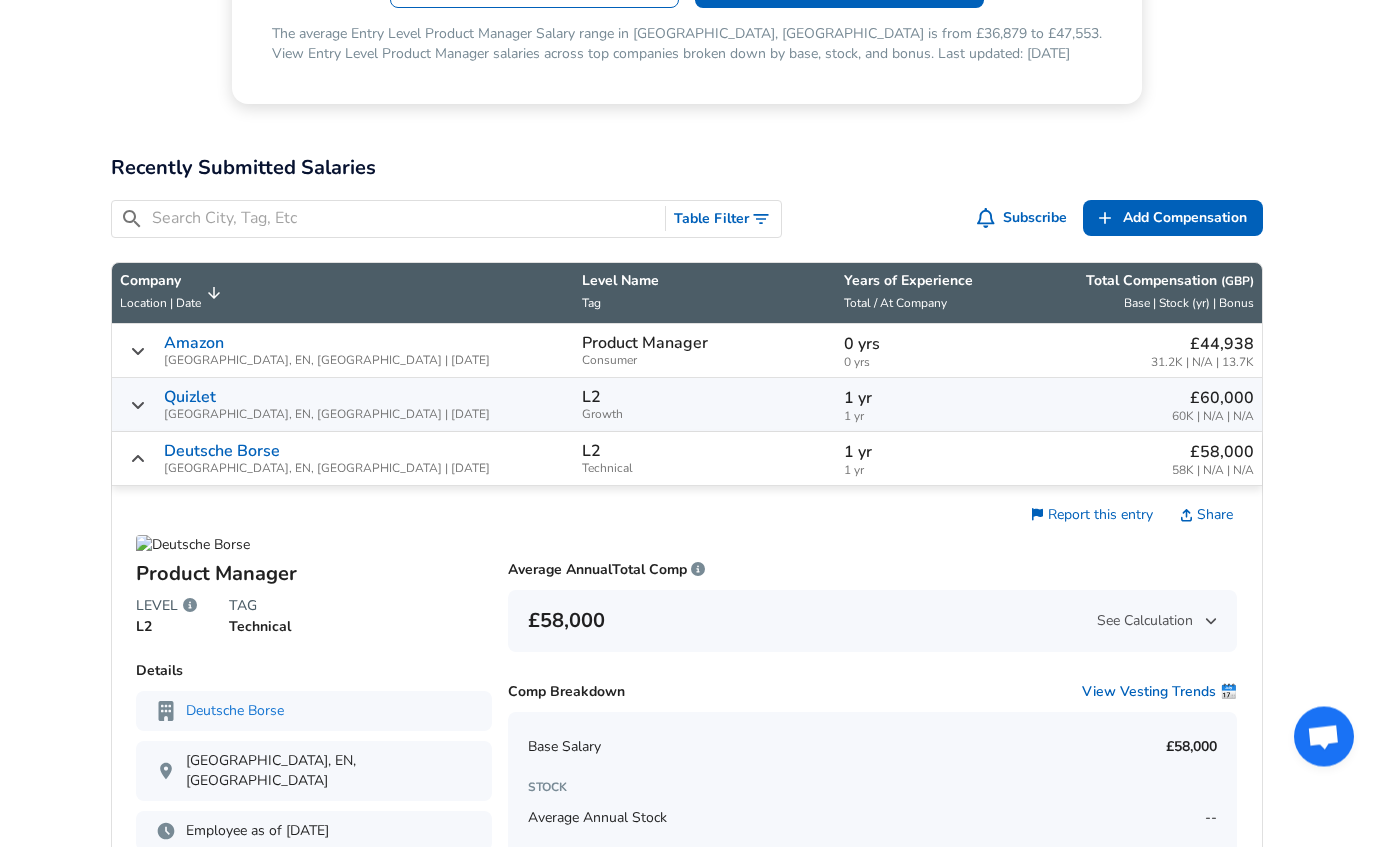 click on "Deutsche Borse   London, EN, [GEOGRAPHIC_DATA]   |   [DATE]" at bounding box center (343, 459) 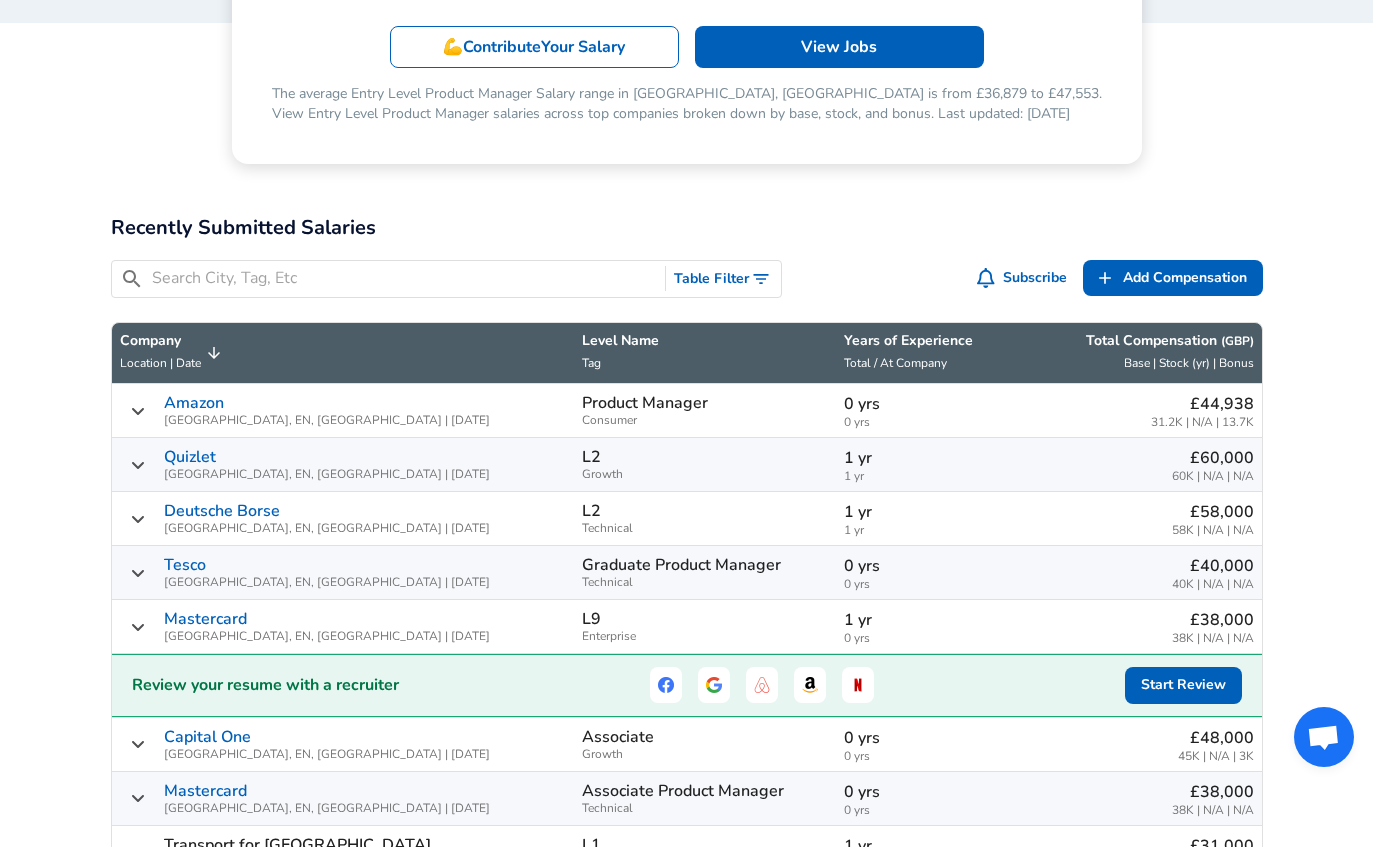 scroll, scrollTop: 447, scrollLeft: 0, axis: vertical 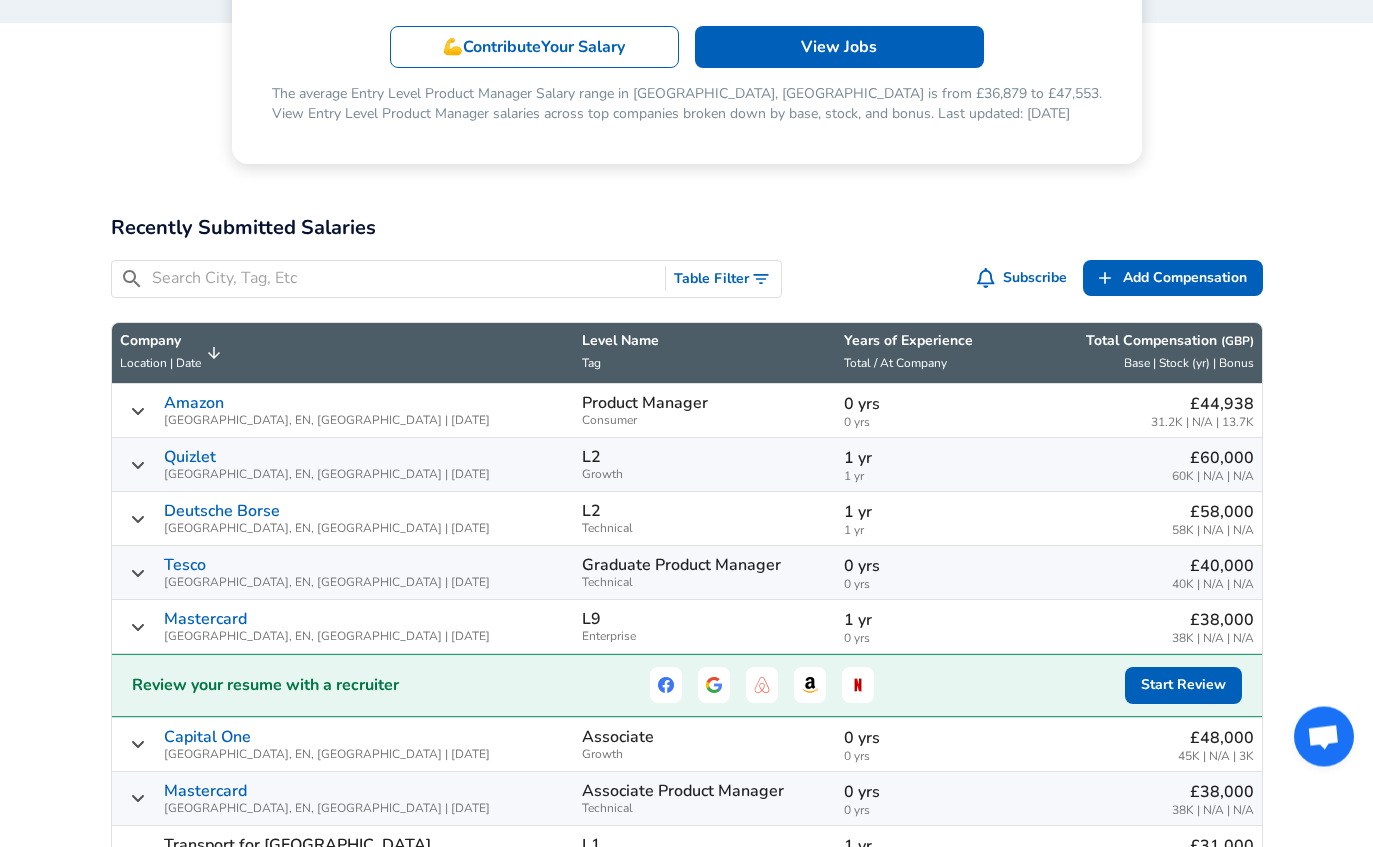 click on "Years of Experience" at bounding box center (923, 342) 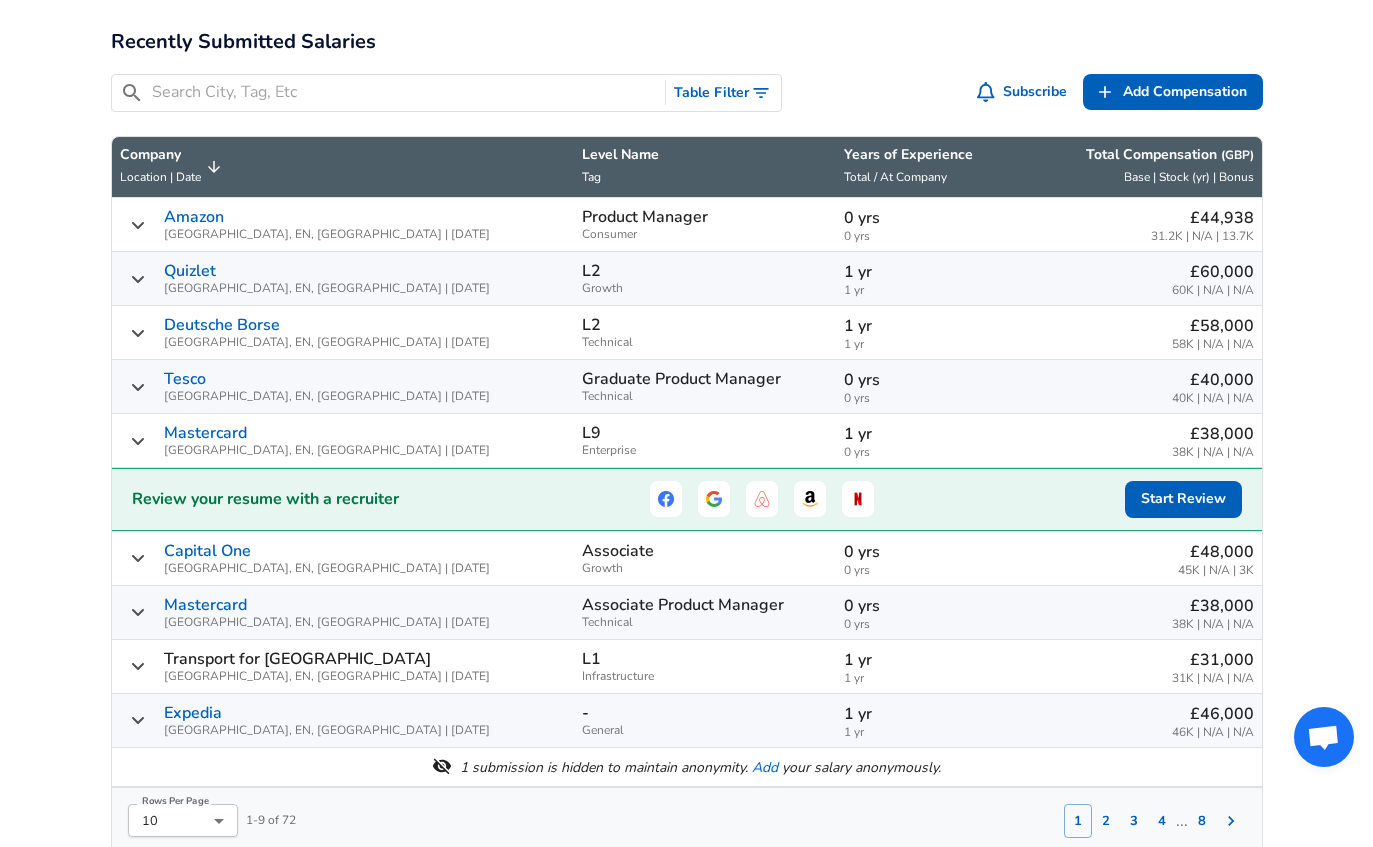 scroll, scrollTop: 639, scrollLeft: 0, axis: vertical 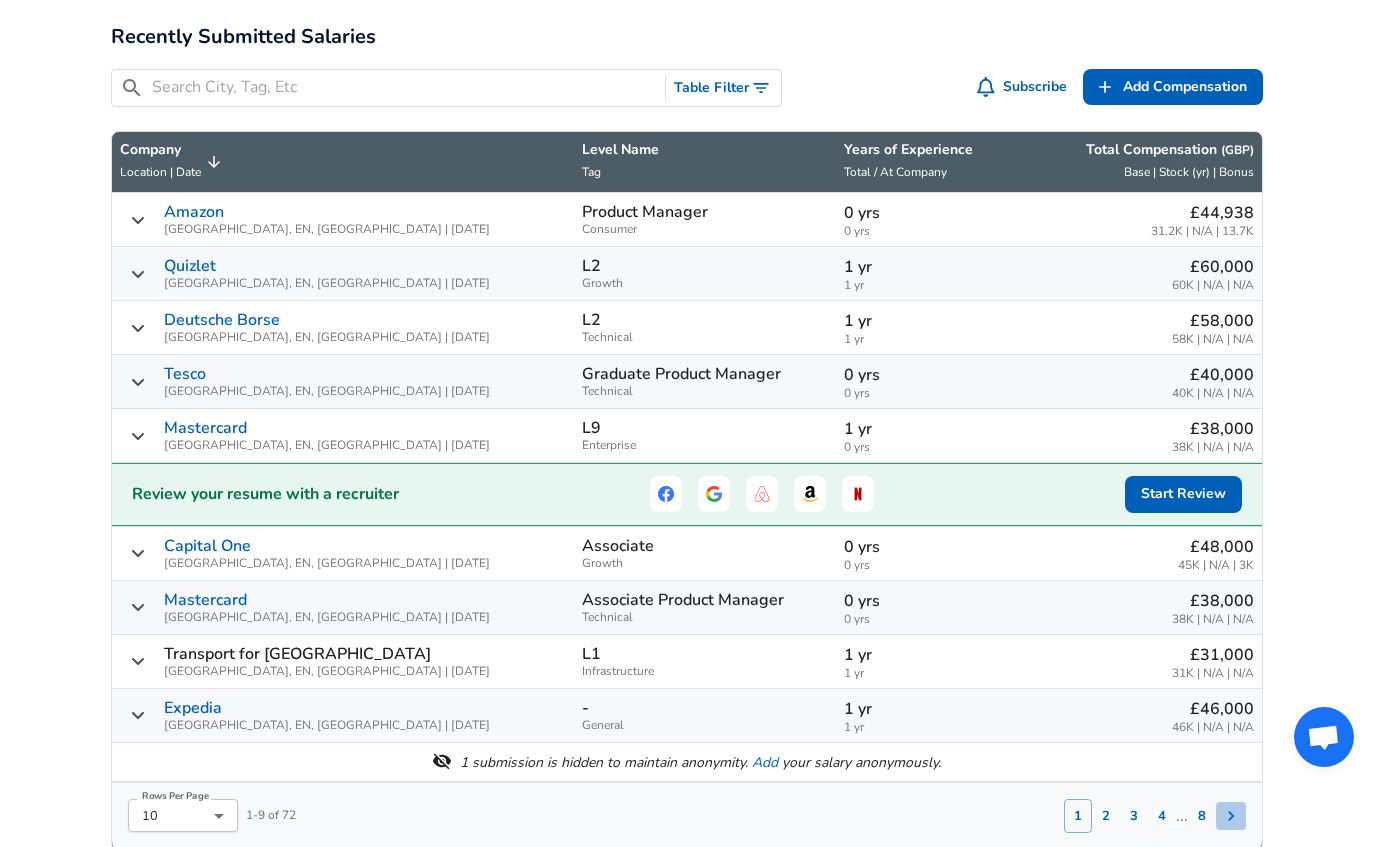 click 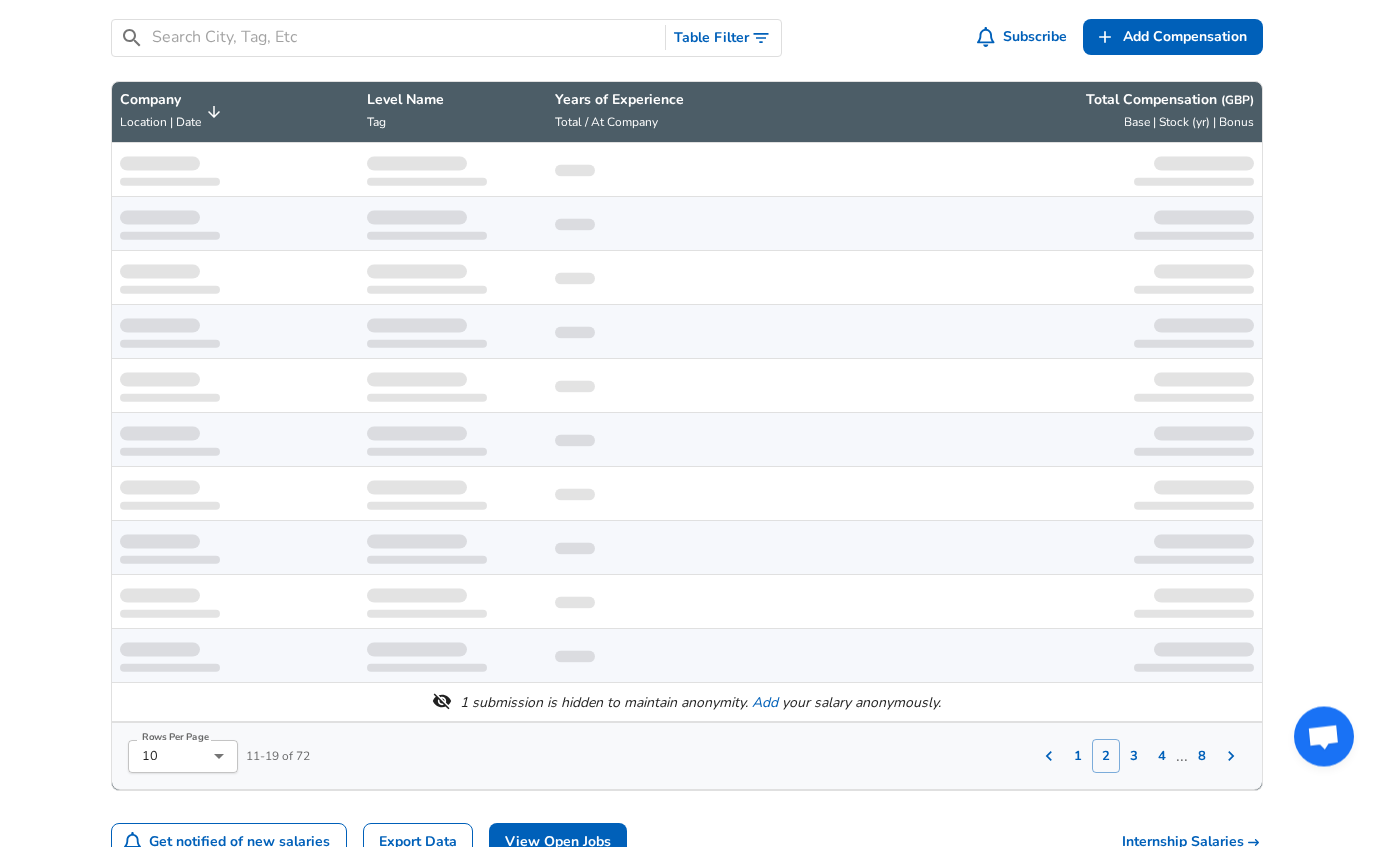 scroll, scrollTop: 710, scrollLeft: 0, axis: vertical 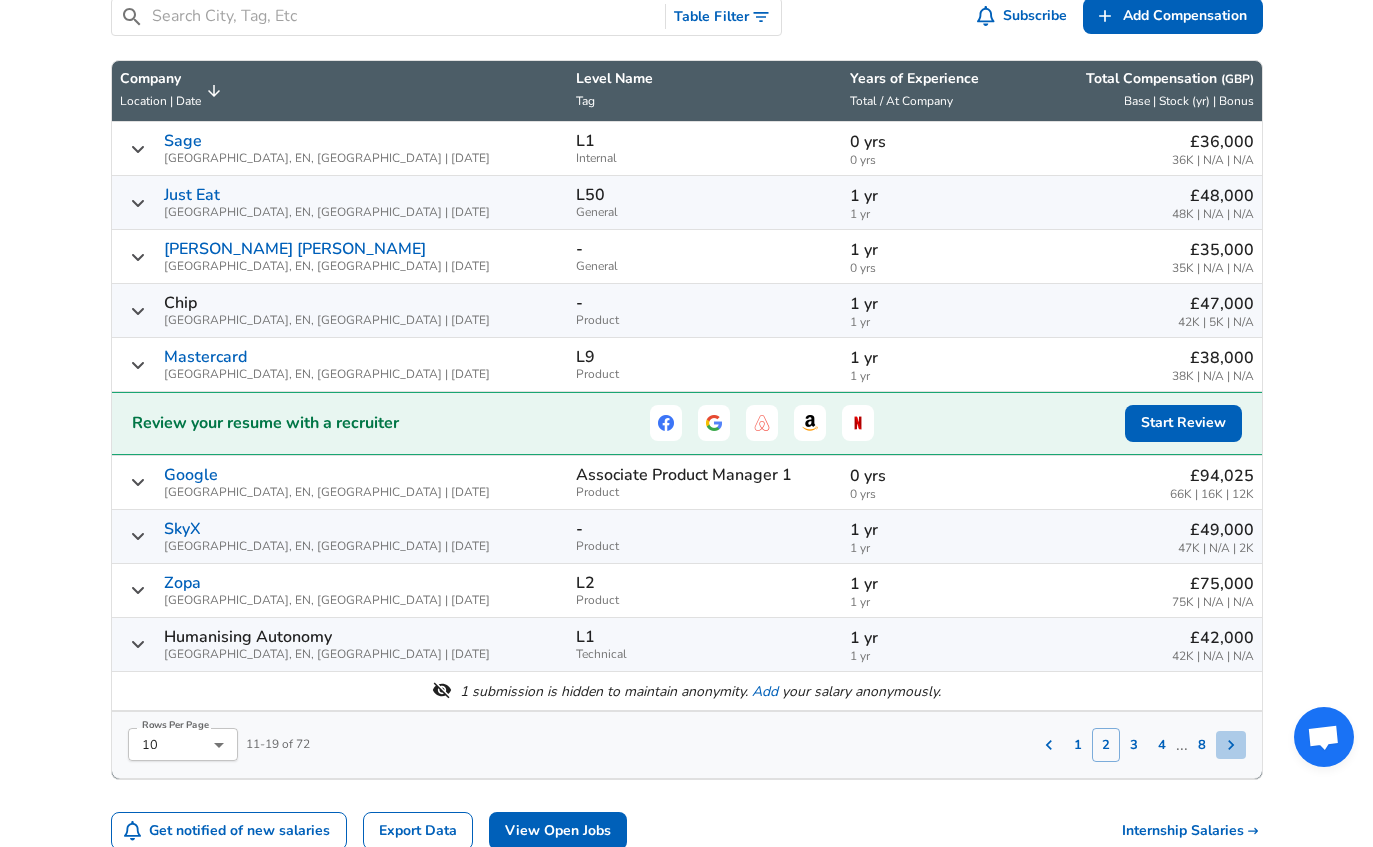 click 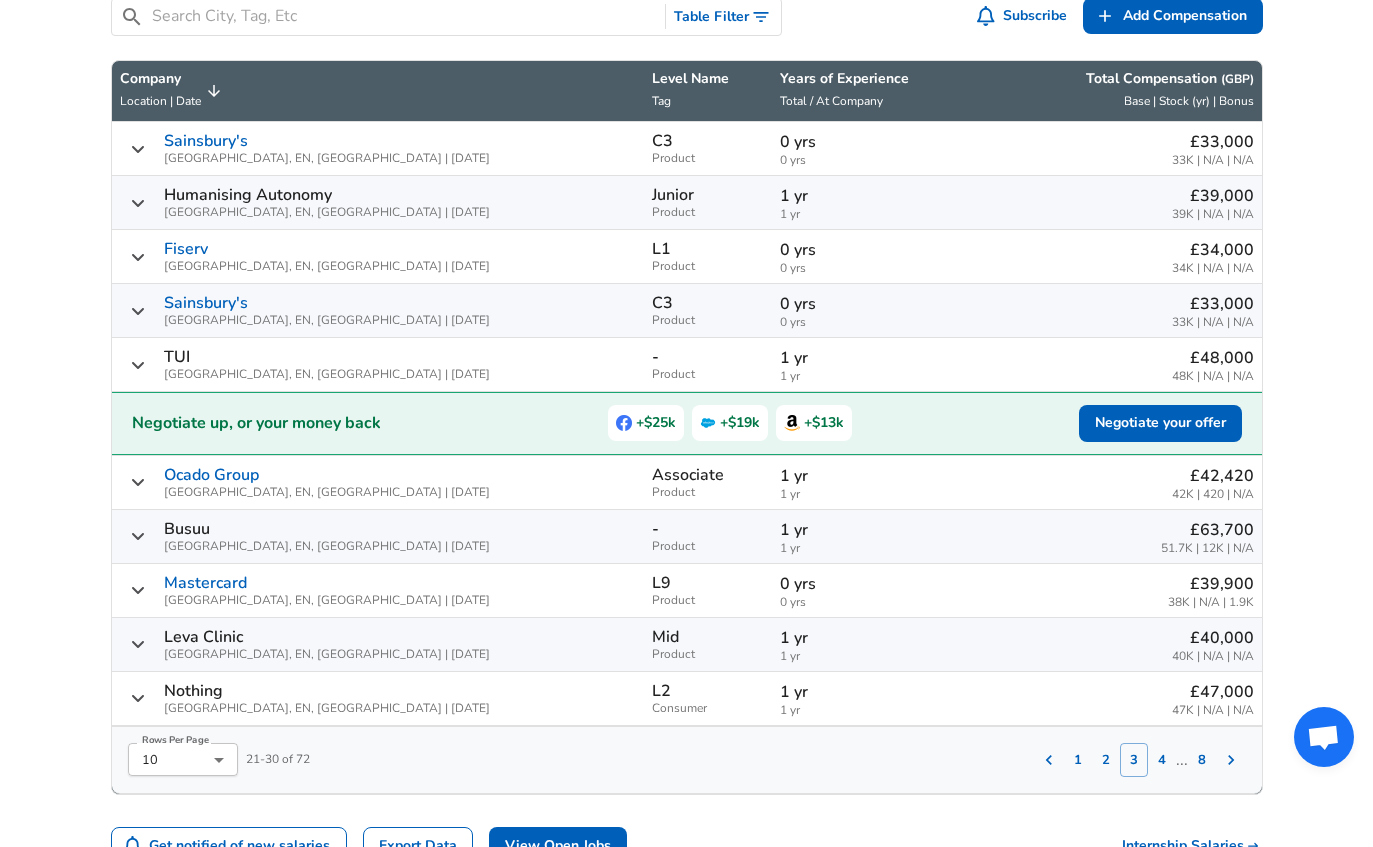 click at bounding box center [1231, 760] 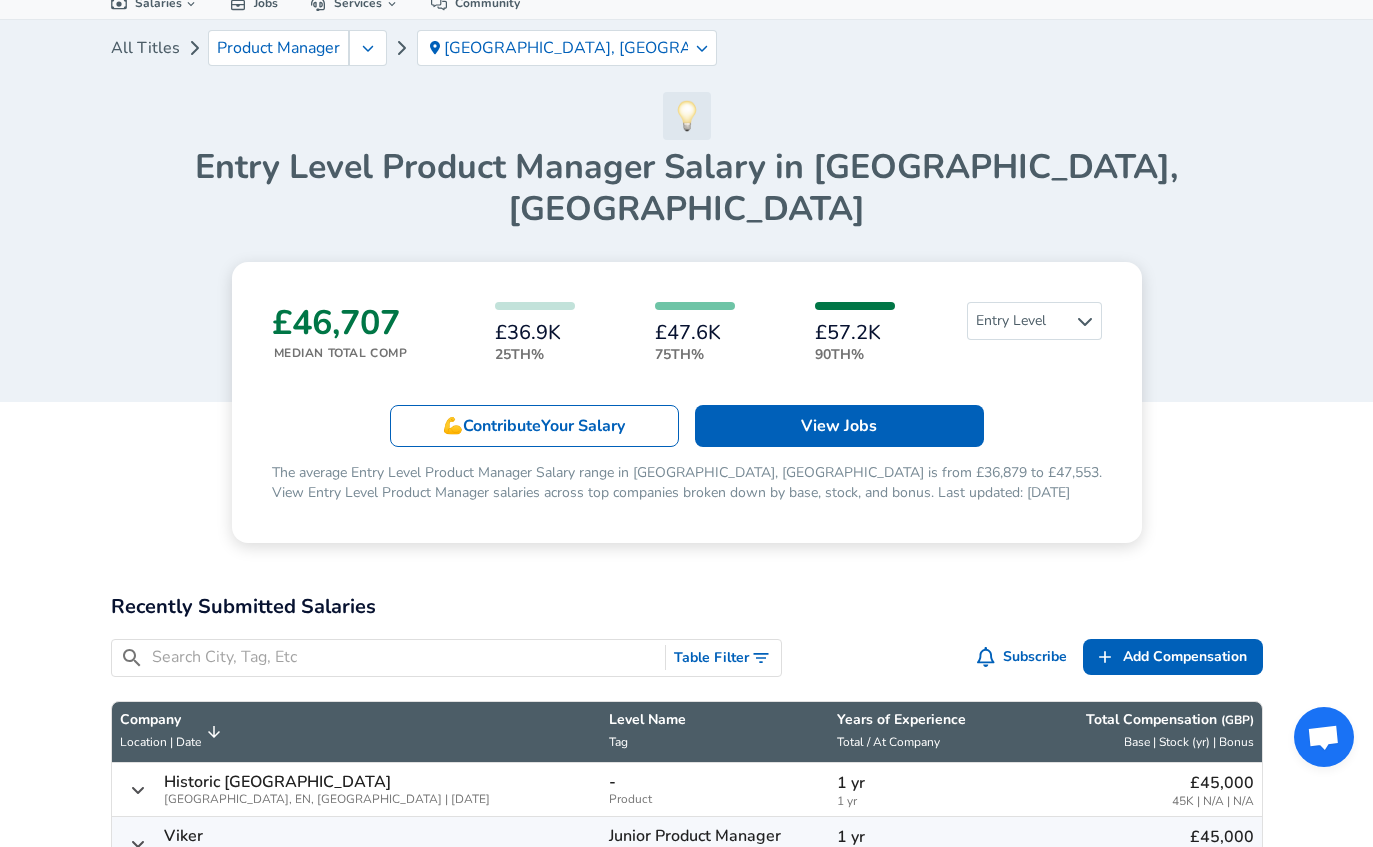 scroll, scrollTop: 0, scrollLeft: 0, axis: both 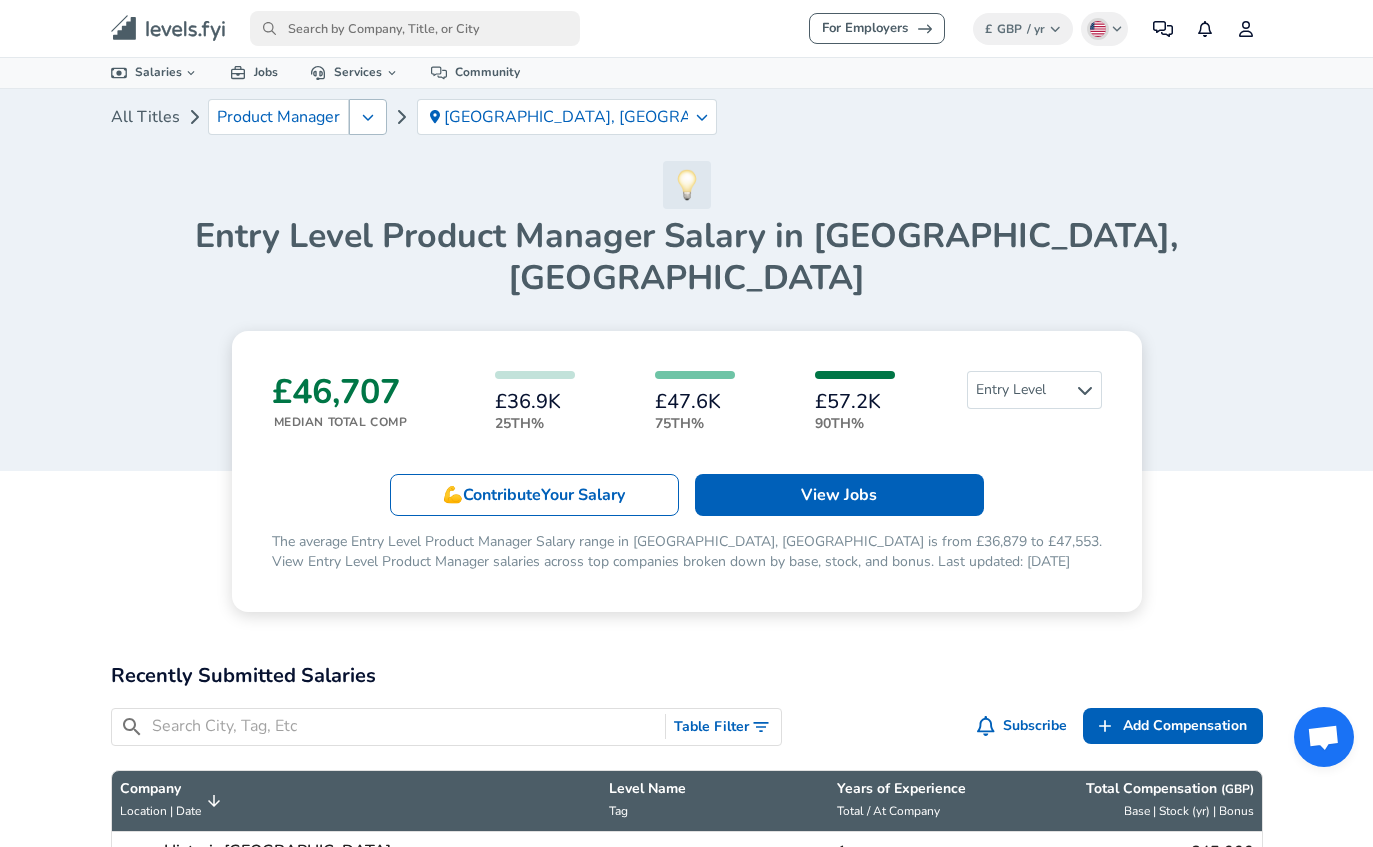 click 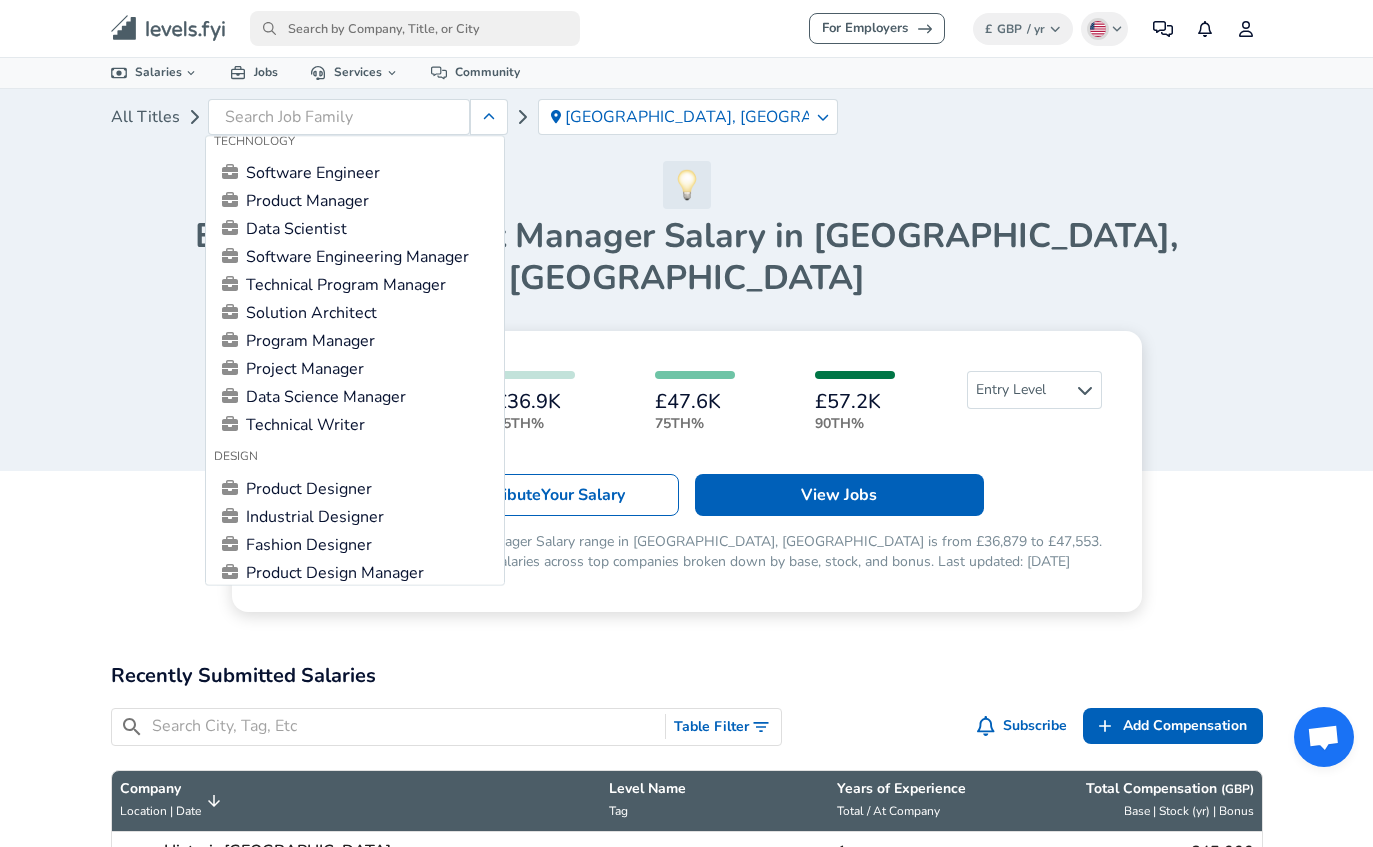 scroll, scrollTop: 61, scrollLeft: 0, axis: vertical 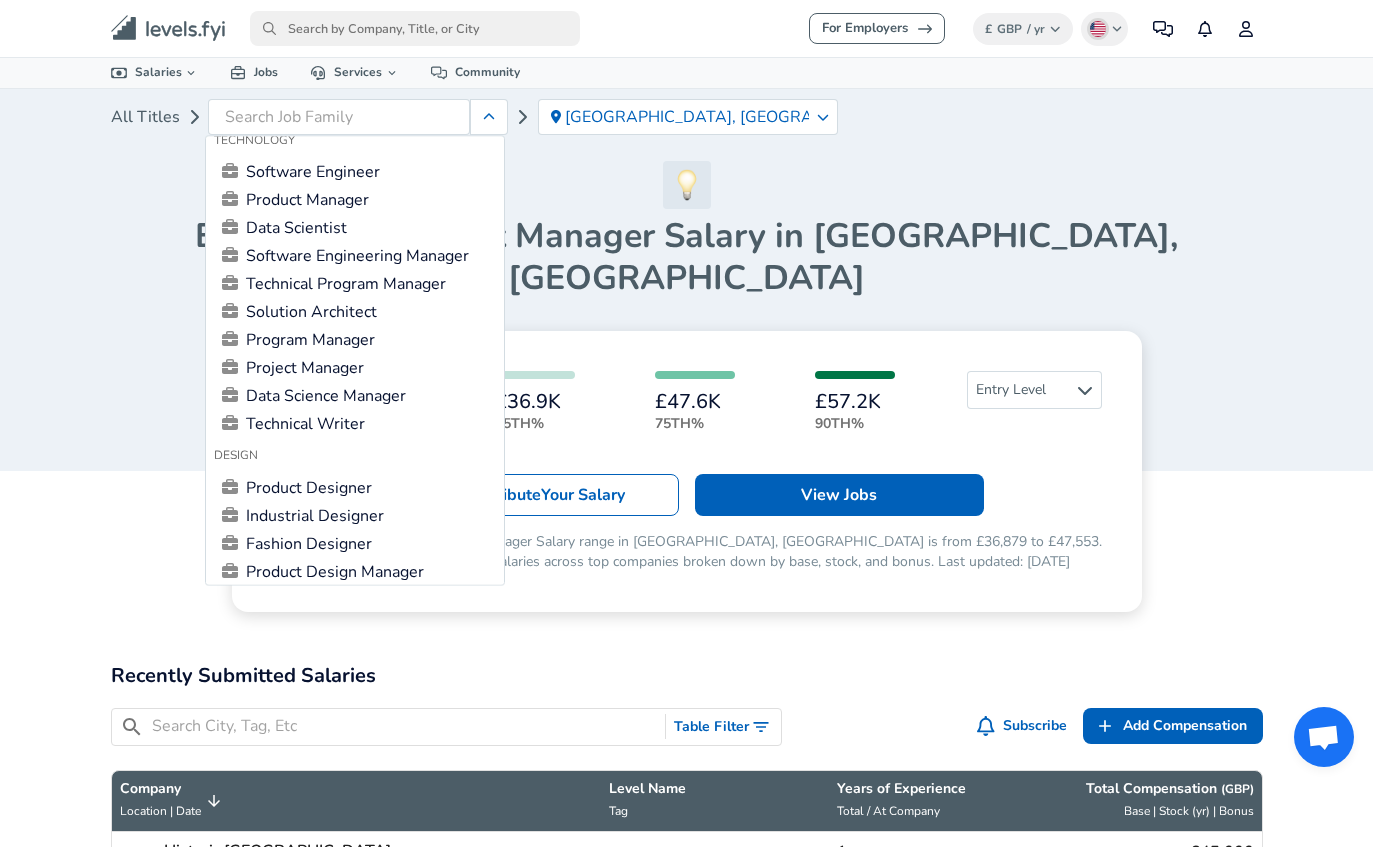 click on "Technical Program Manager" at bounding box center [355, 284] 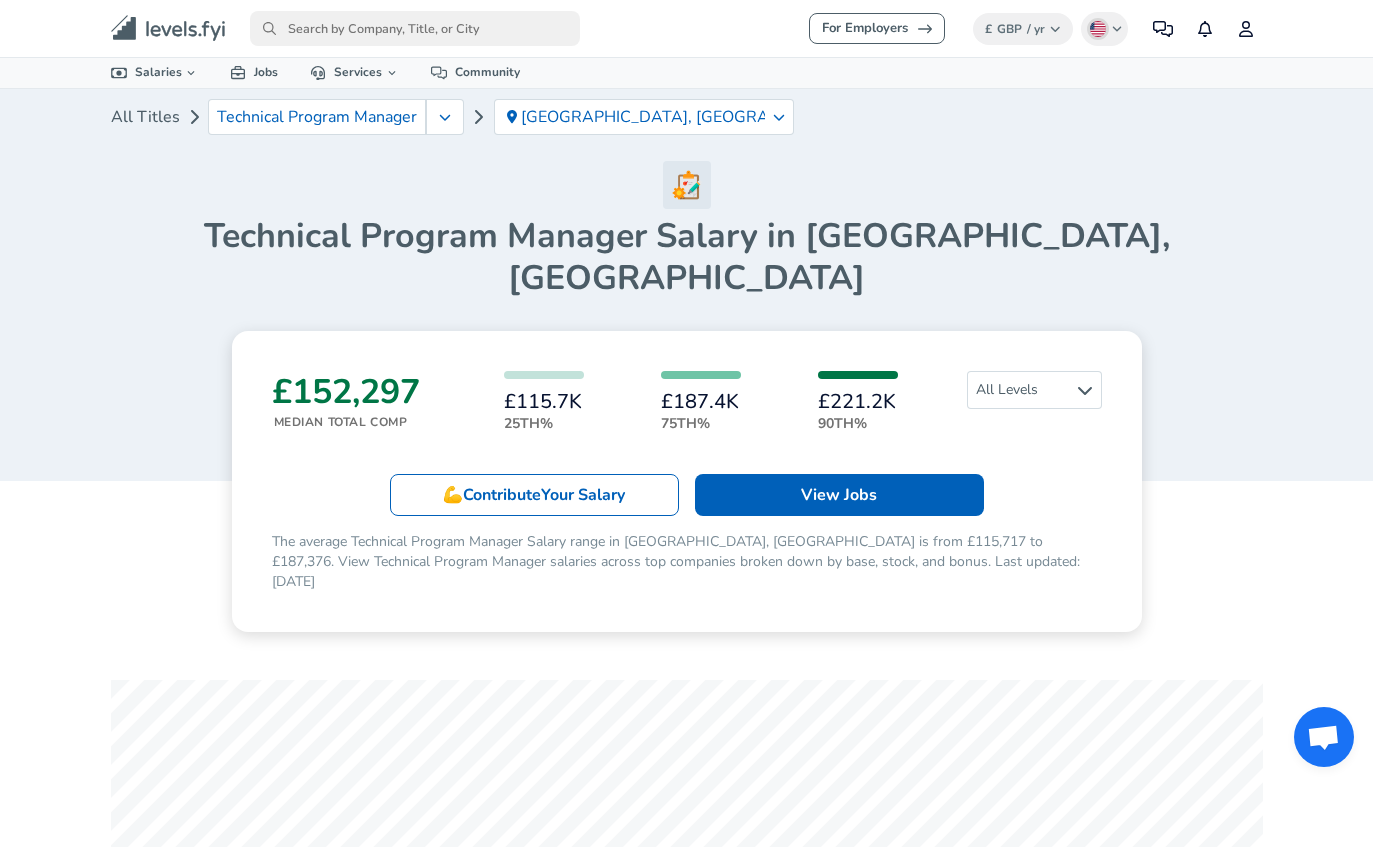 click on "All Levels" at bounding box center (1034, 390) 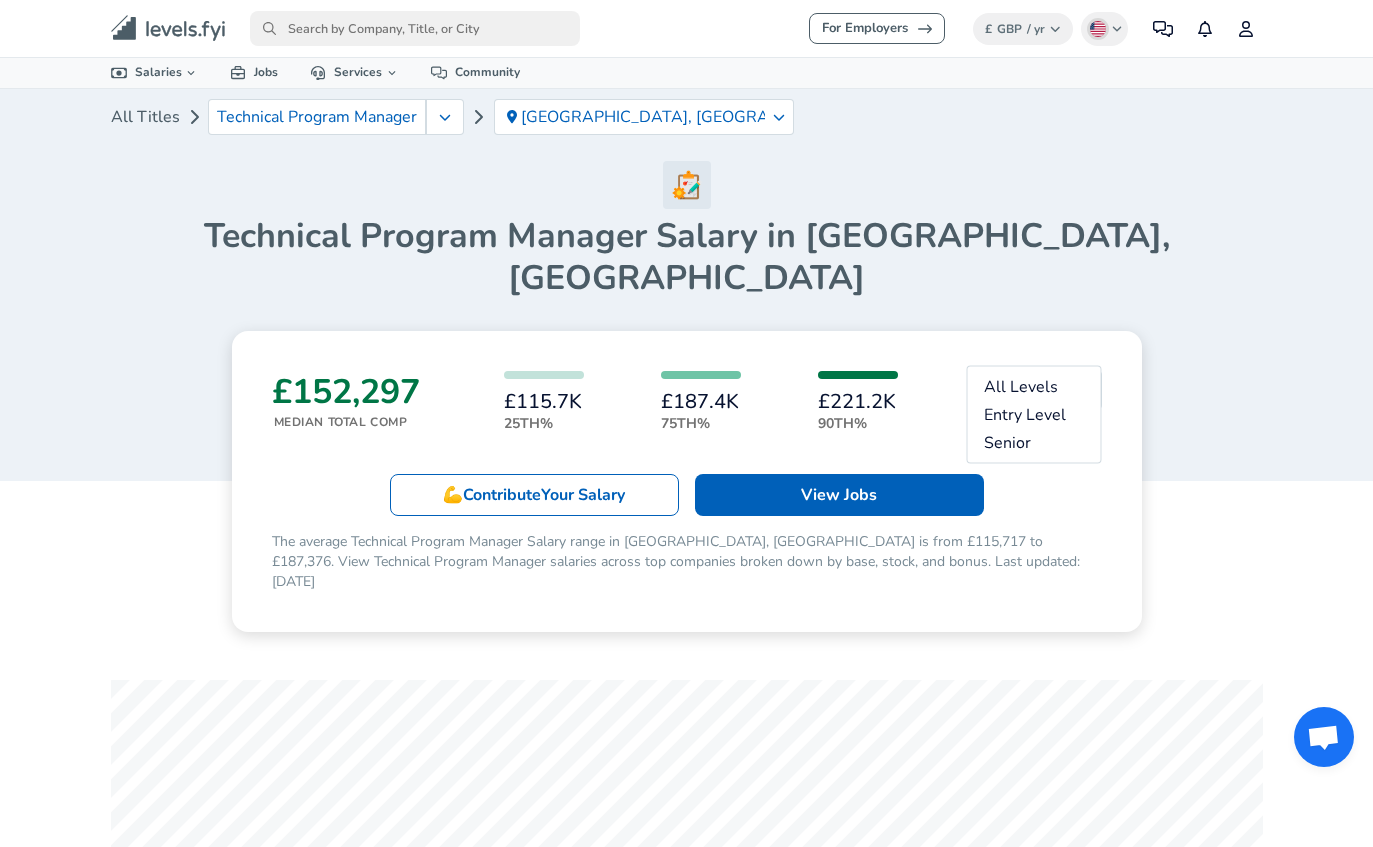 click on "Entry Level" at bounding box center (1034, 415) 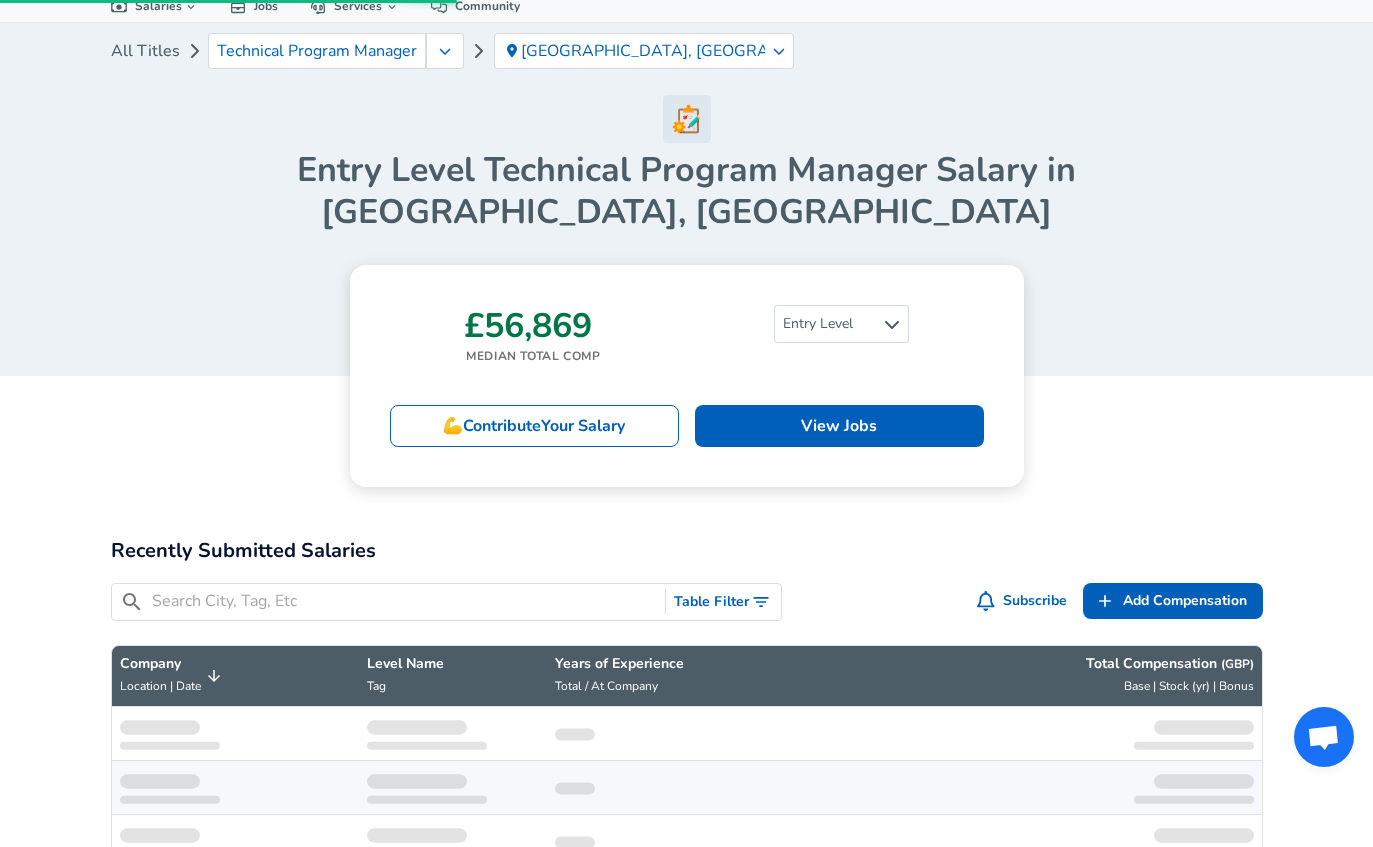 click on "All Titles Technical Program Manager [GEOGRAPHIC_DATA] Area, [GEOGRAPHIC_DATA]   Entry Level Technical Program Manager Salary in [GEOGRAPHIC_DATA] Area, [GEOGRAPHIC_DATA]" at bounding box center (686, 128) 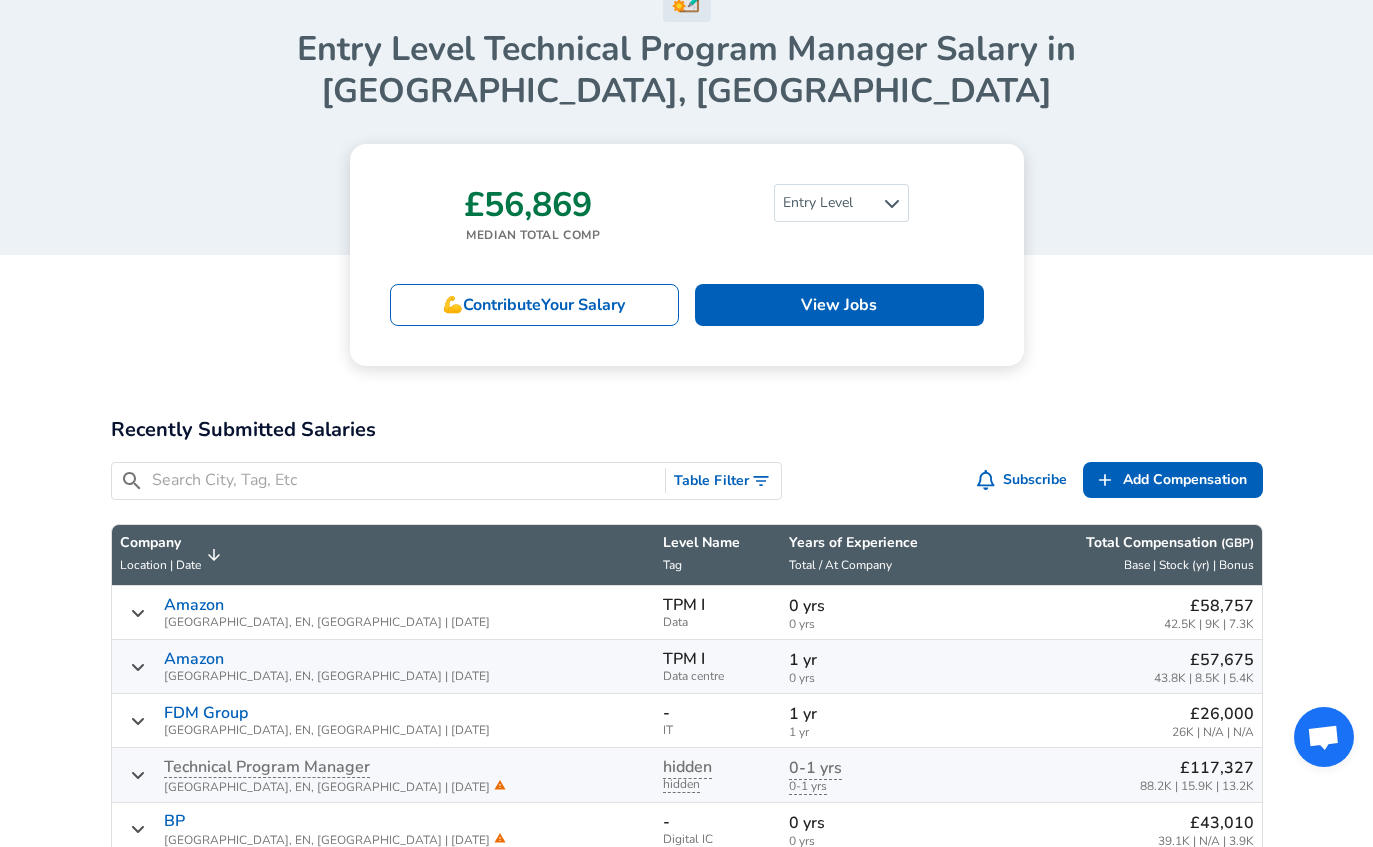 scroll, scrollTop: 0, scrollLeft: 0, axis: both 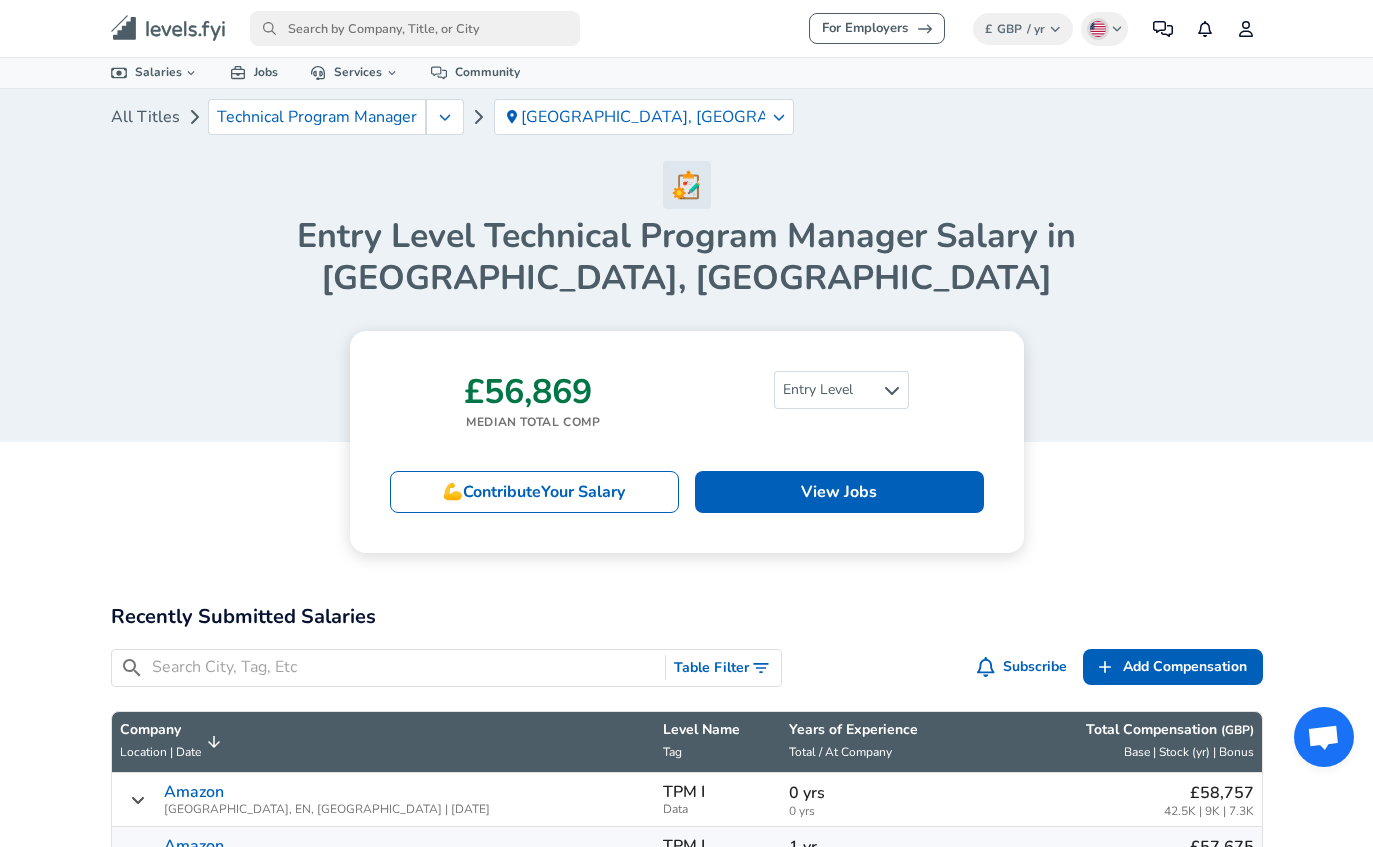 click 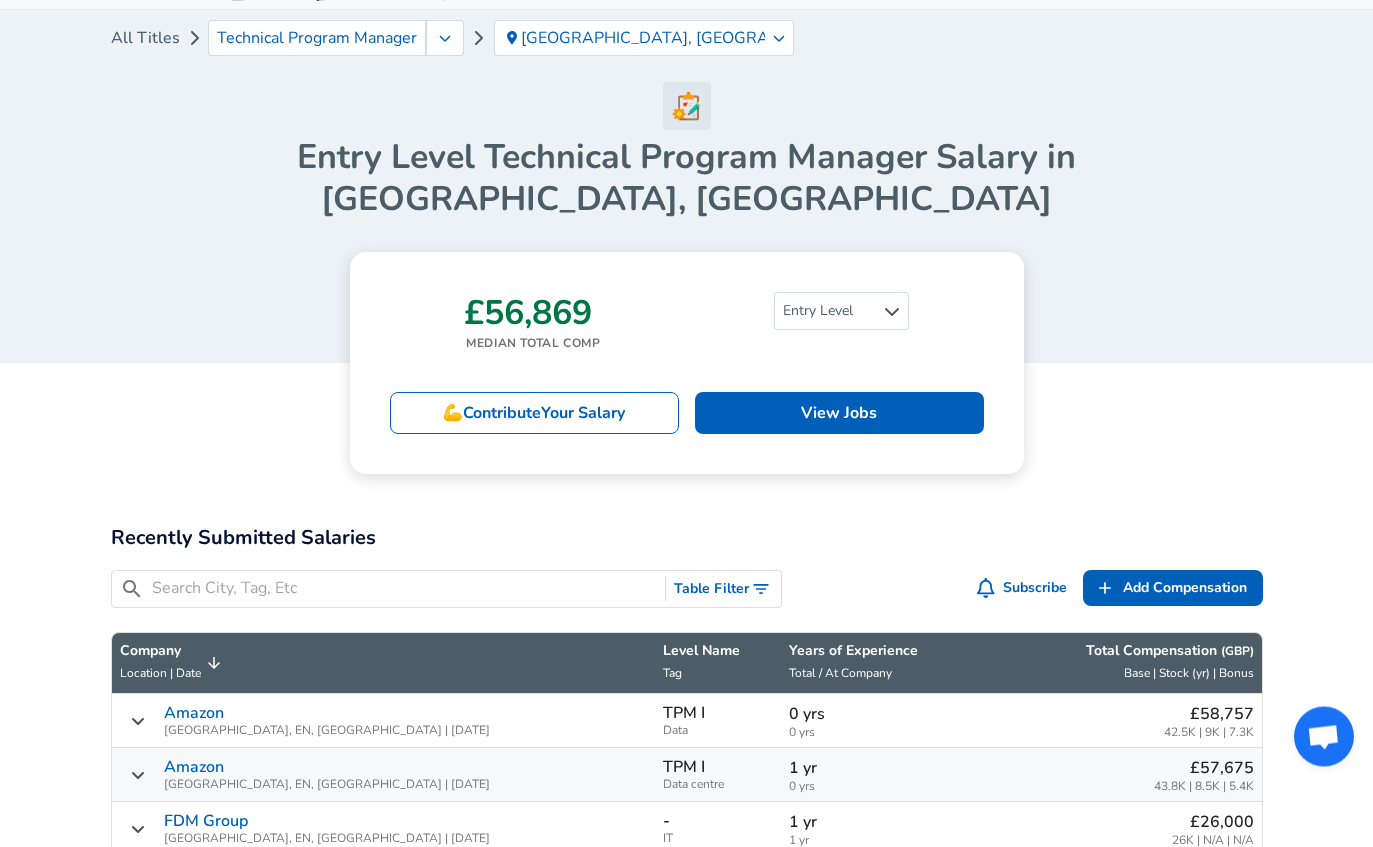 scroll, scrollTop: 0, scrollLeft: 0, axis: both 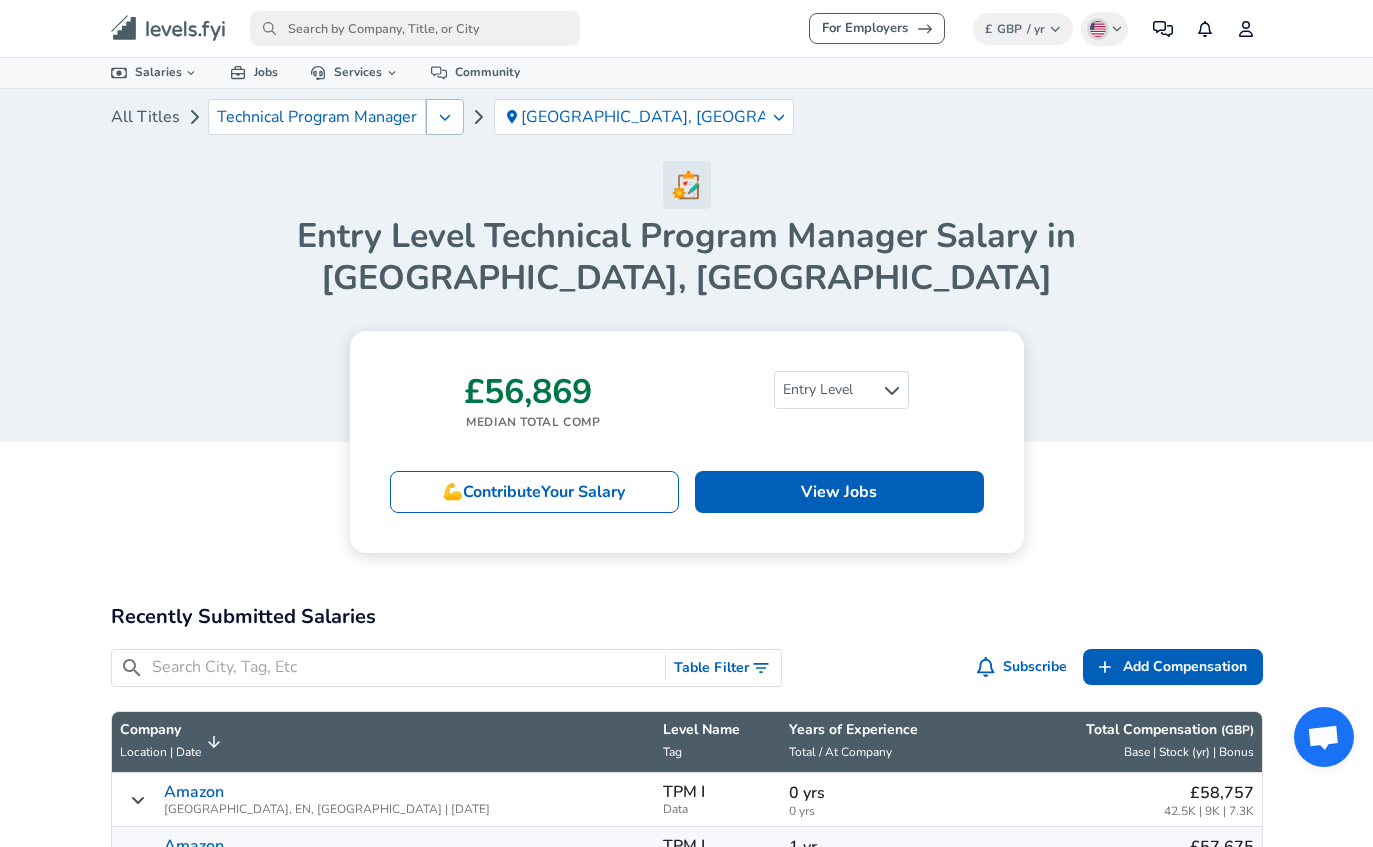 click at bounding box center (445, 117) 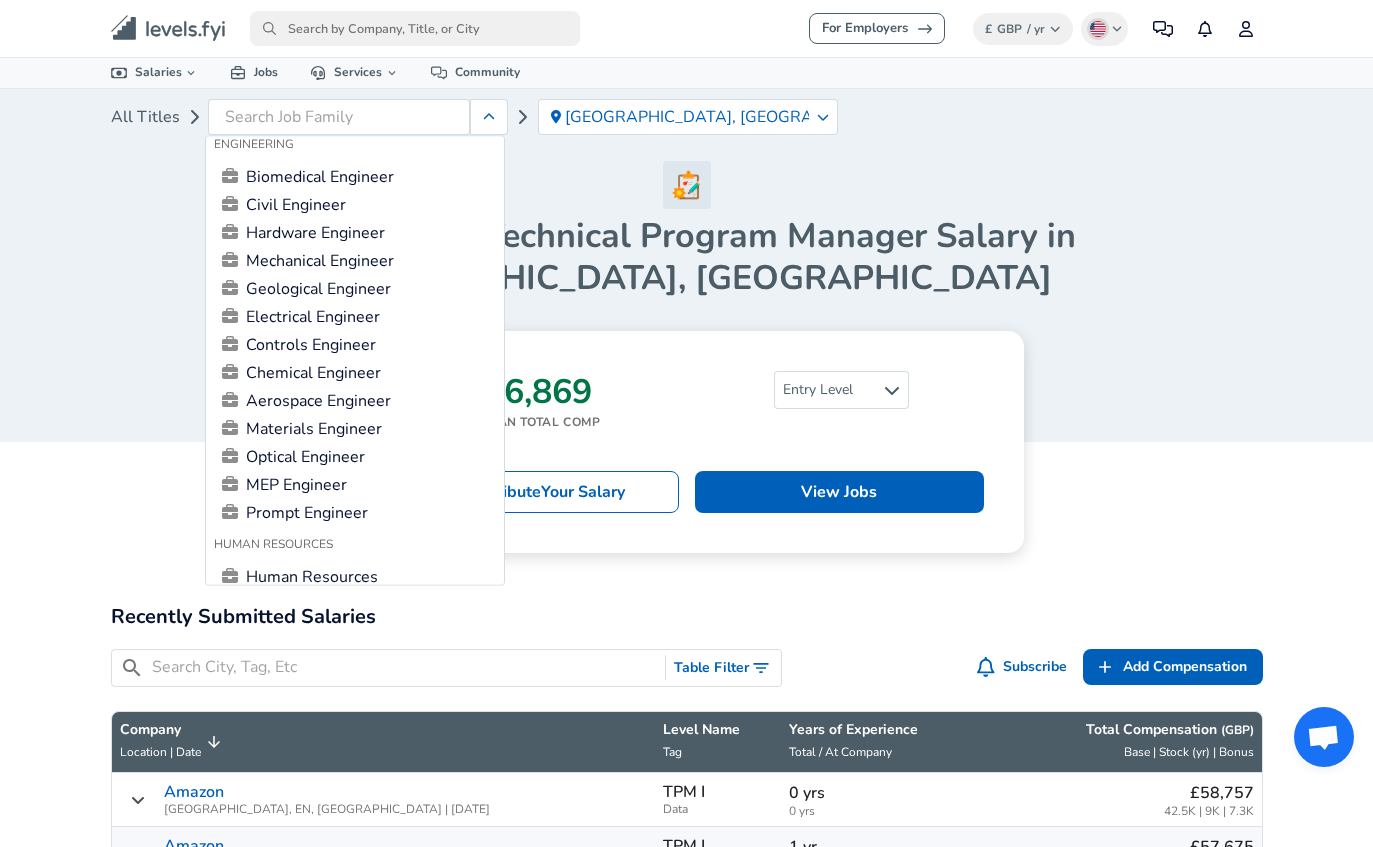 scroll, scrollTop: 873, scrollLeft: 0, axis: vertical 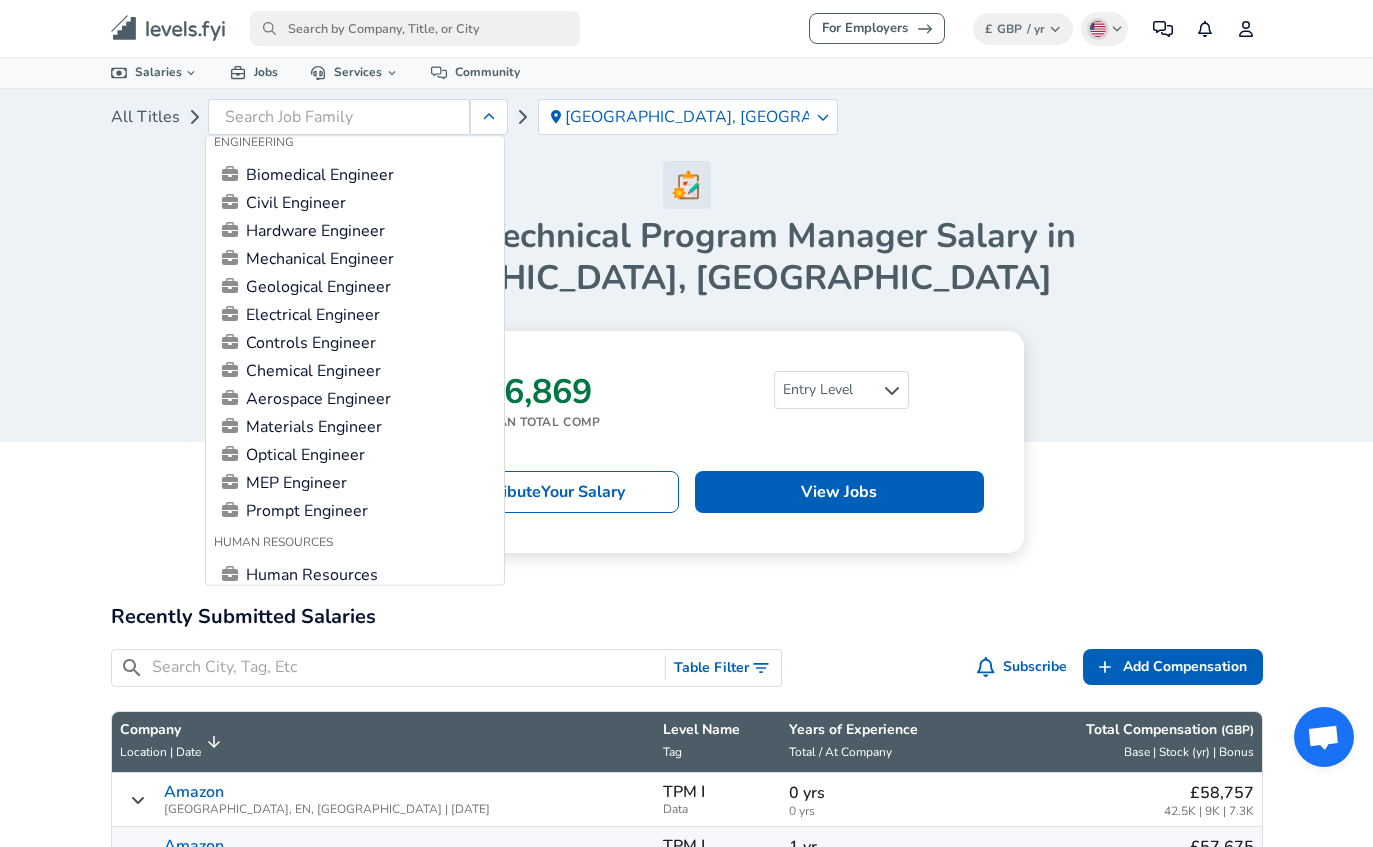 click on "Electrical Engineer" at bounding box center (355, 316) 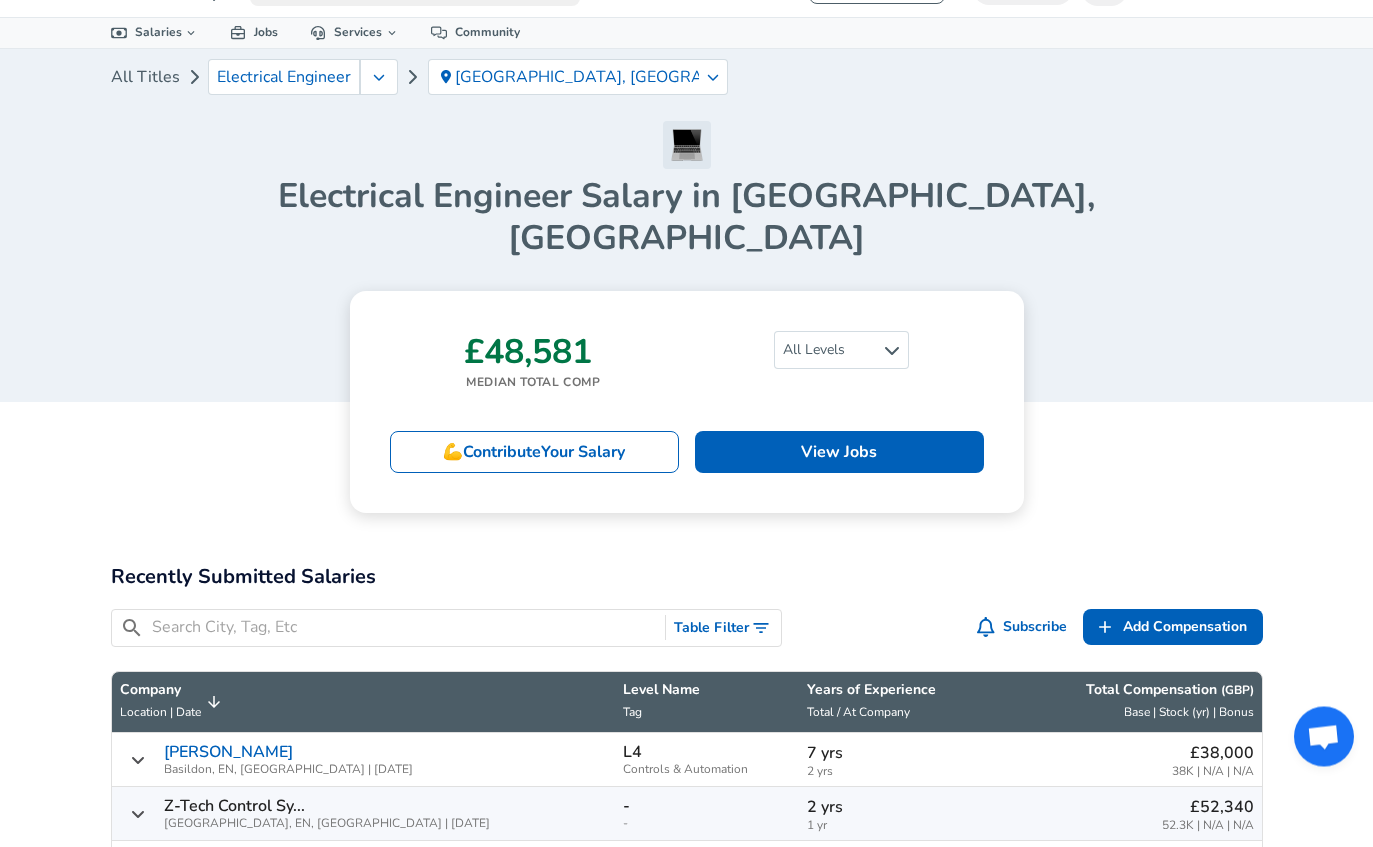 scroll, scrollTop: 165, scrollLeft: 0, axis: vertical 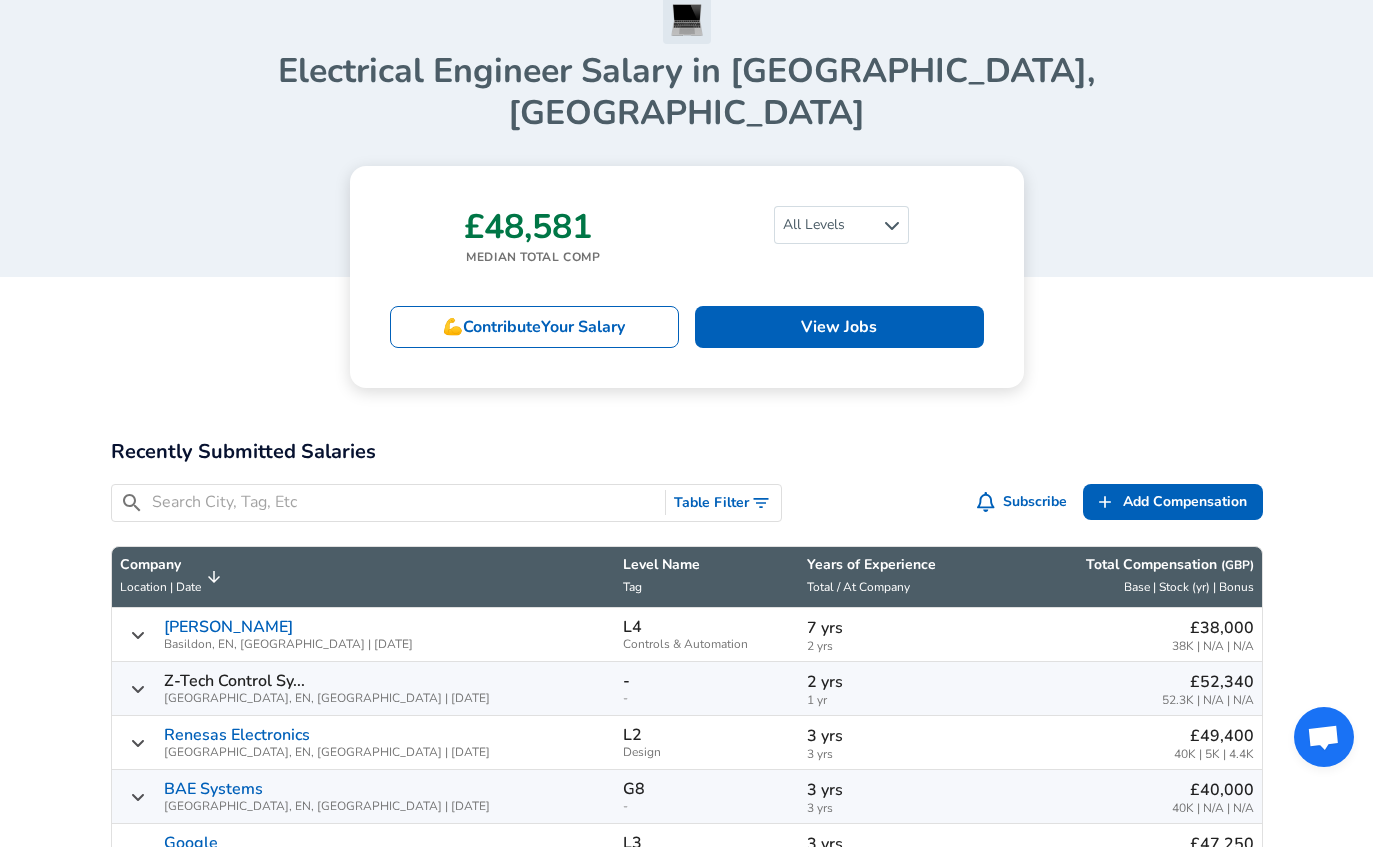 click 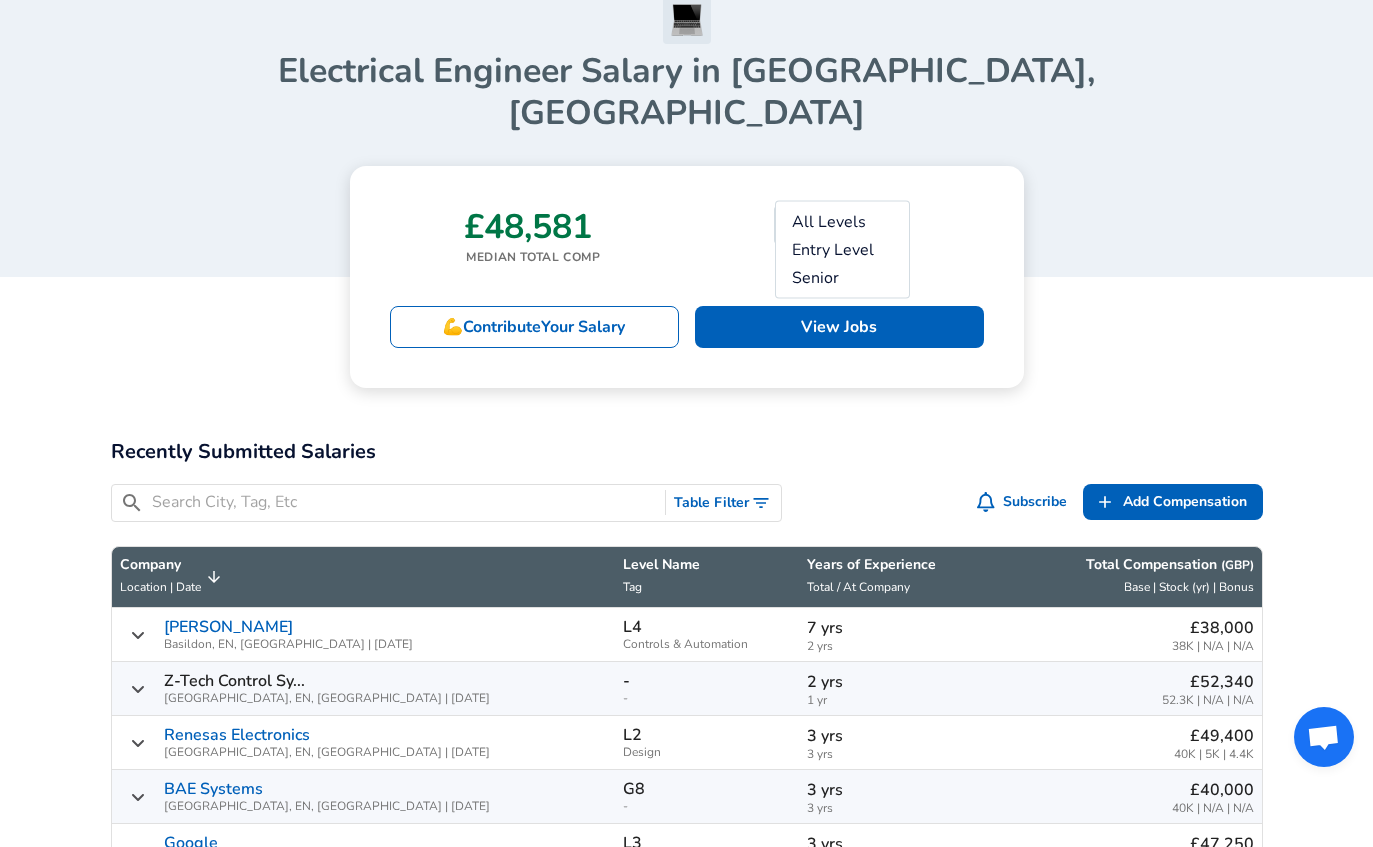 click on "All Levels" at bounding box center (842, 222) 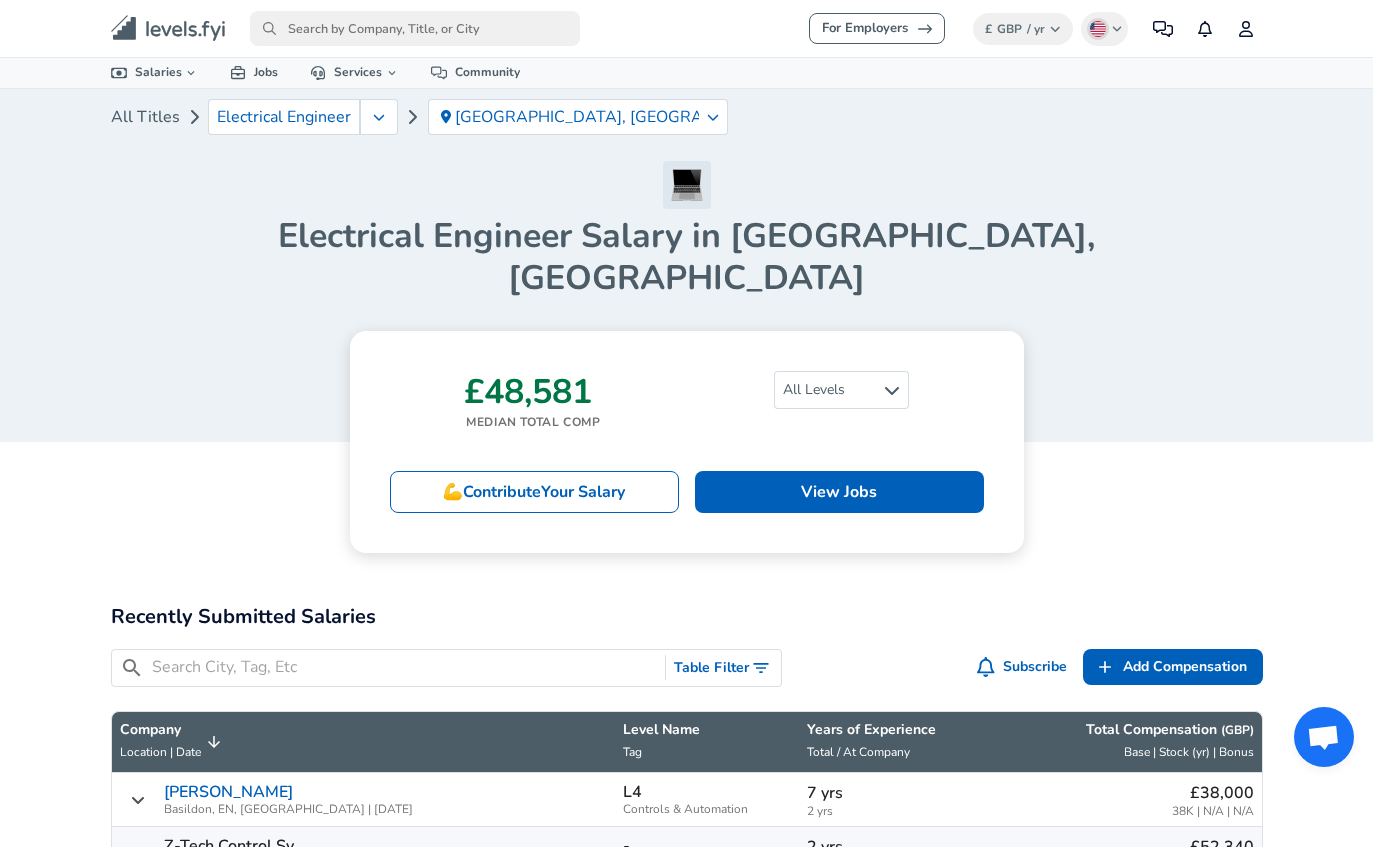 click on "All Levels" at bounding box center [841, 390] 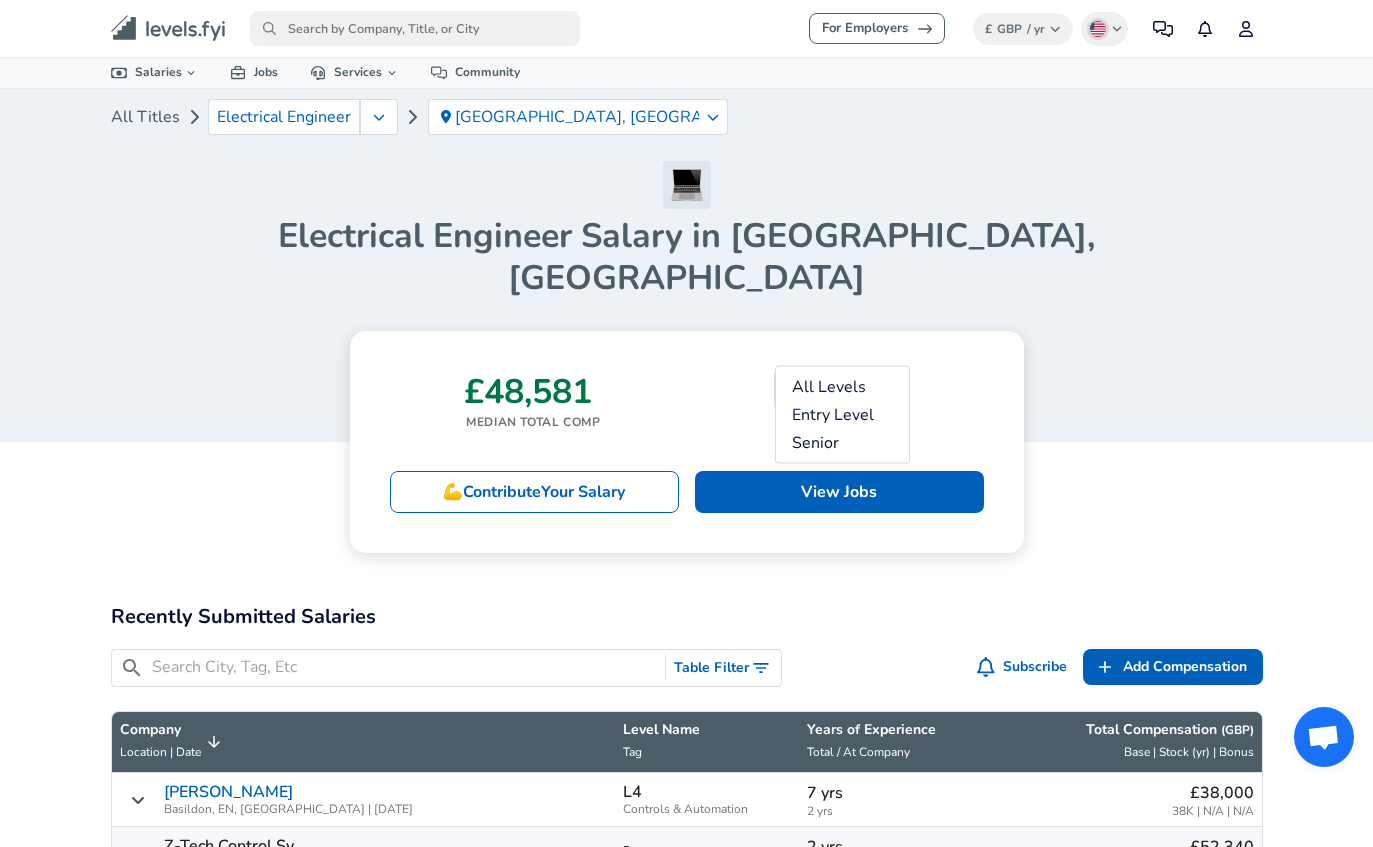 click on "Entry Level" at bounding box center (842, 415) 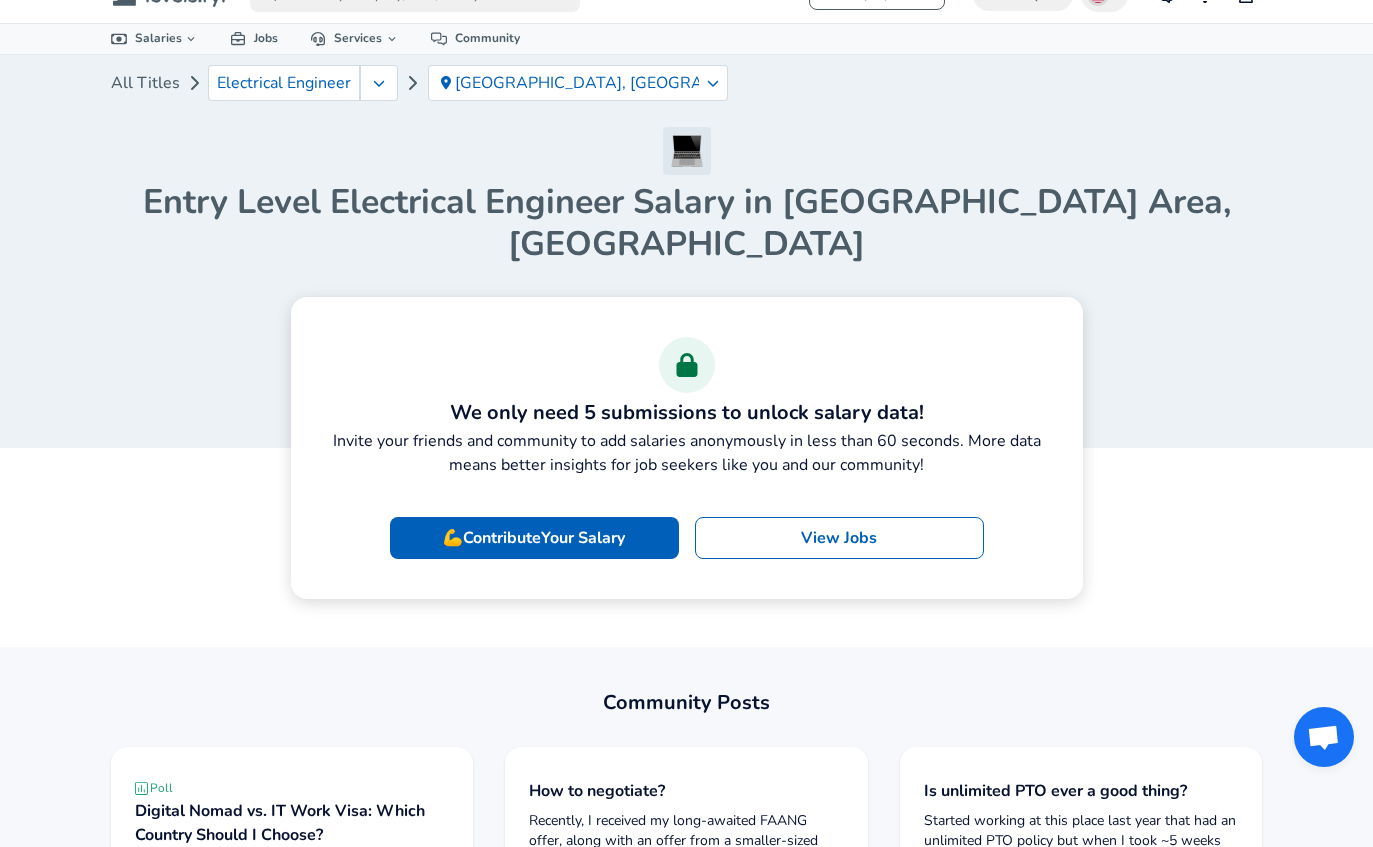 scroll, scrollTop: 0, scrollLeft: 0, axis: both 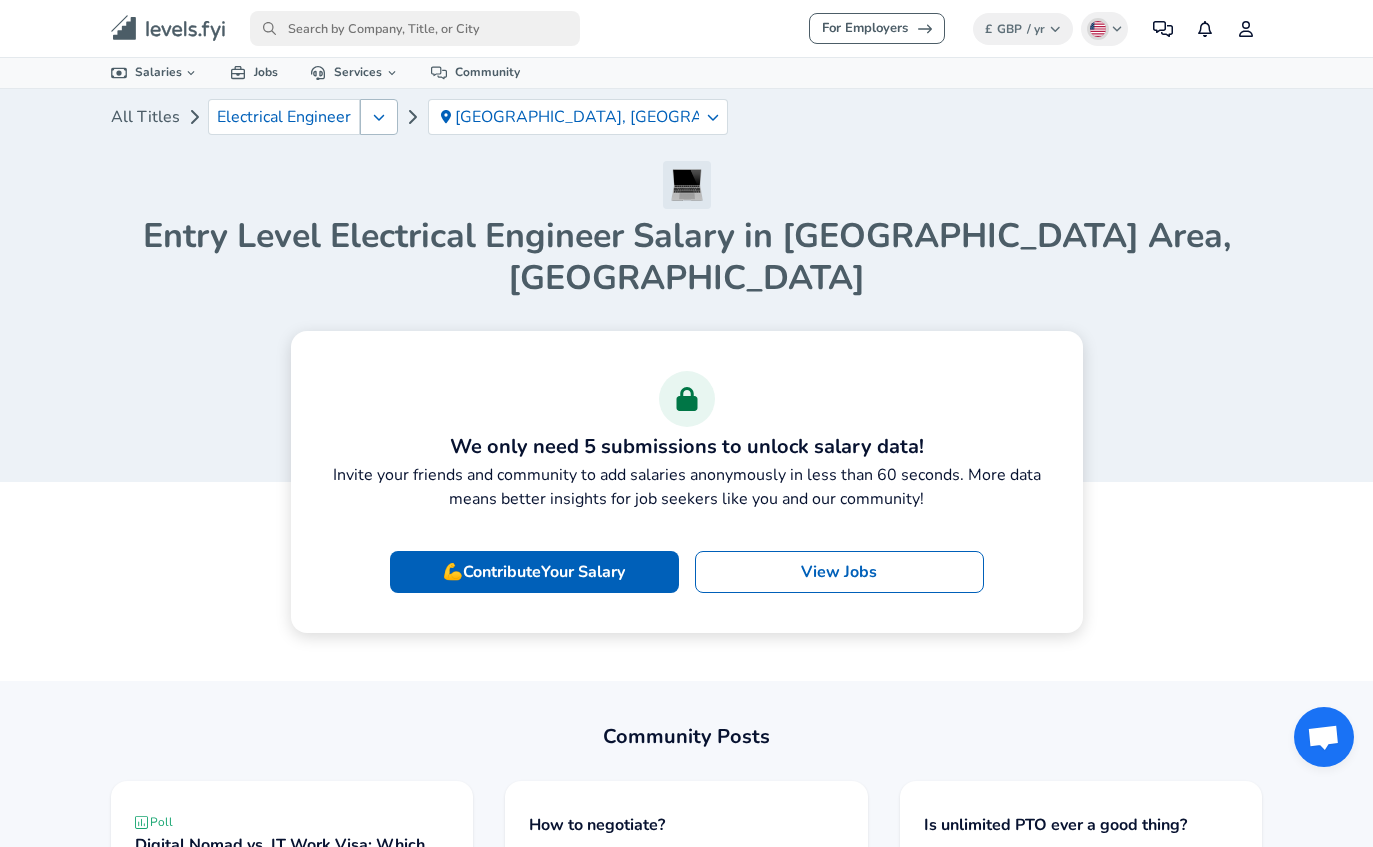 click at bounding box center [379, 117] 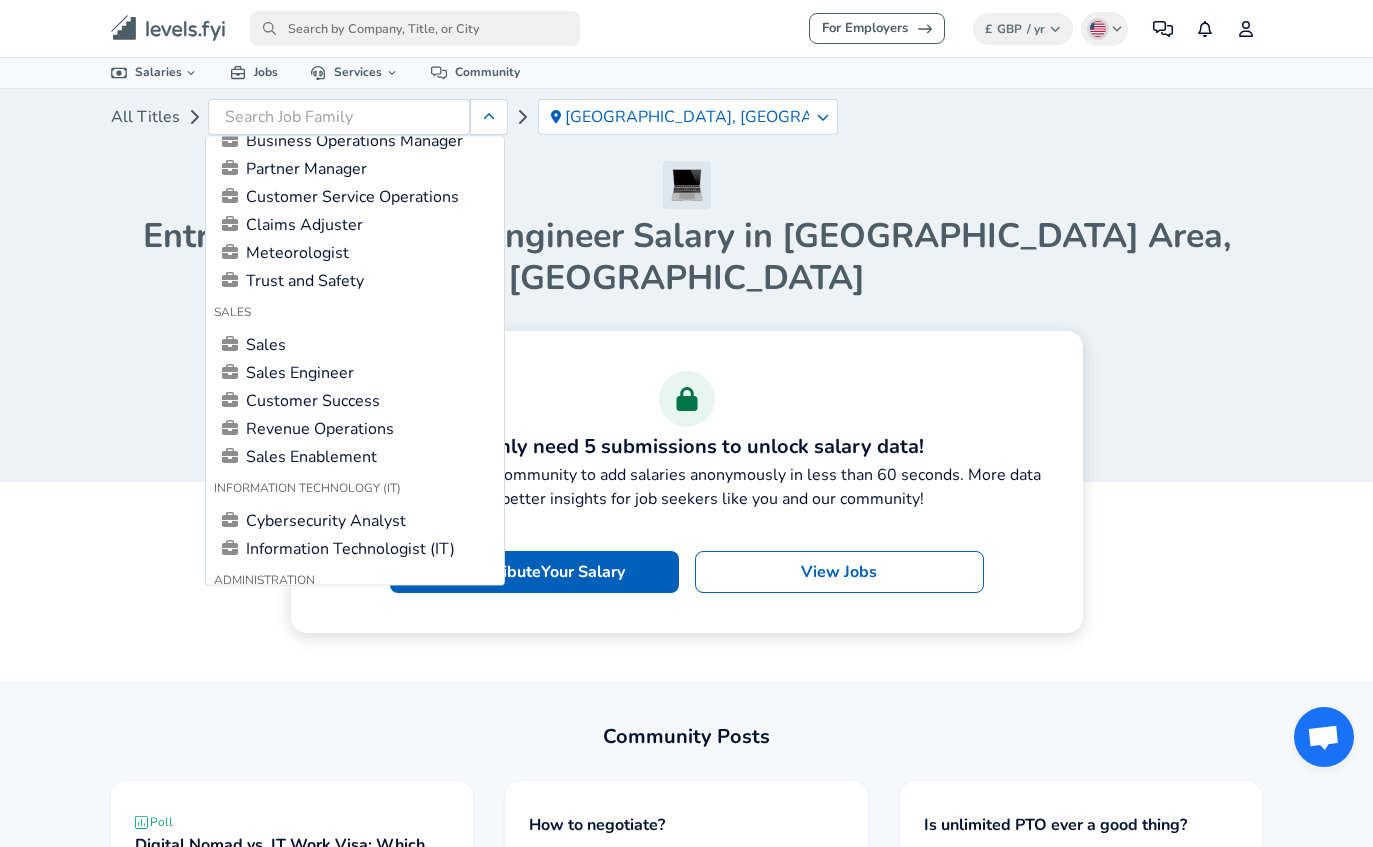 scroll, scrollTop: 1680, scrollLeft: 0, axis: vertical 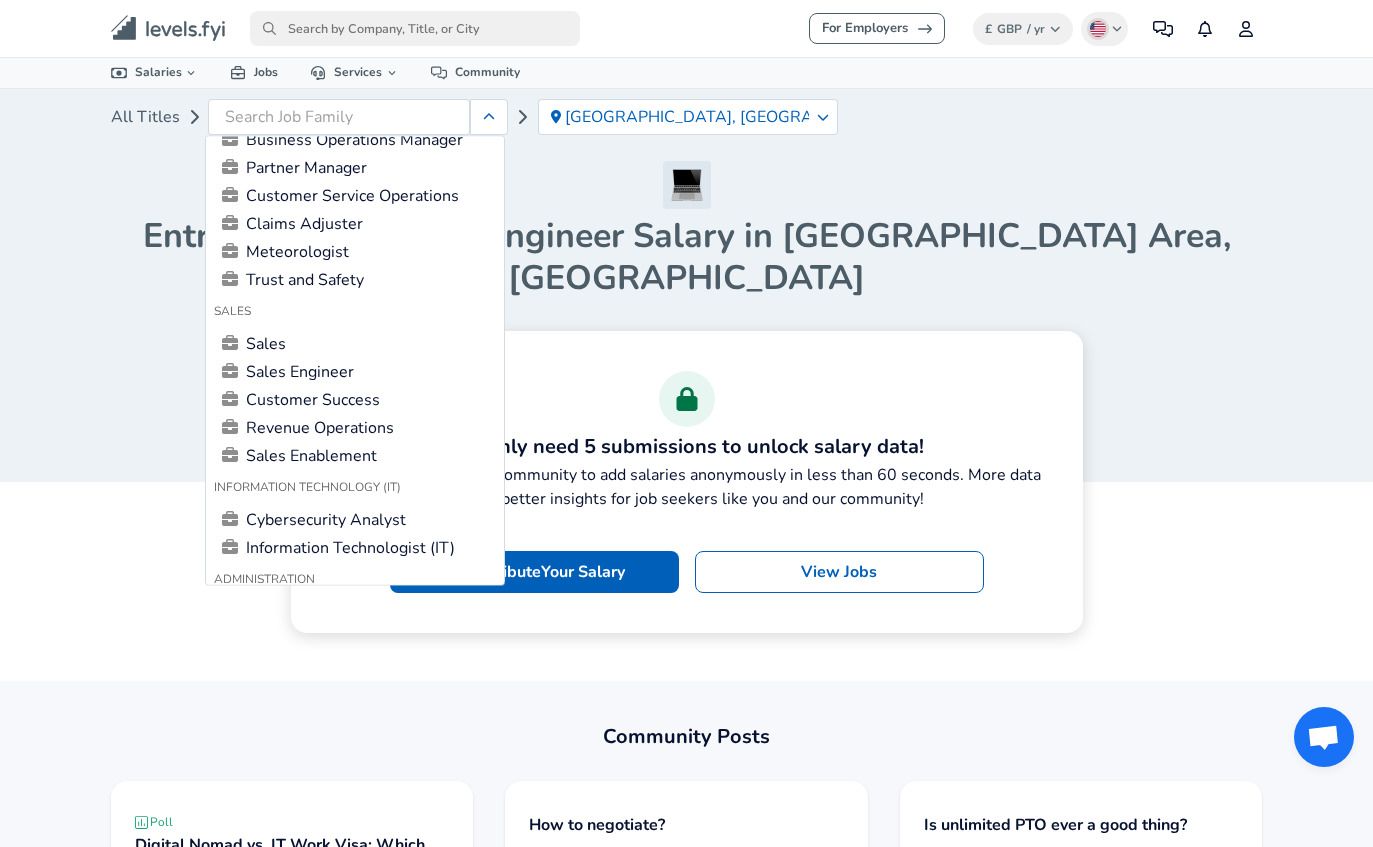 click on "Sales Engineer" at bounding box center [355, 372] 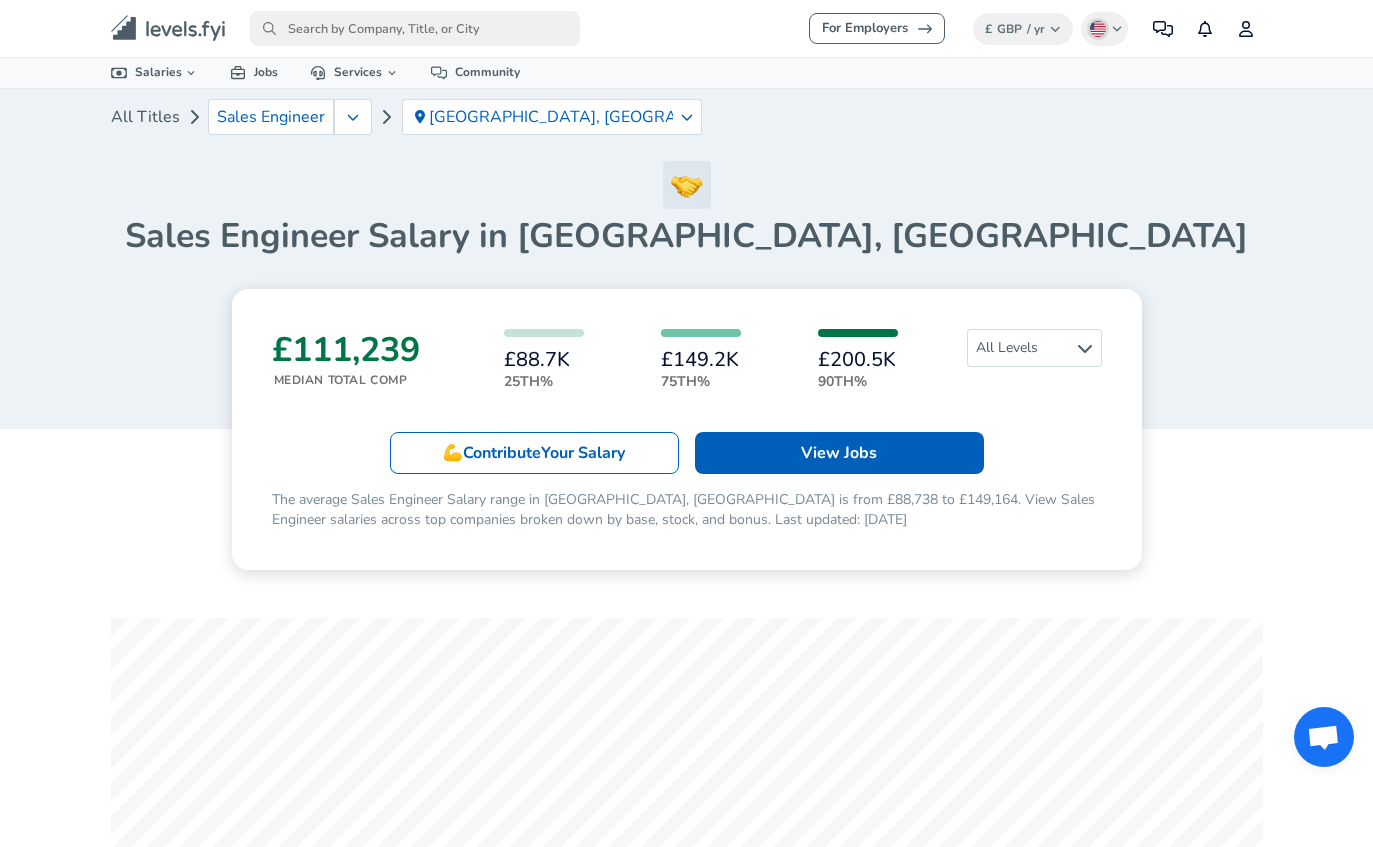 click on "All Levels" at bounding box center (1034, 348) 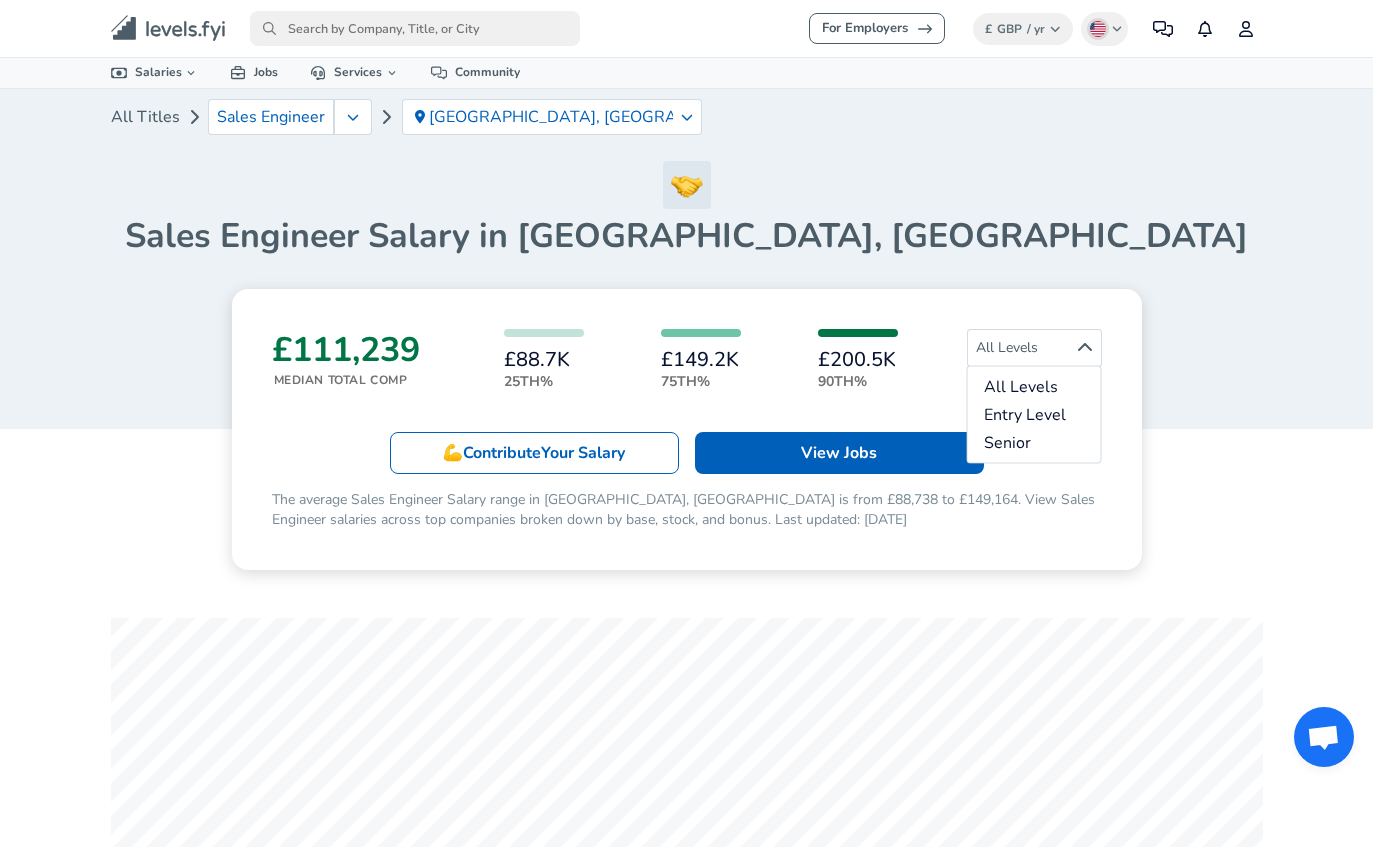 click on "Entry Level" at bounding box center (1034, 415) 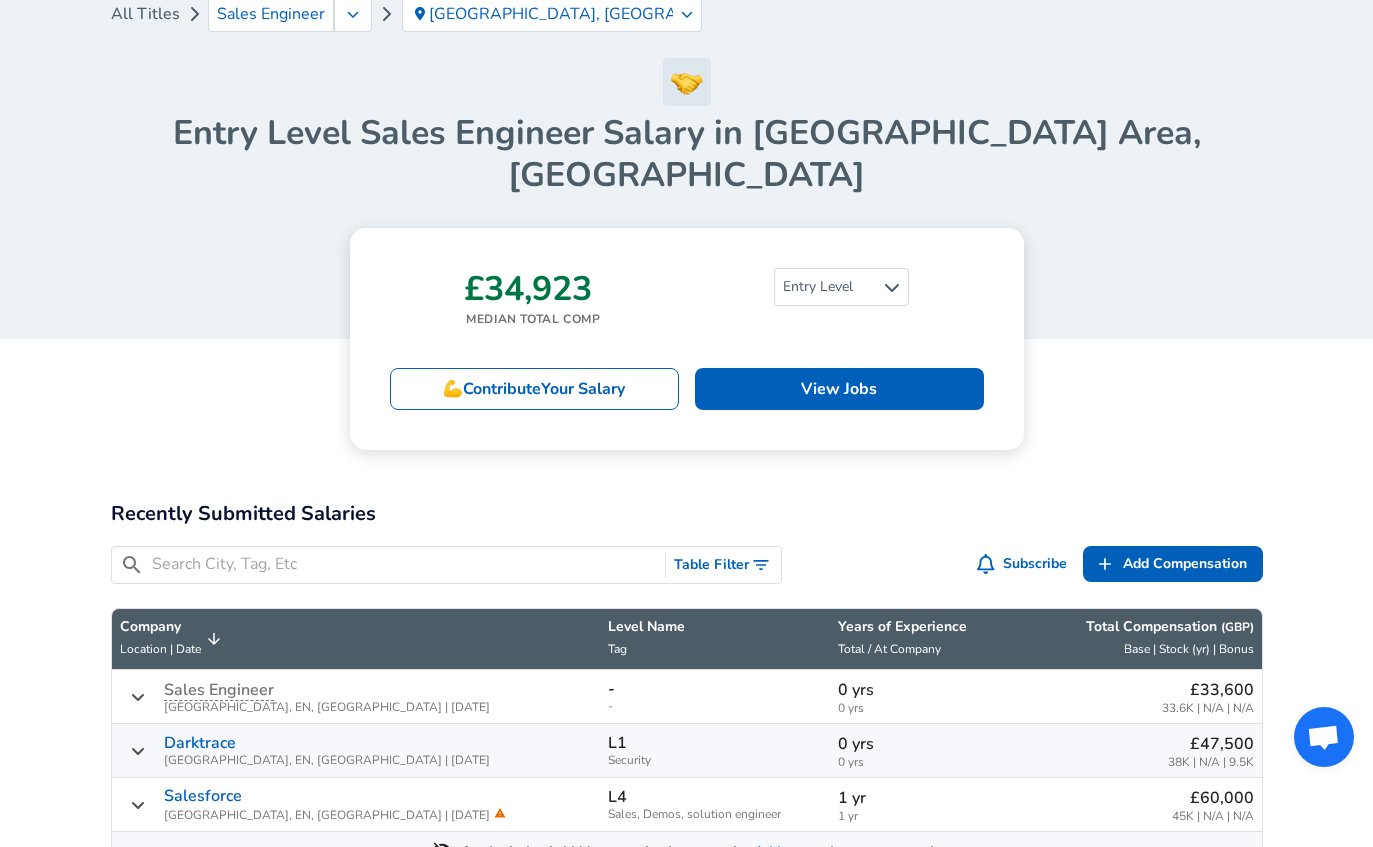 scroll, scrollTop: 0, scrollLeft: 0, axis: both 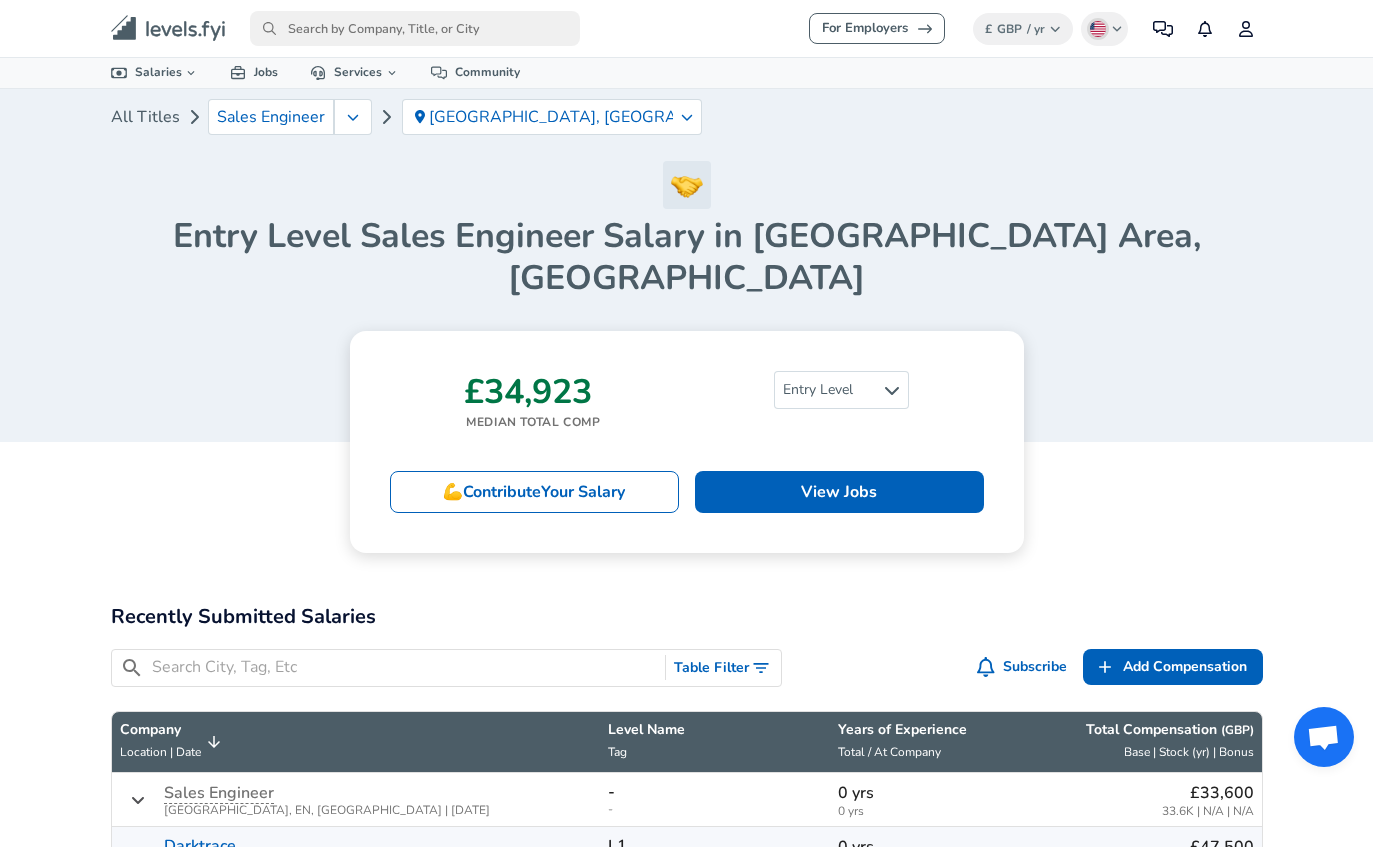 click at bounding box center [353, 117] 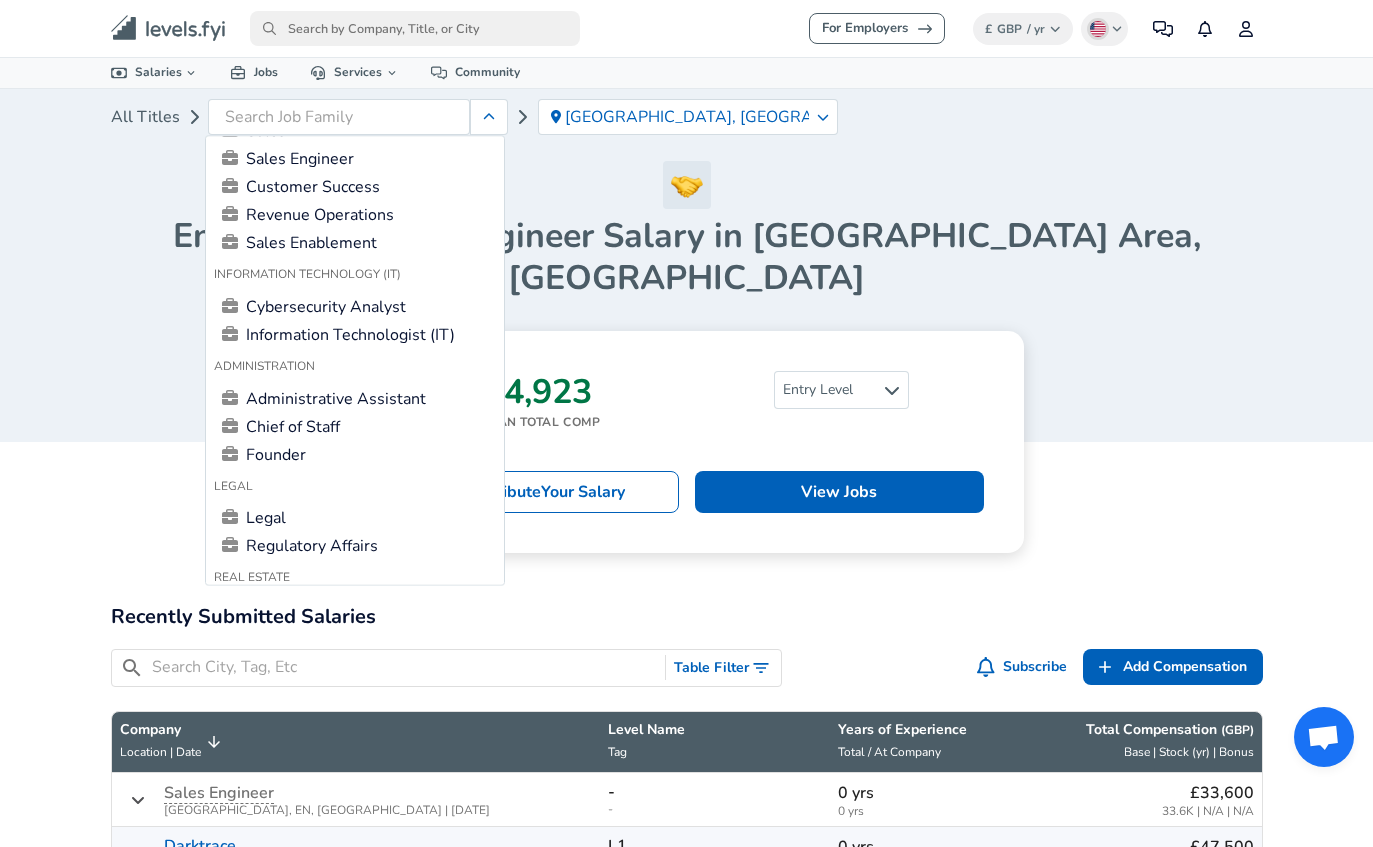 scroll, scrollTop: 1889, scrollLeft: 0, axis: vertical 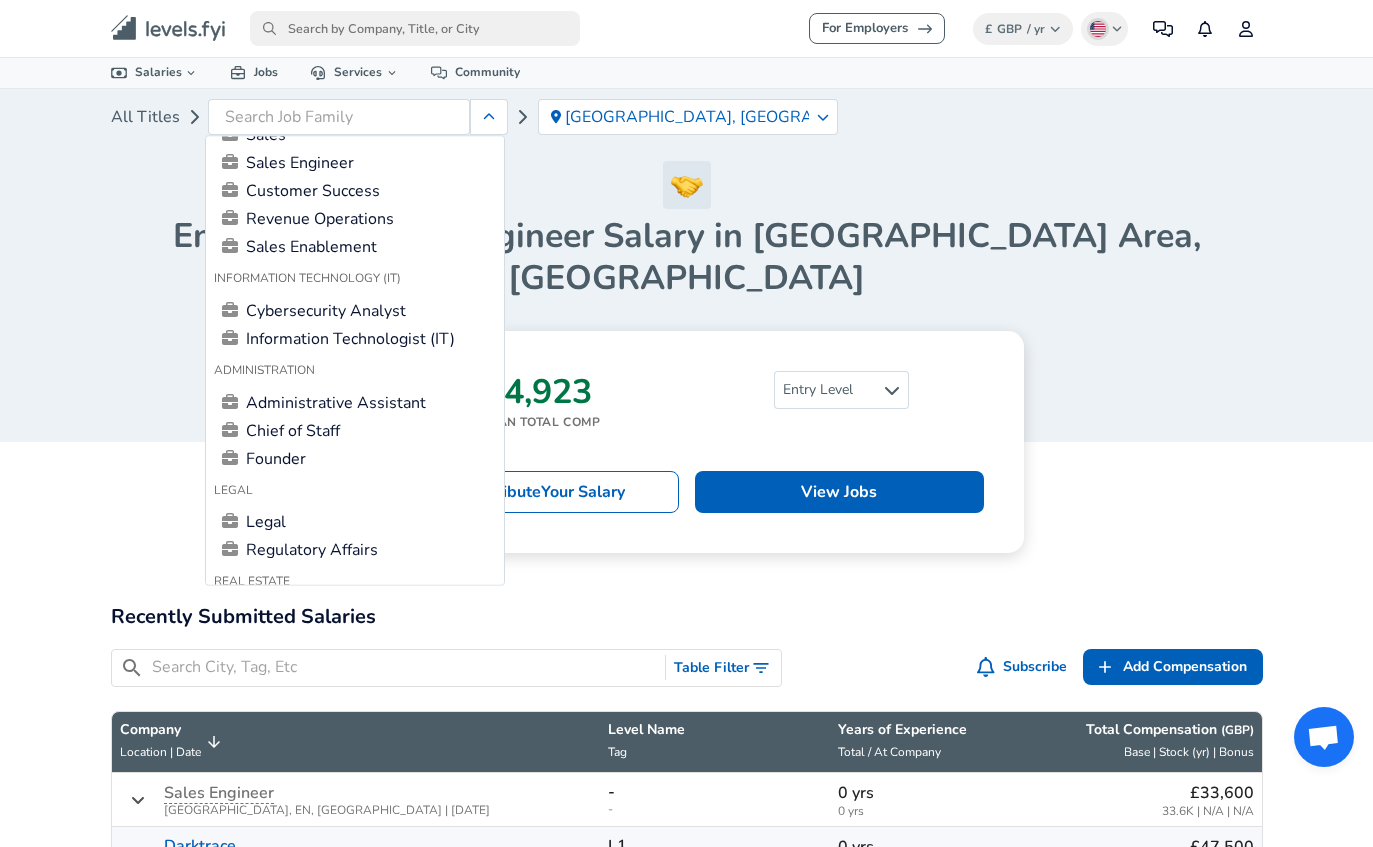 click on "Information Technologist (IT)" at bounding box center (355, 339) 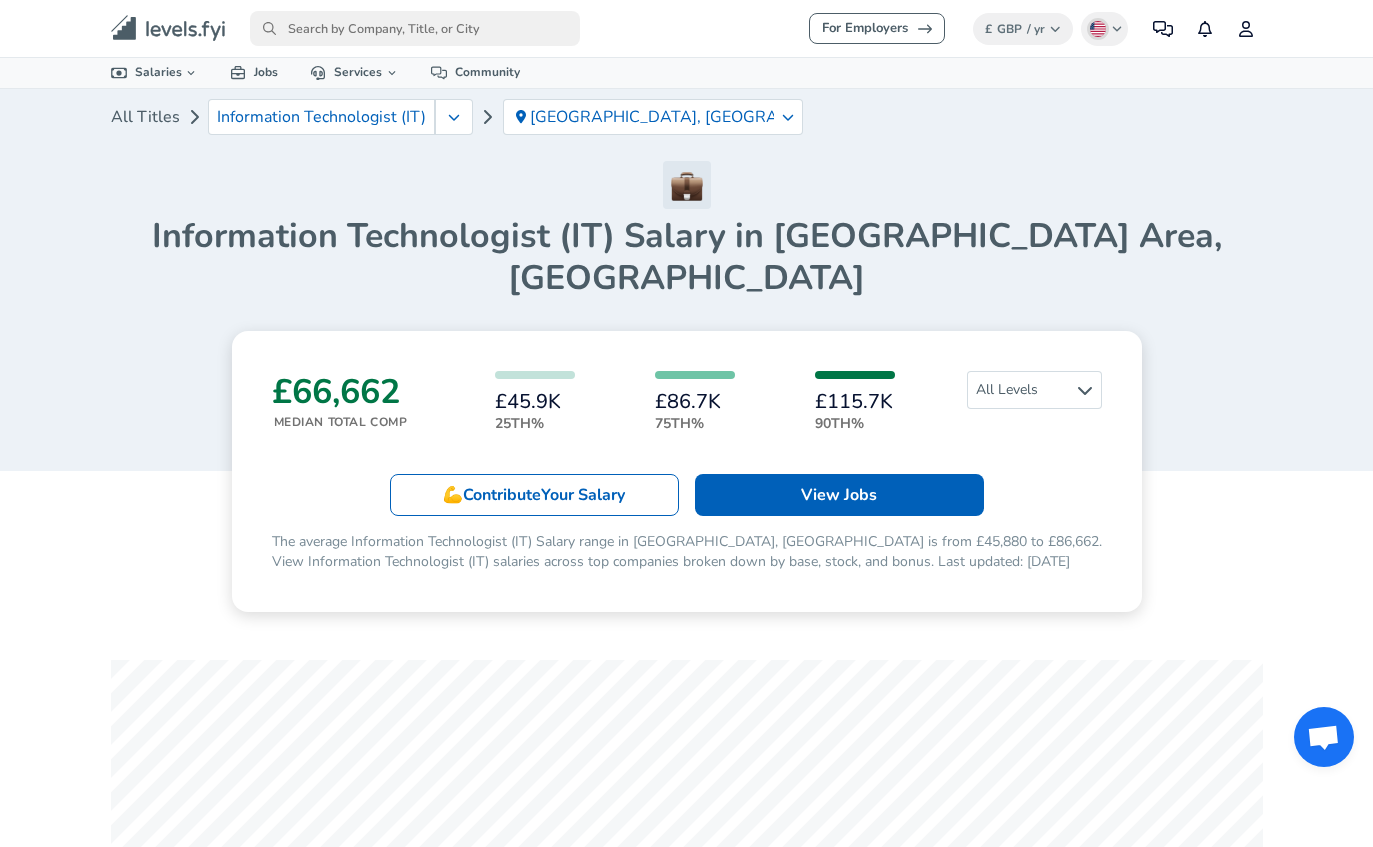 click on "All Levels" at bounding box center [1034, 390] 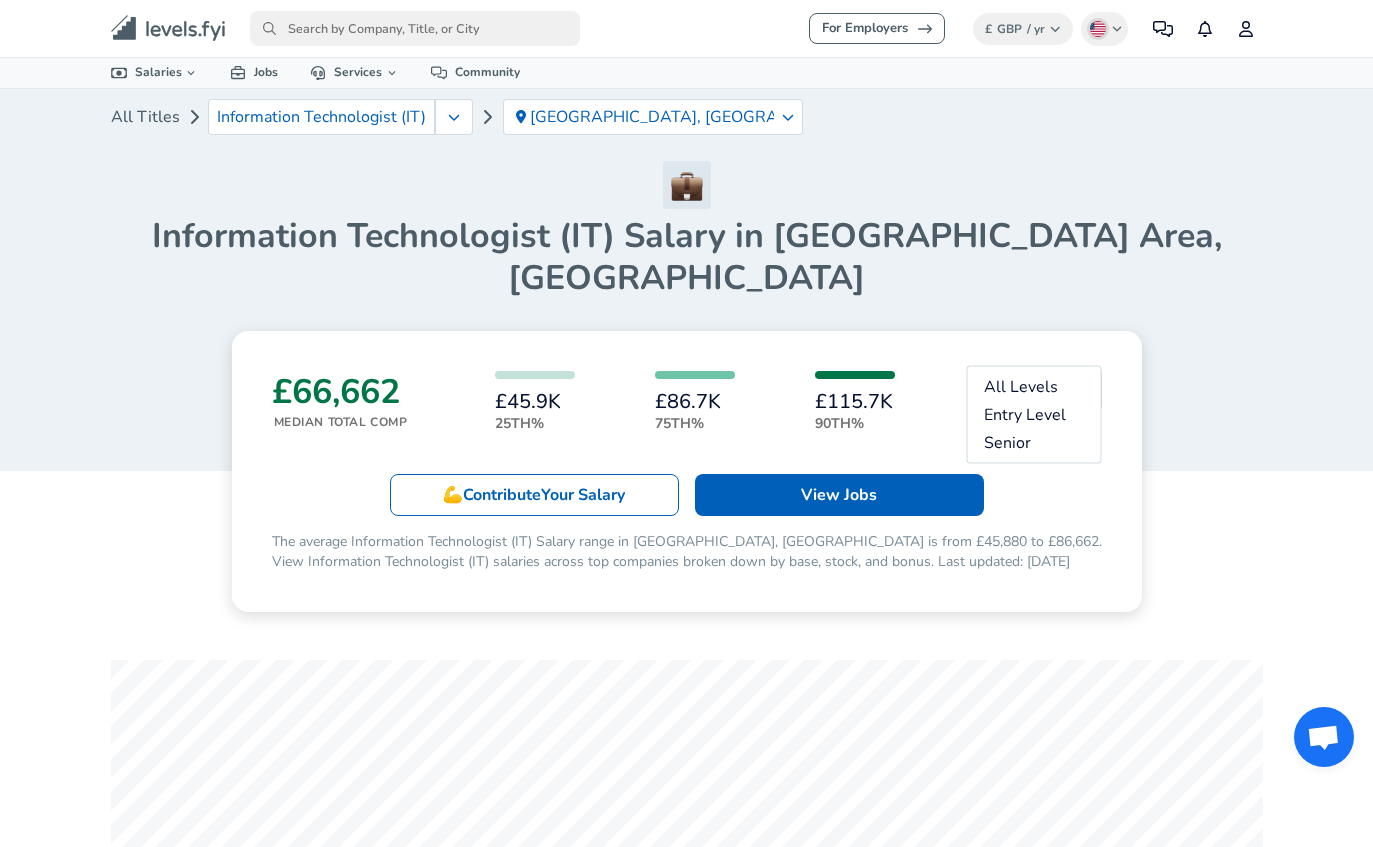 click on "Entry Level" at bounding box center (1034, 415) 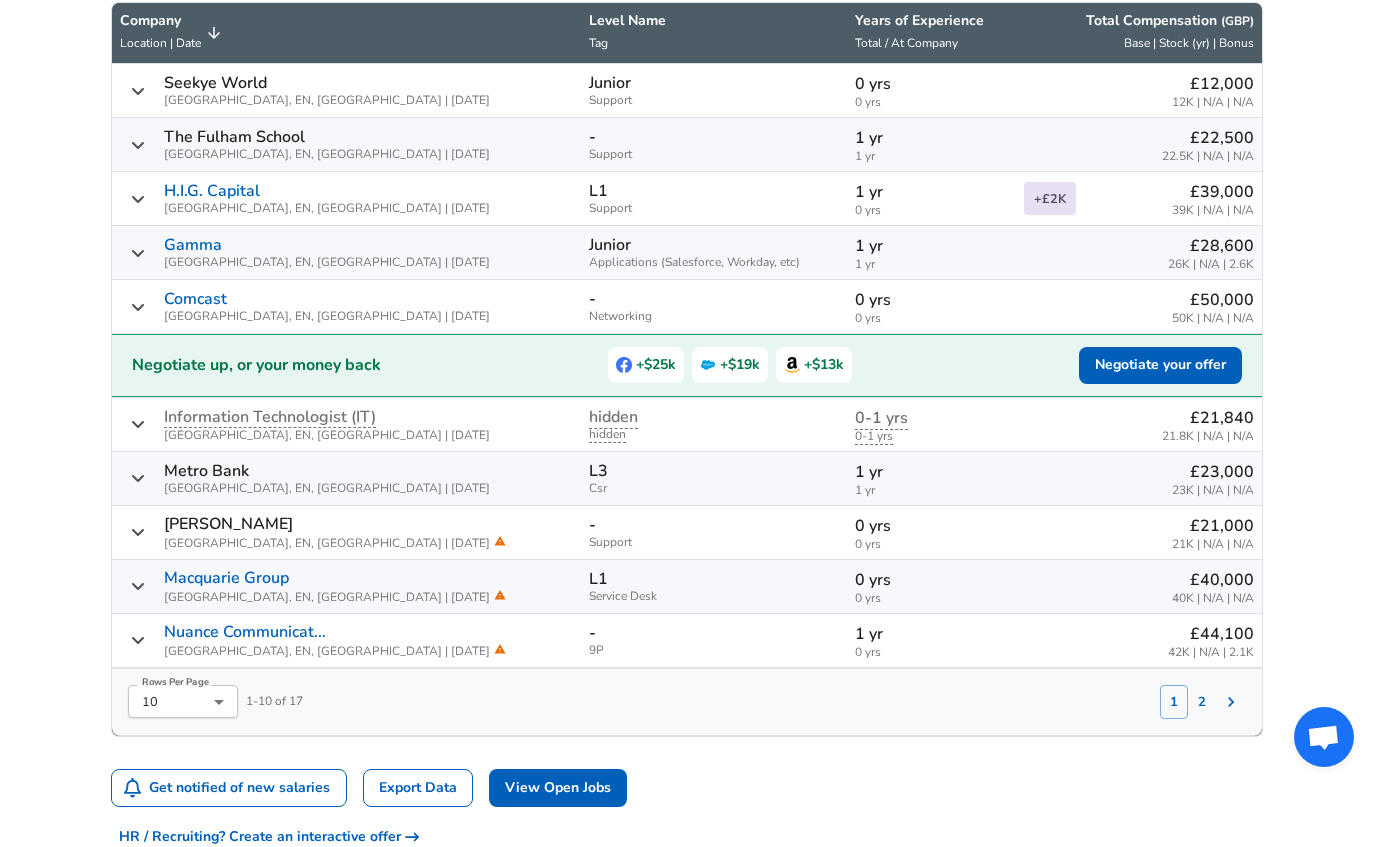 scroll, scrollTop: 862, scrollLeft: 0, axis: vertical 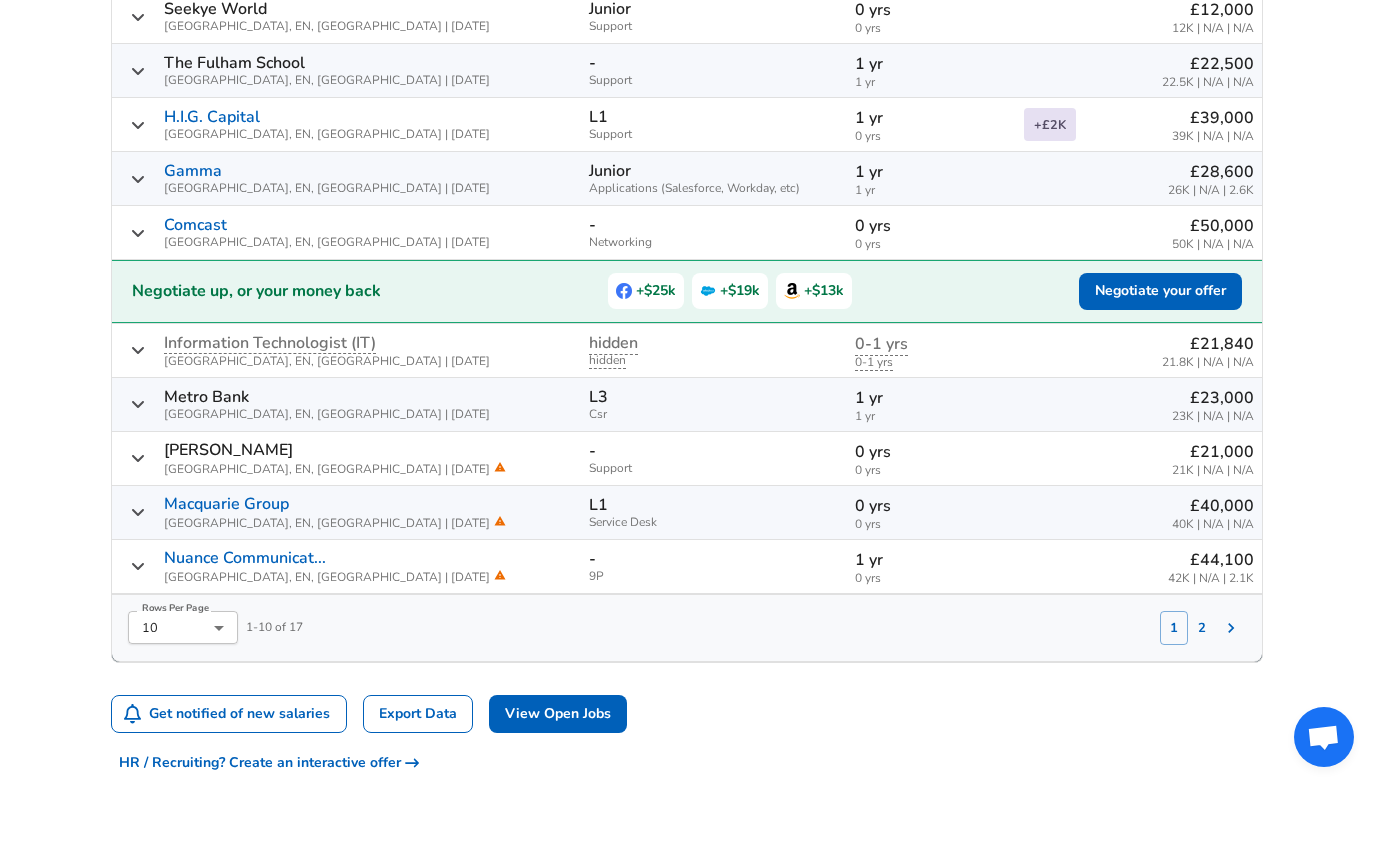 click on "2" at bounding box center (1202, 628) 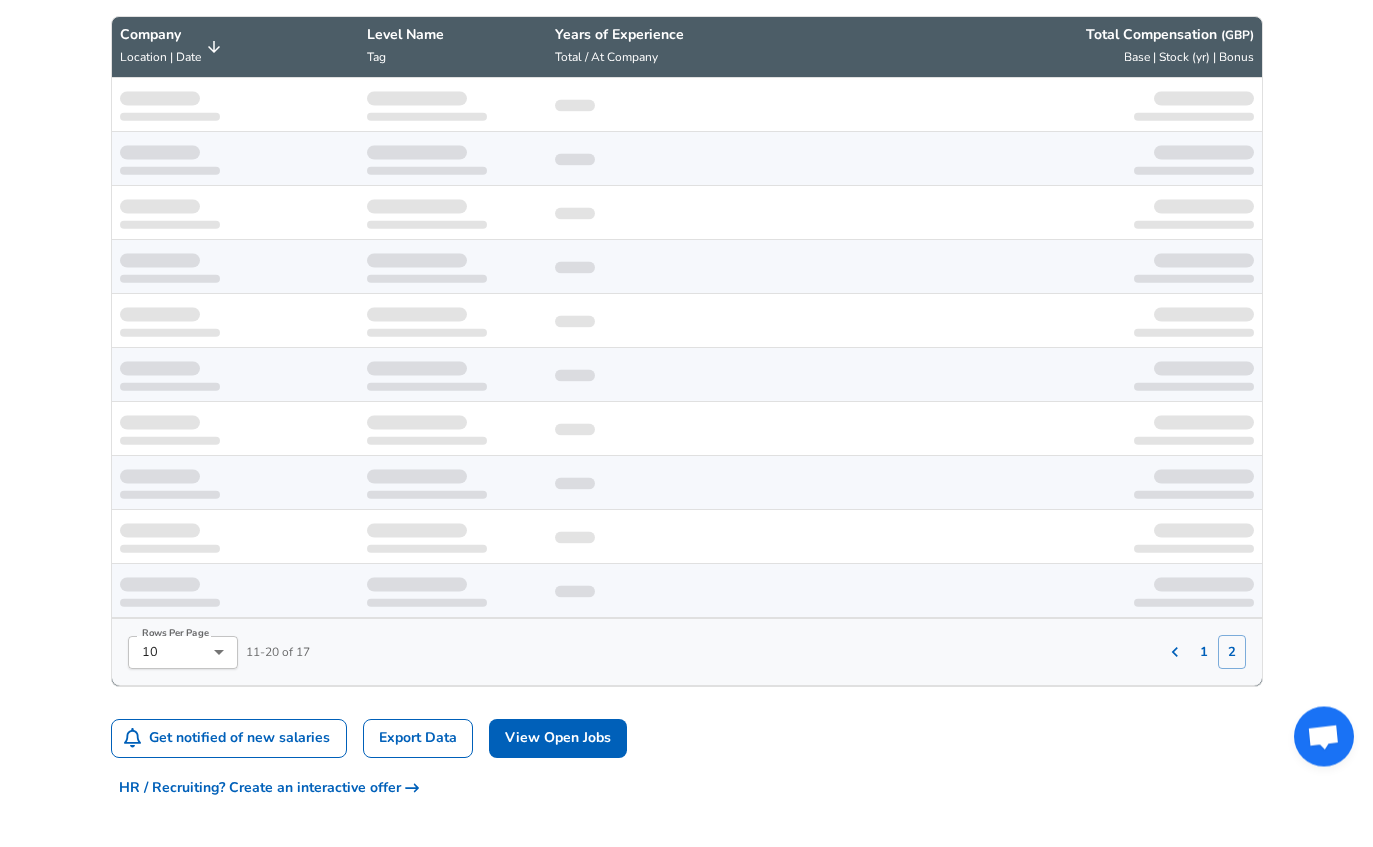 scroll, scrollTop: 771, scrollLeft: 0, axis: vertical 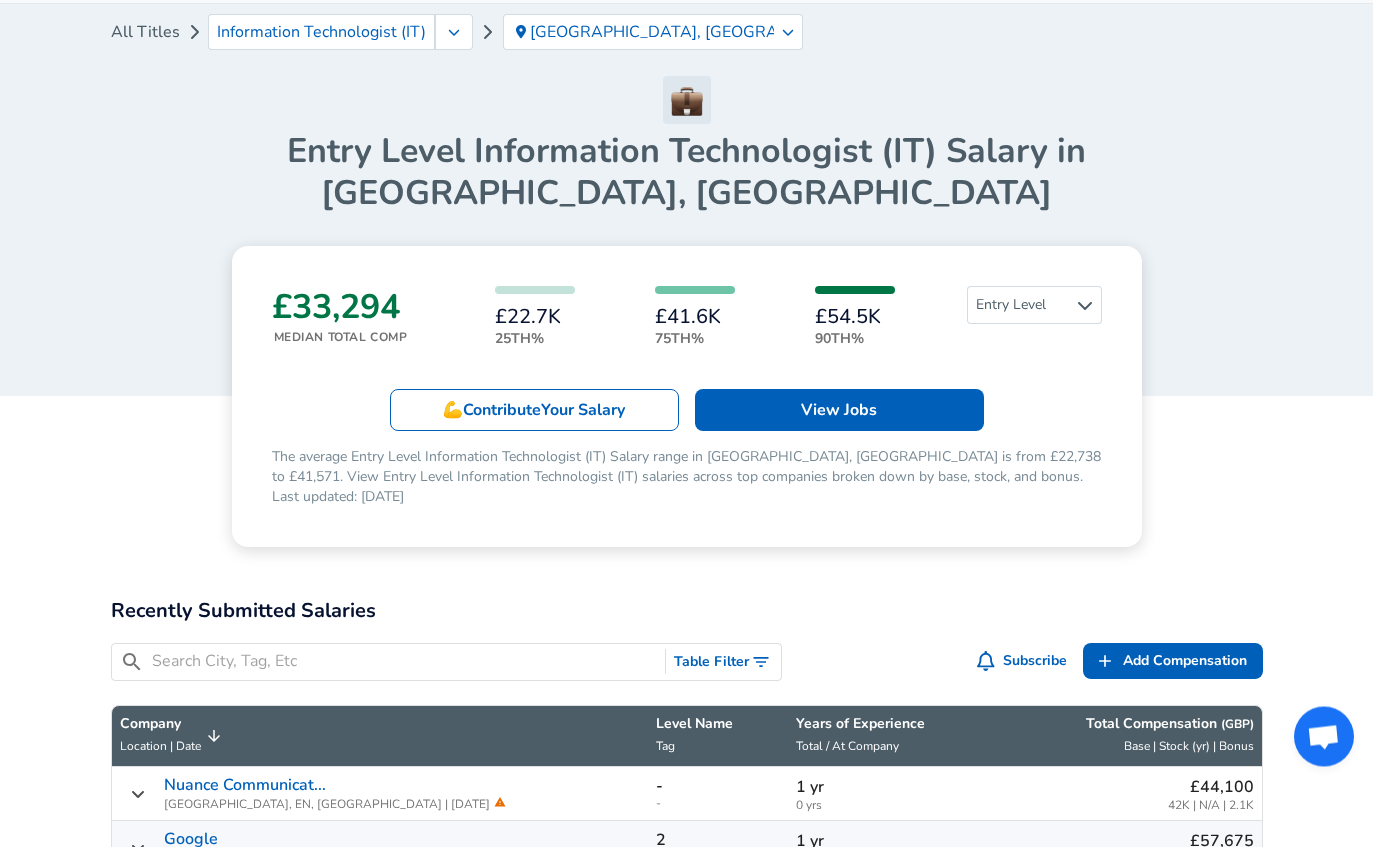 click on "Entry Level" at bounding box center (1034, 306) 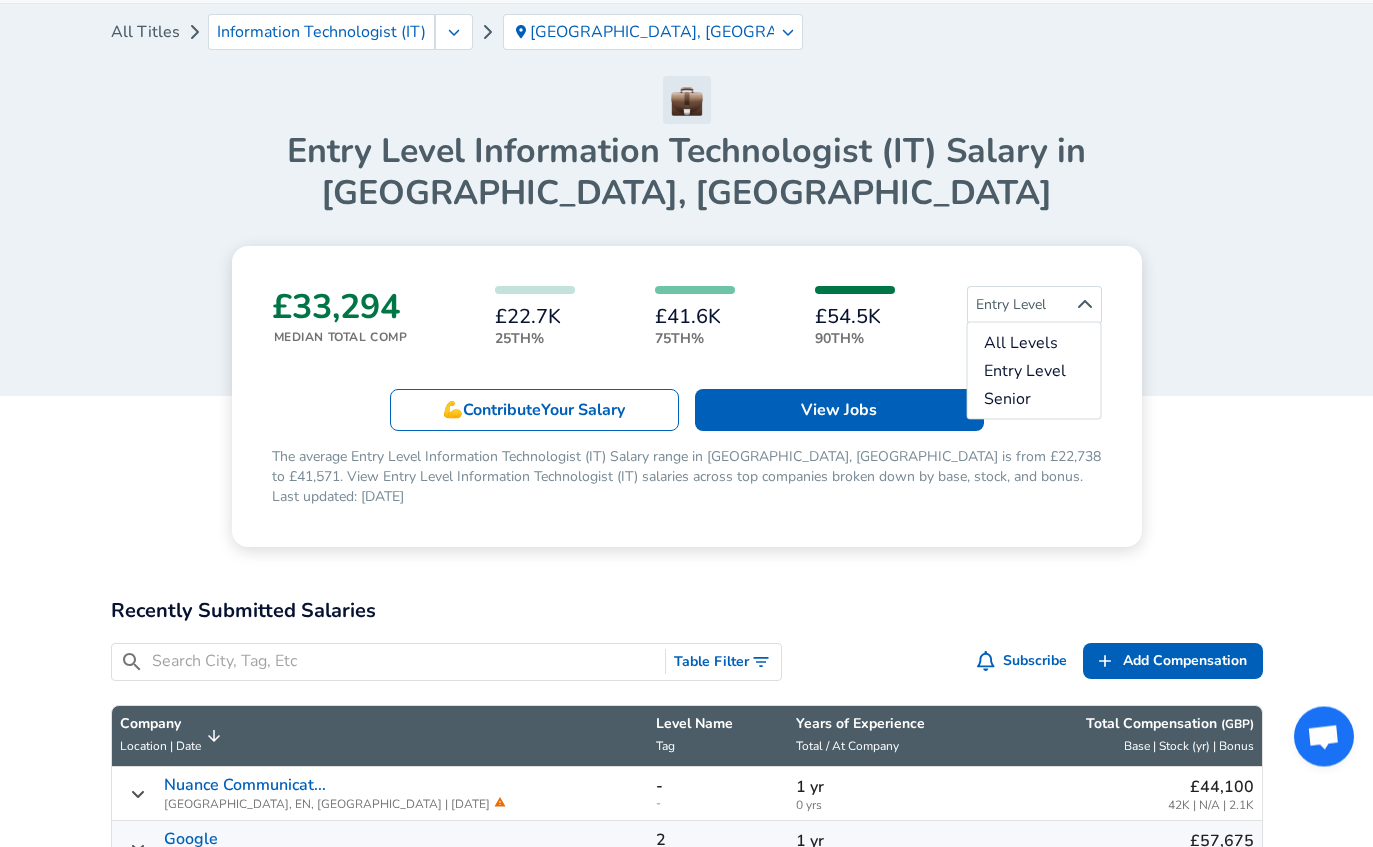 scroll, scrollTop: 85, scrollLeft: 0, axis: vertical 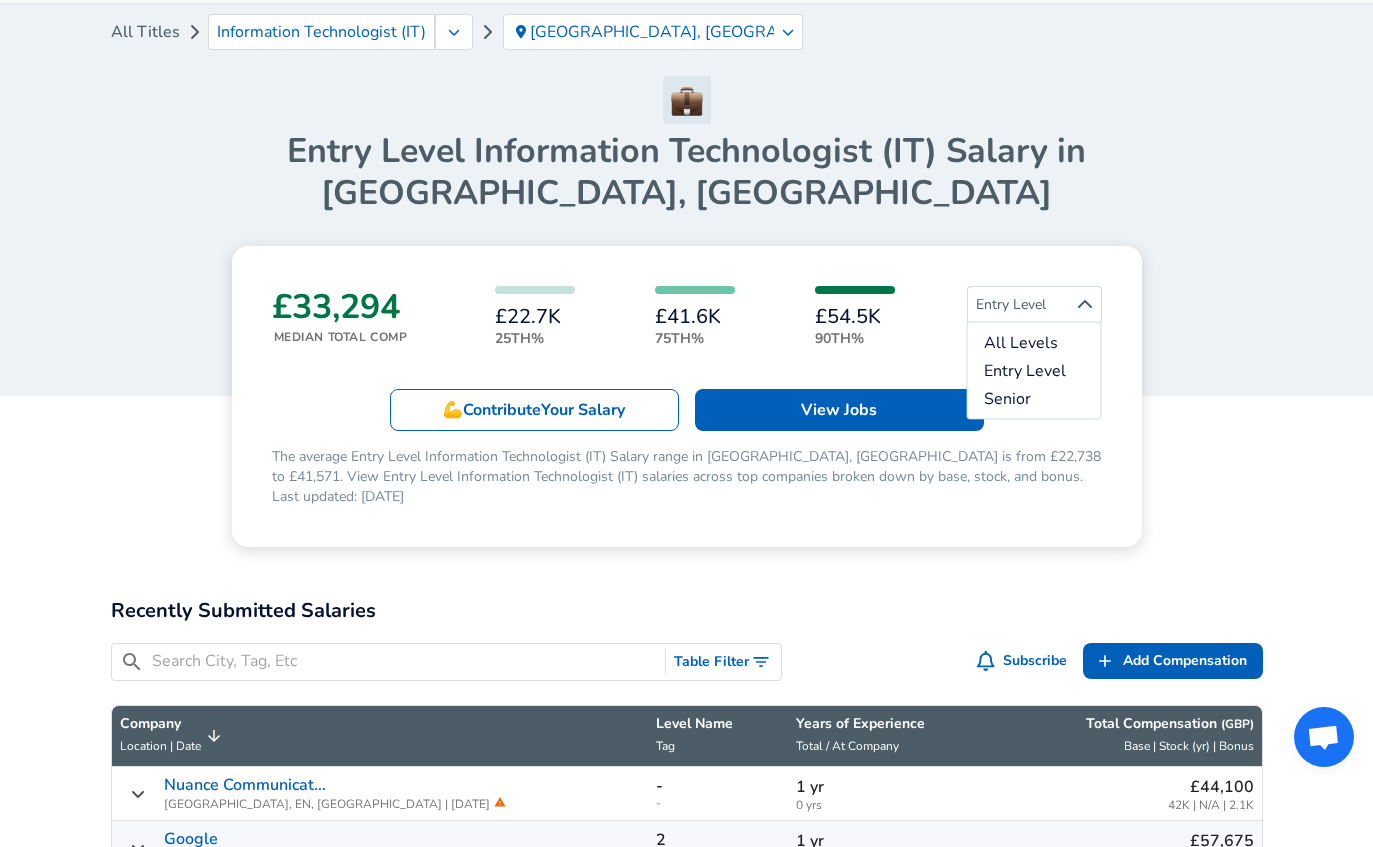 click on "Senior" at bounding box center (1034, 399) 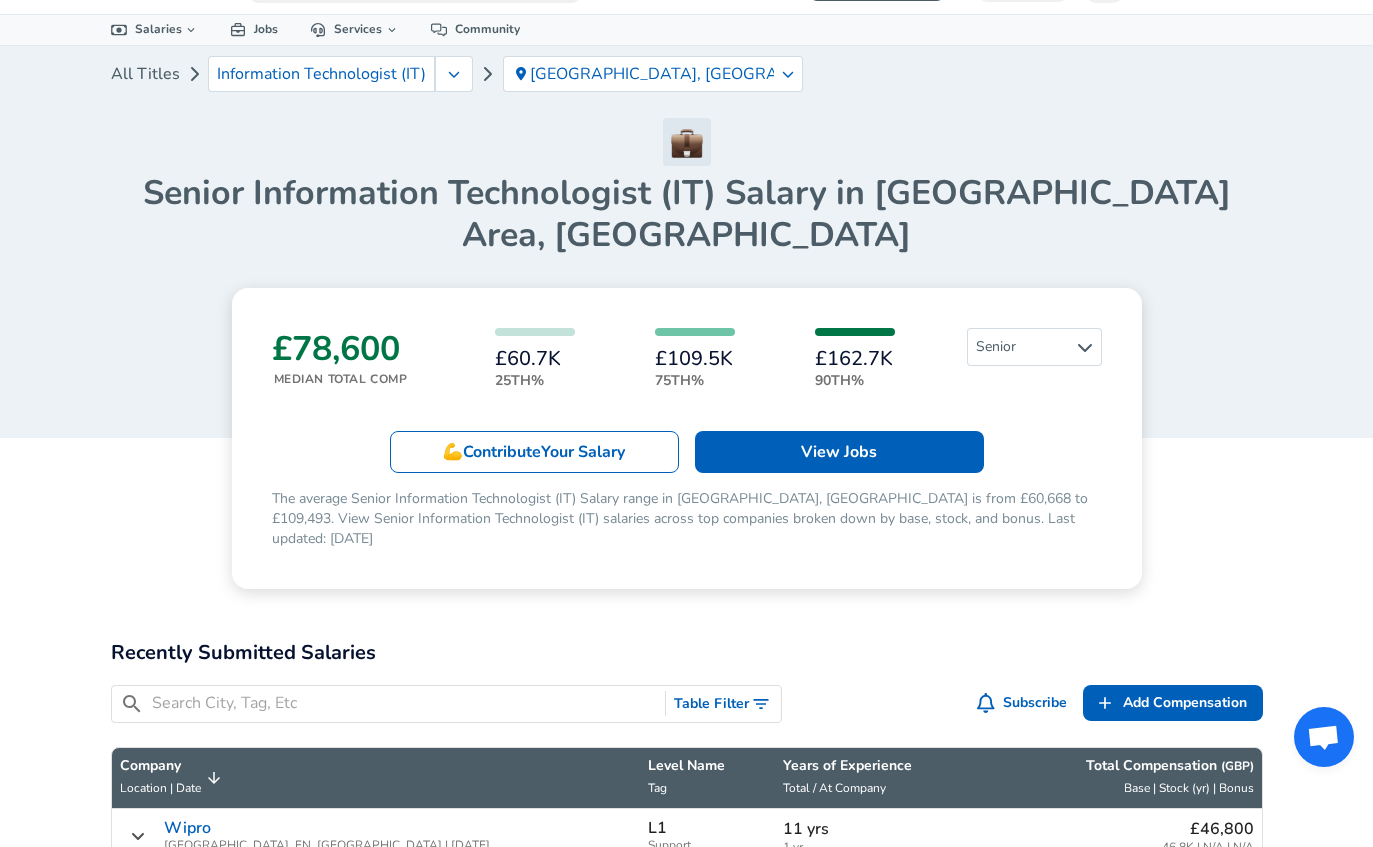 scroll, scrollTop: 0, scrollLeft: 0, axis: both 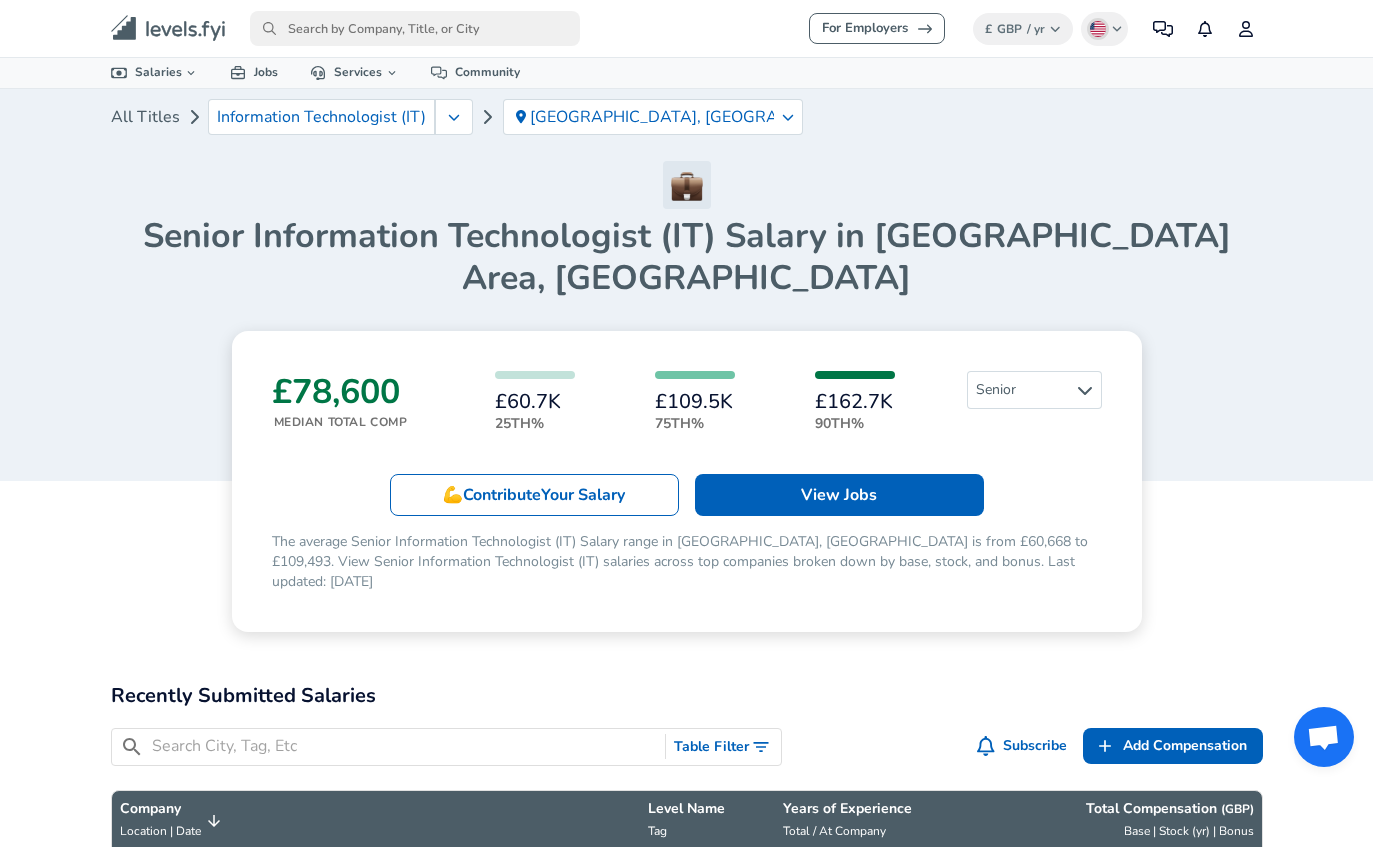 click on "Information Technologist (IT)" at bounding box center (321, 117) 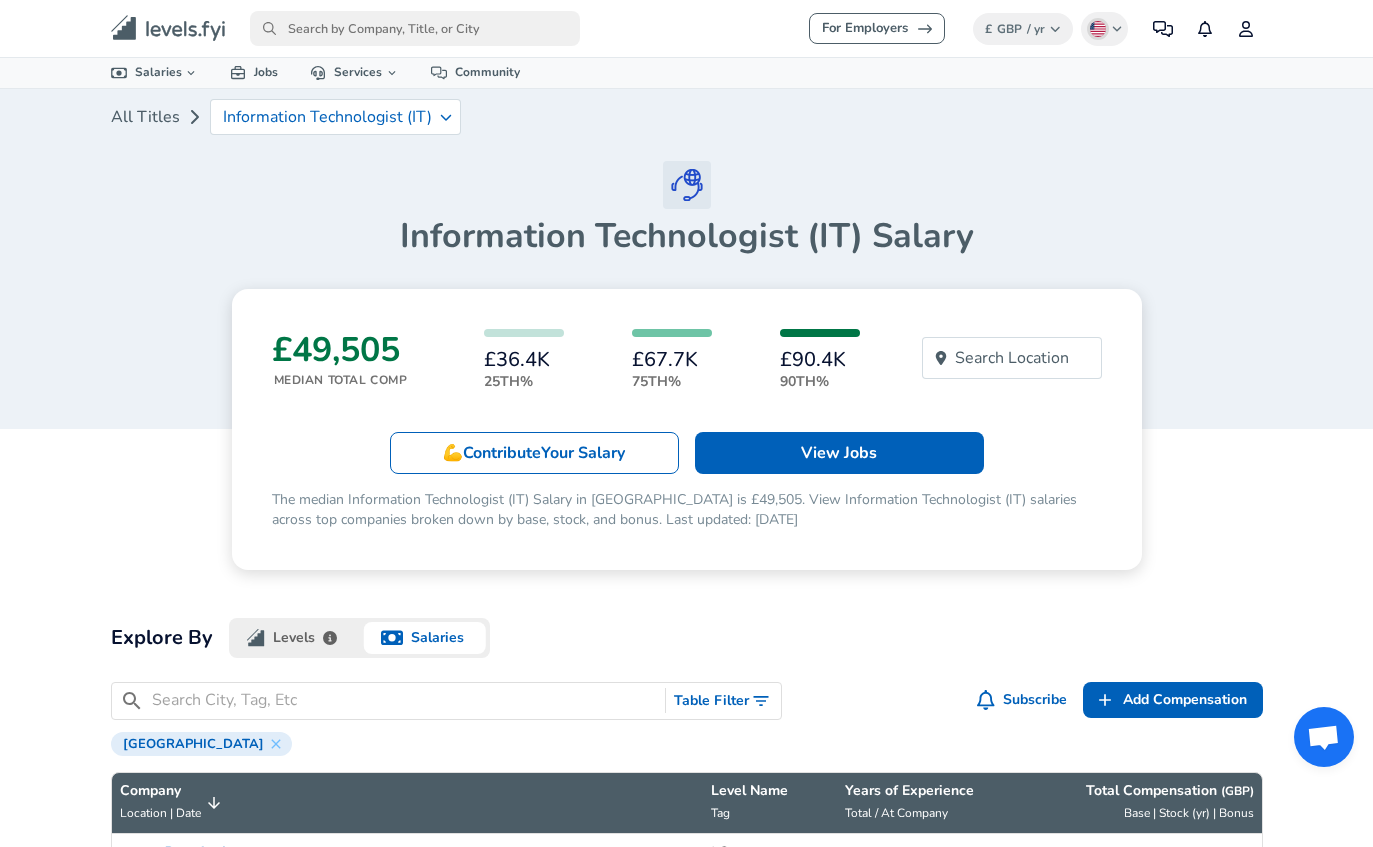 click on "Information Technologist (IT)" at bounding box center (335, 117) 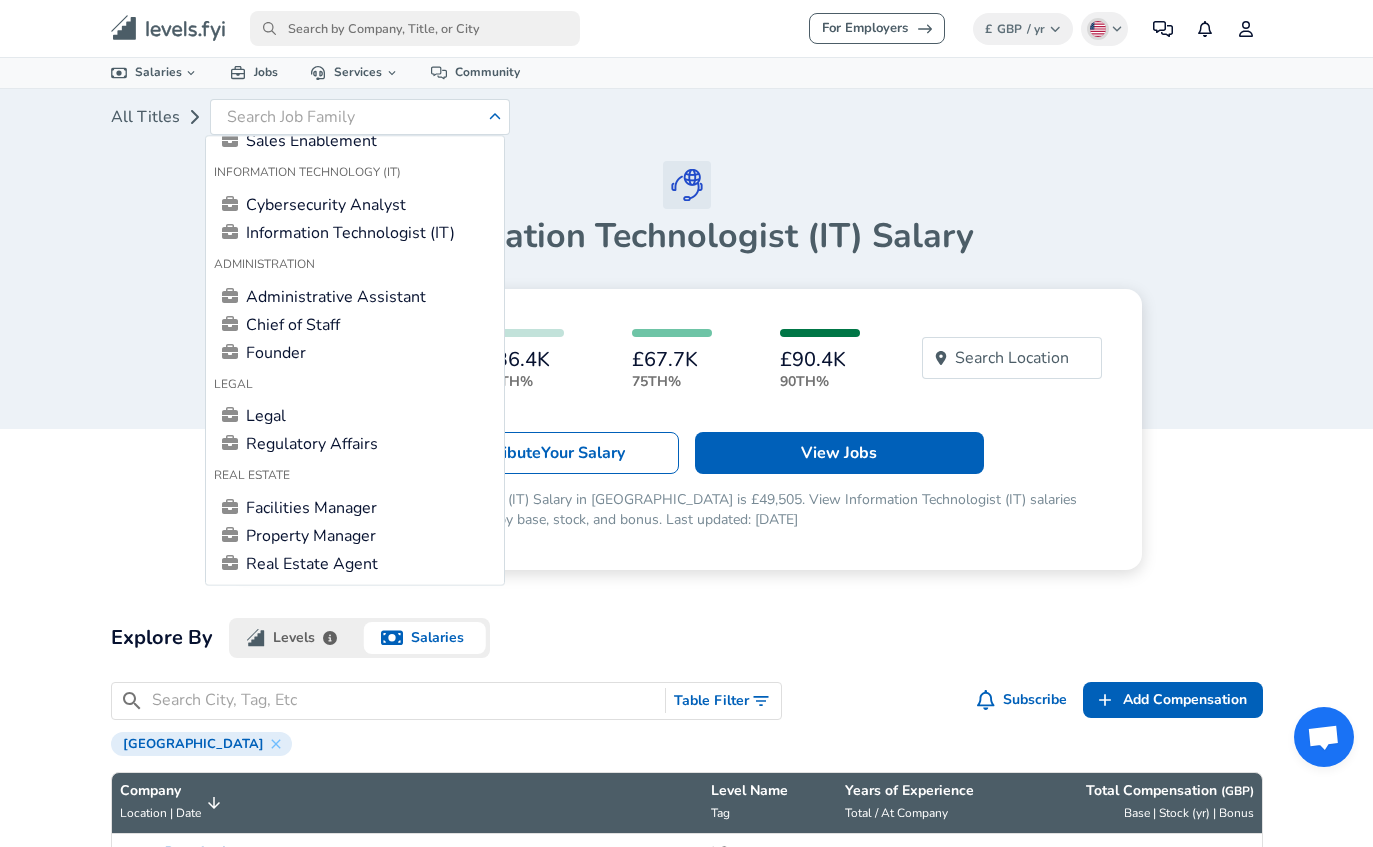 scroll, scrollTop: 1995, scrollLeft: 0, axis: vertical 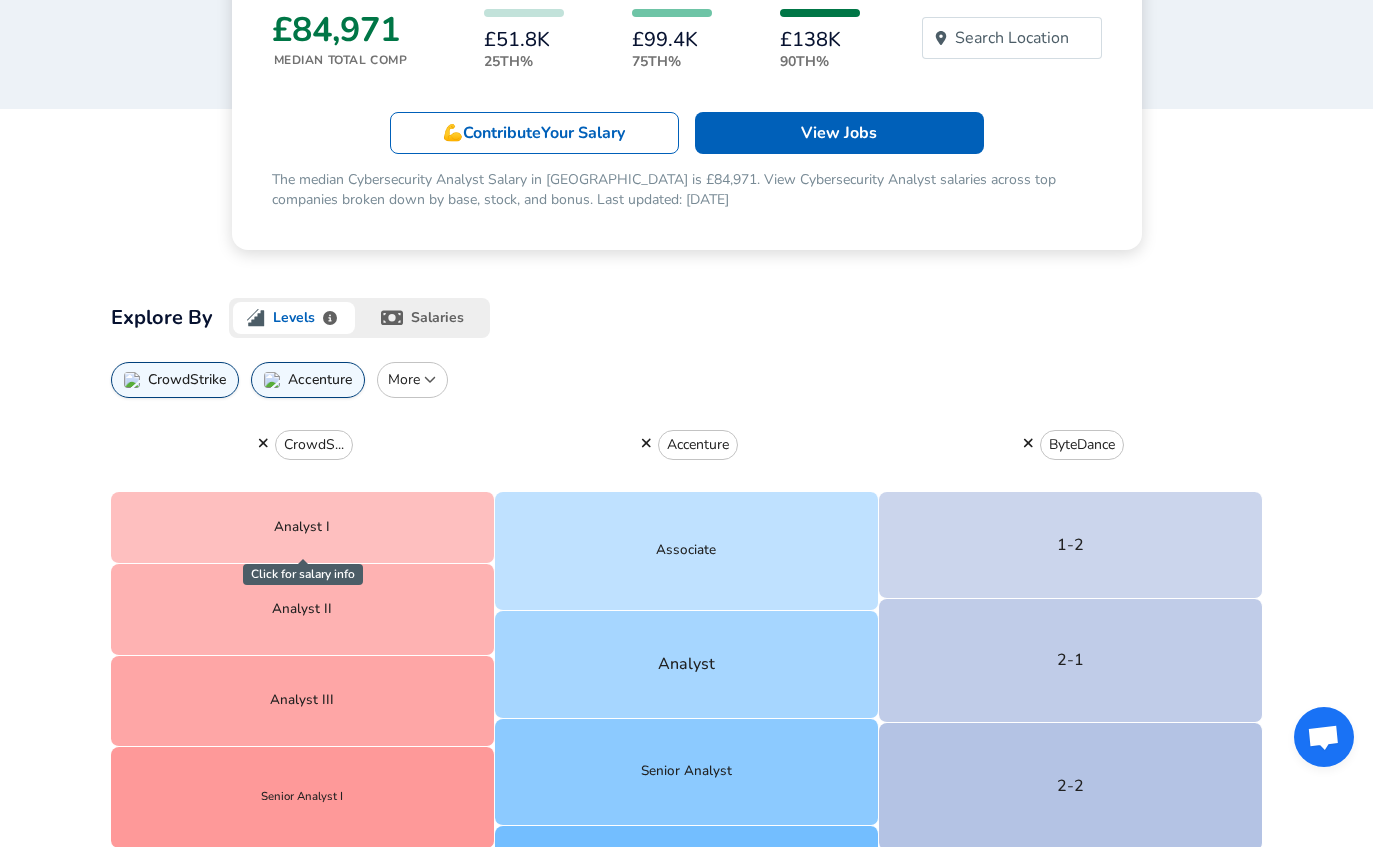 click on "salaries" at bounding box center [424, 318] 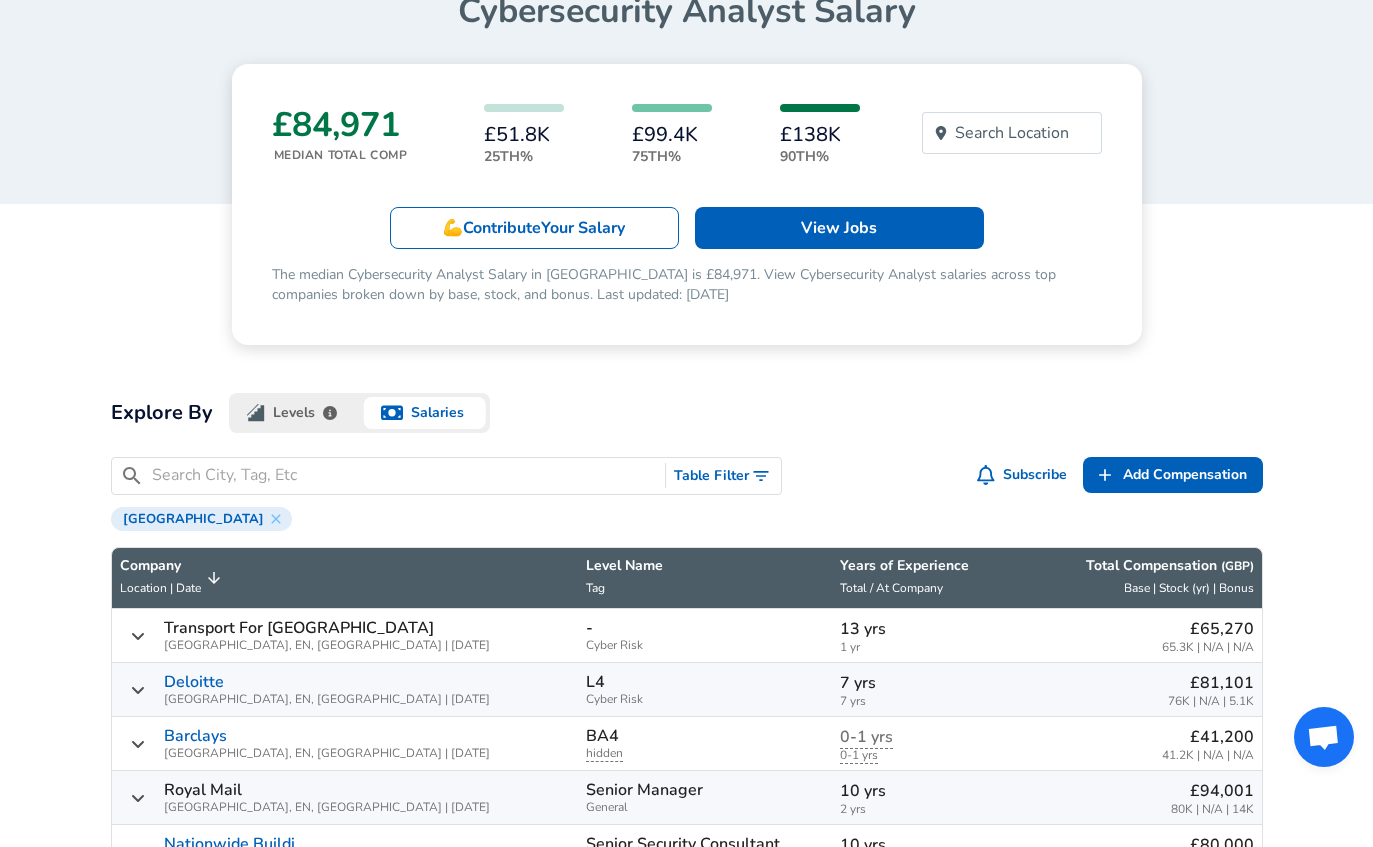 scroll, scrollTop: 269, scrollLeft: 0, axis: vertical 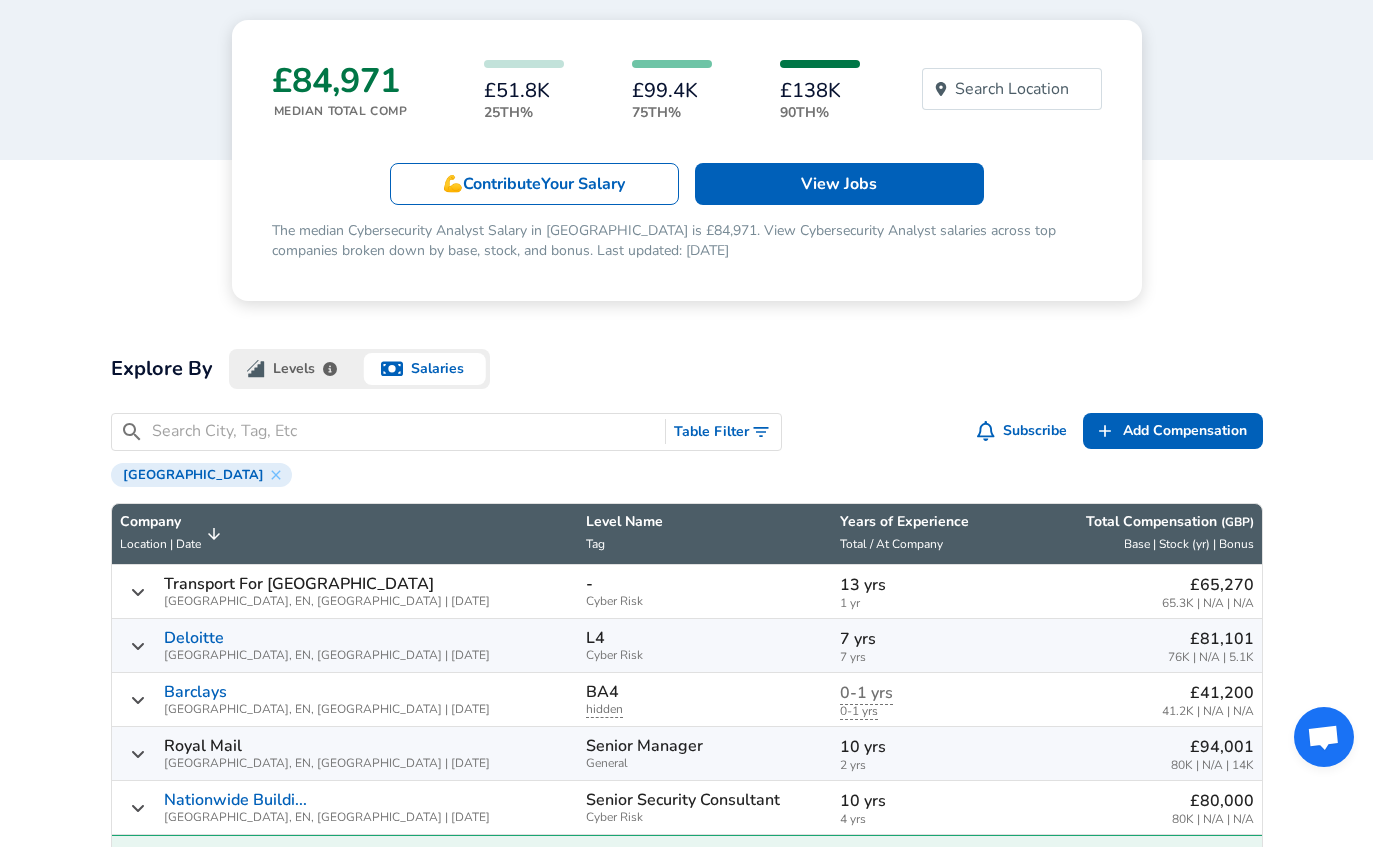 click on "Table Filter" at bounding box center (723, 432) 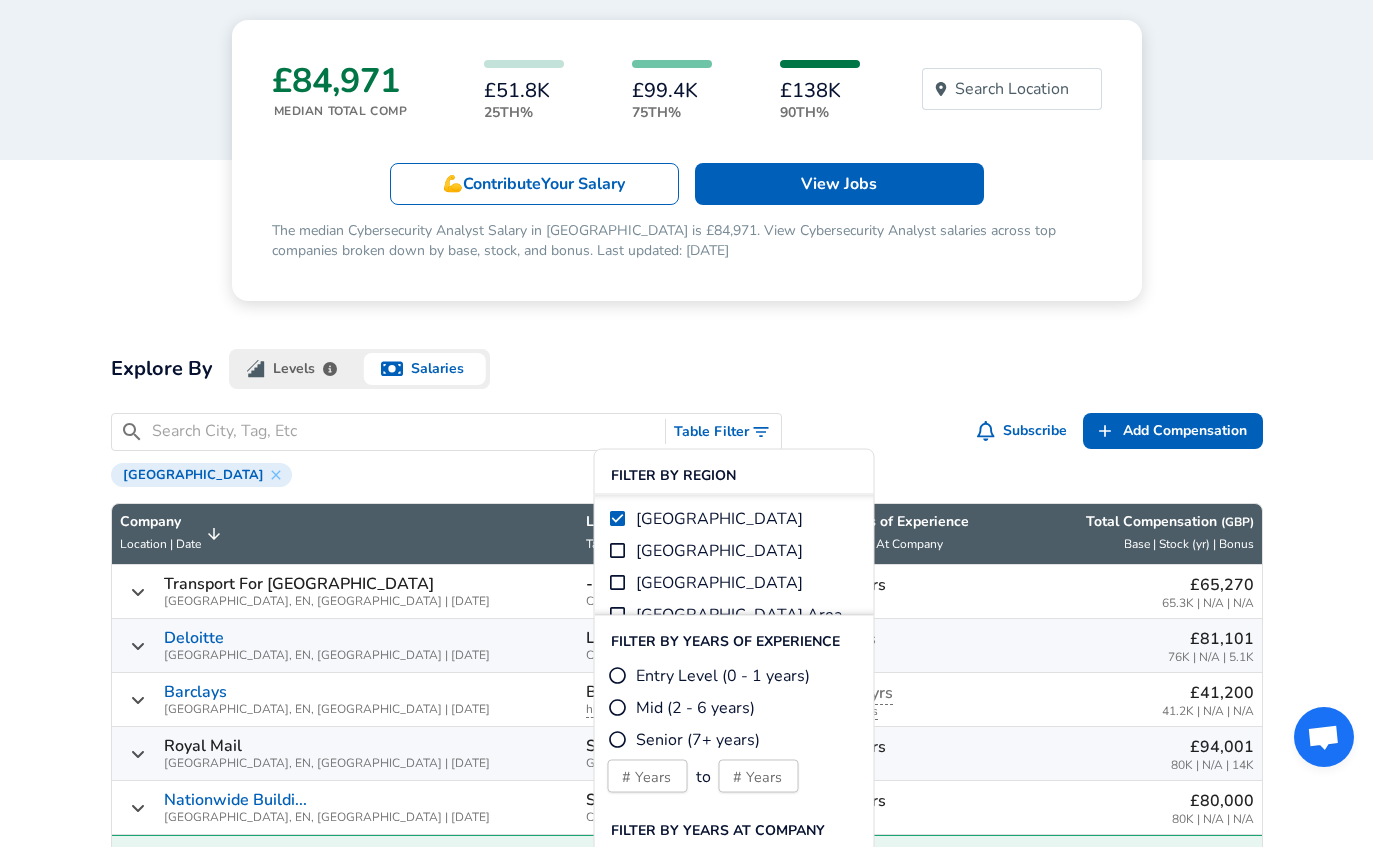 click on "Table Filter" at bounding box center (723, 432) 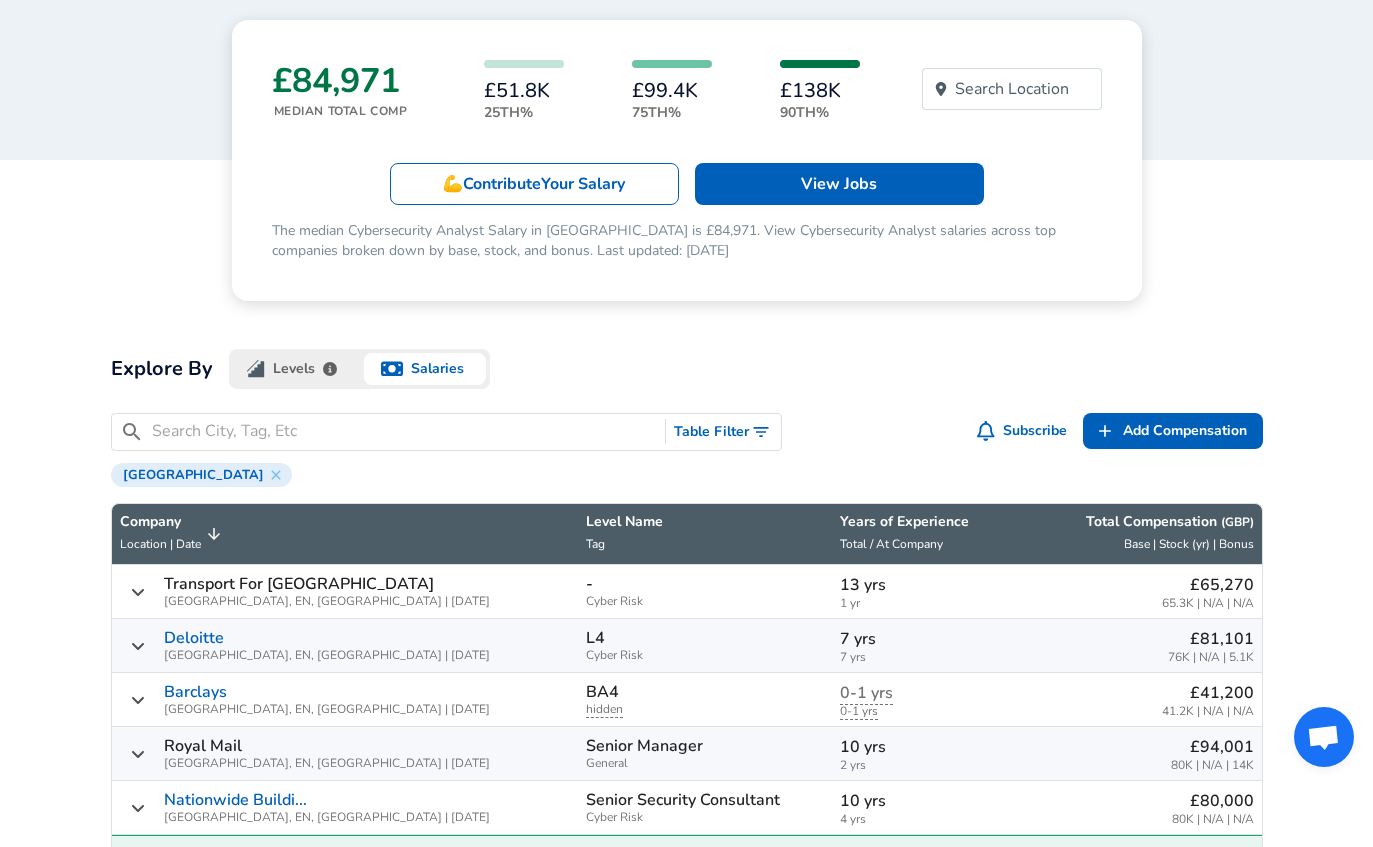 click on "Table Filter" at bounding box center [723, 432] 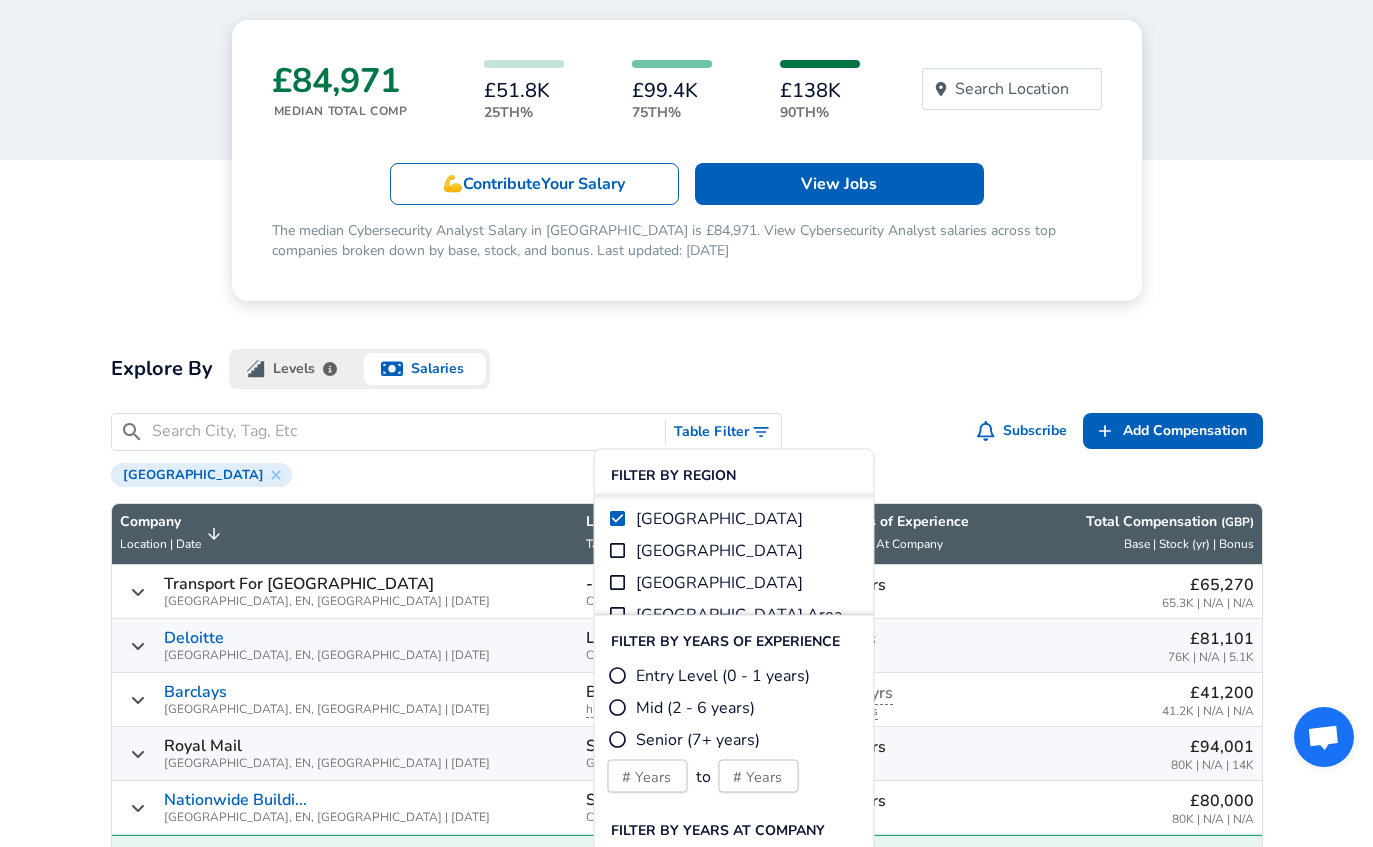 click on "Table Filter" at bounding box center (723, 432) 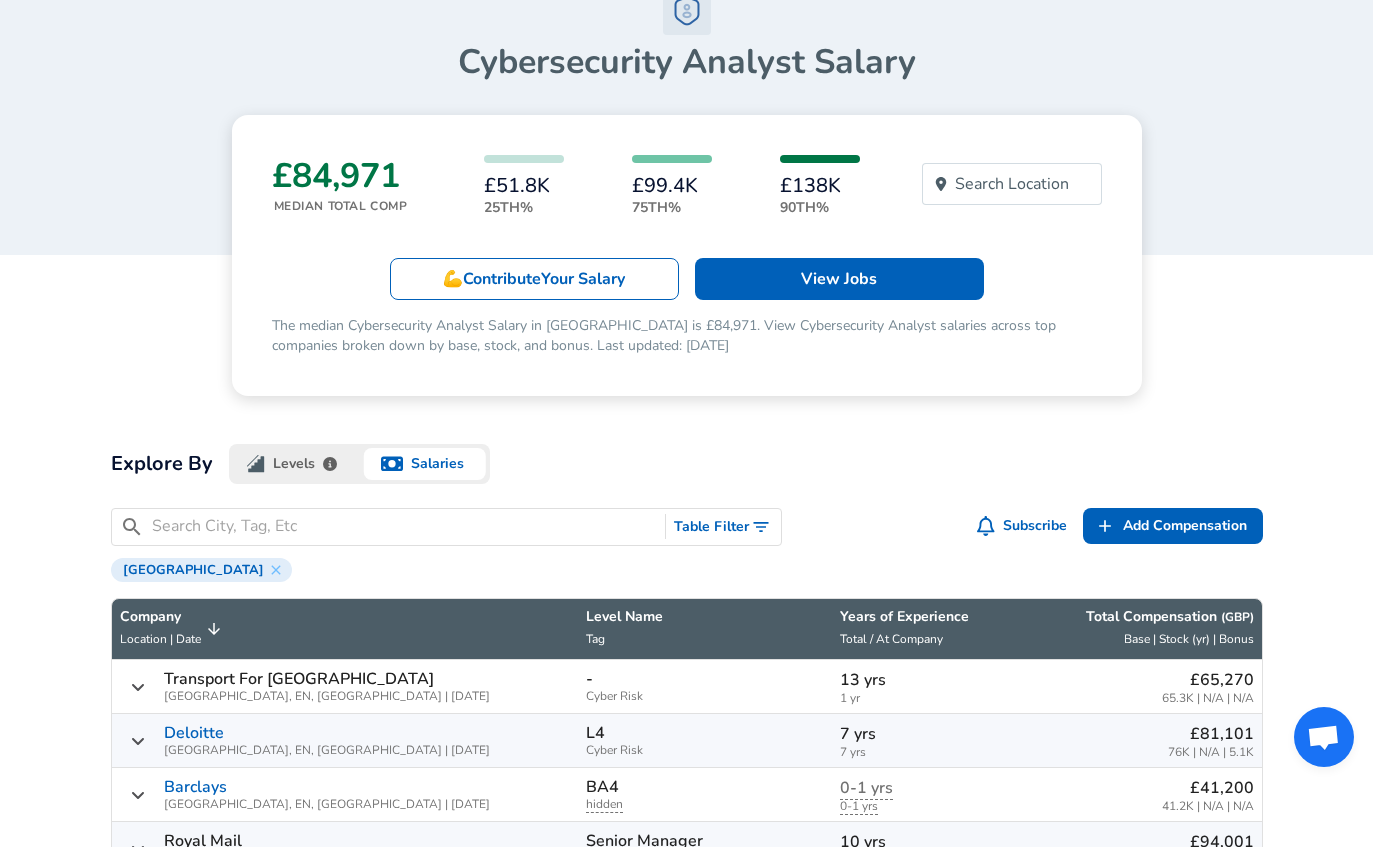 scroll, scrollTop: 0, scrollLeft: 0, axis: both 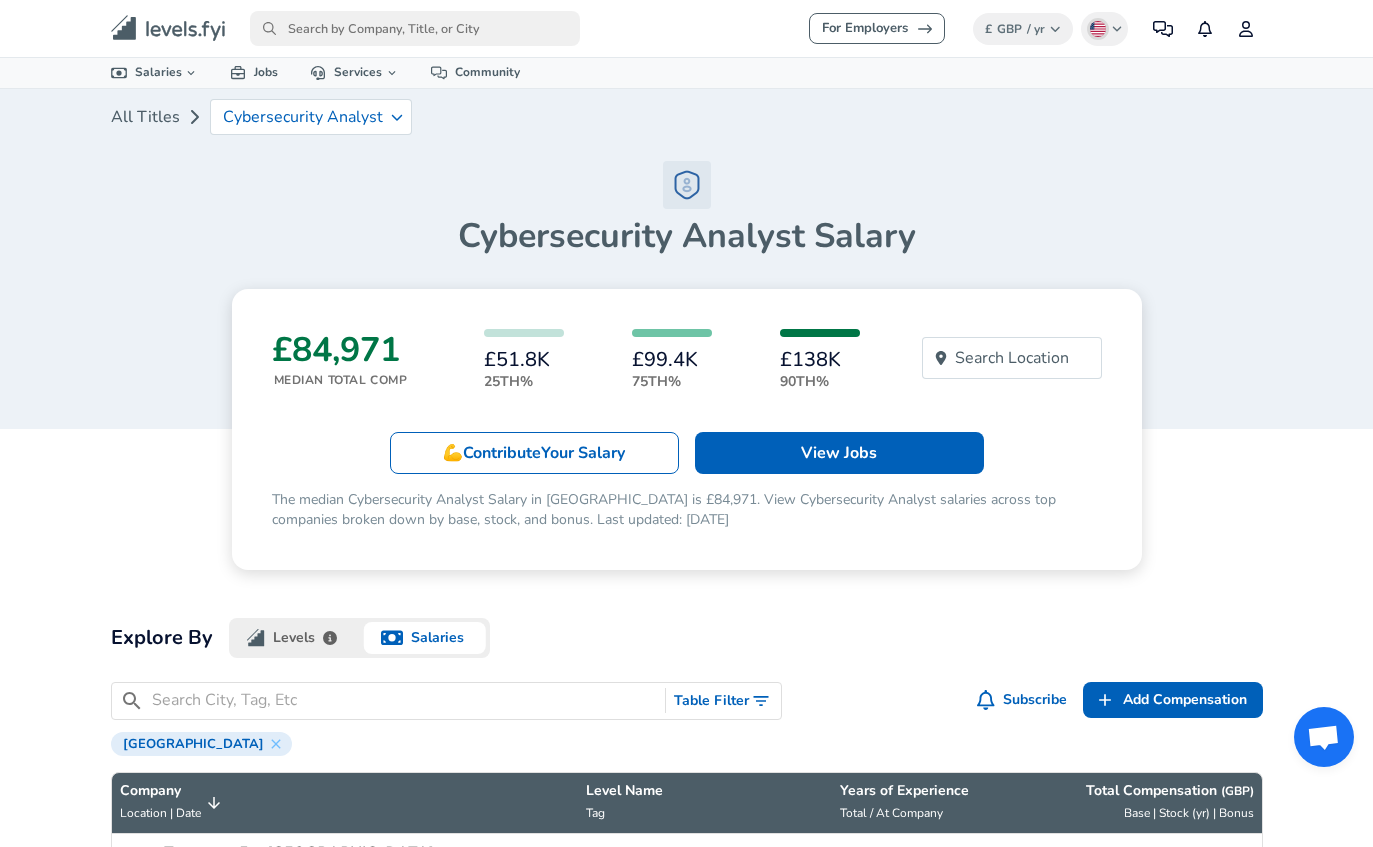 click on "Search Location" at bounding box center (1012, 358) 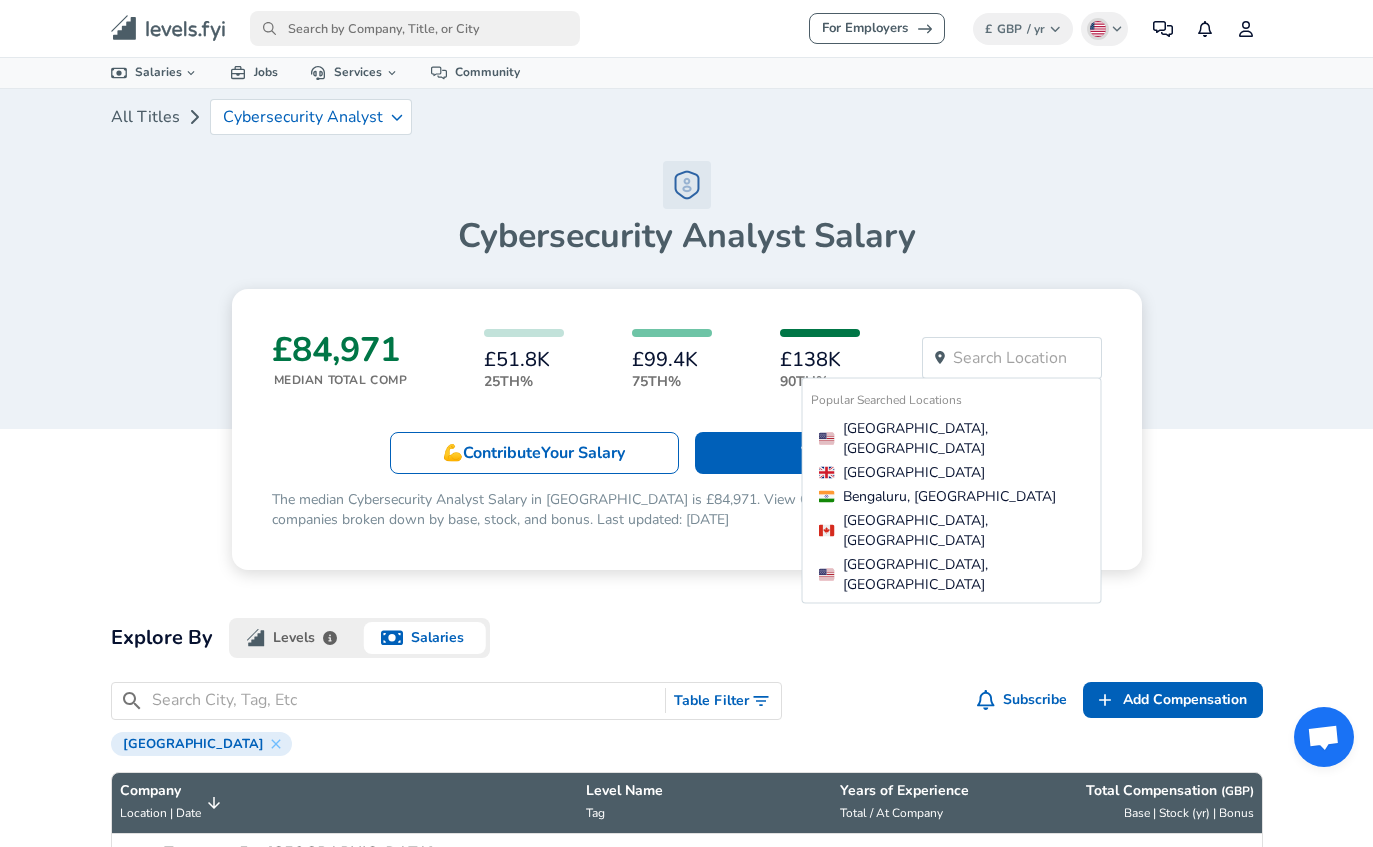 click on "[GEOGRAPHIC_DATA]" at bounding box center [956, 472] 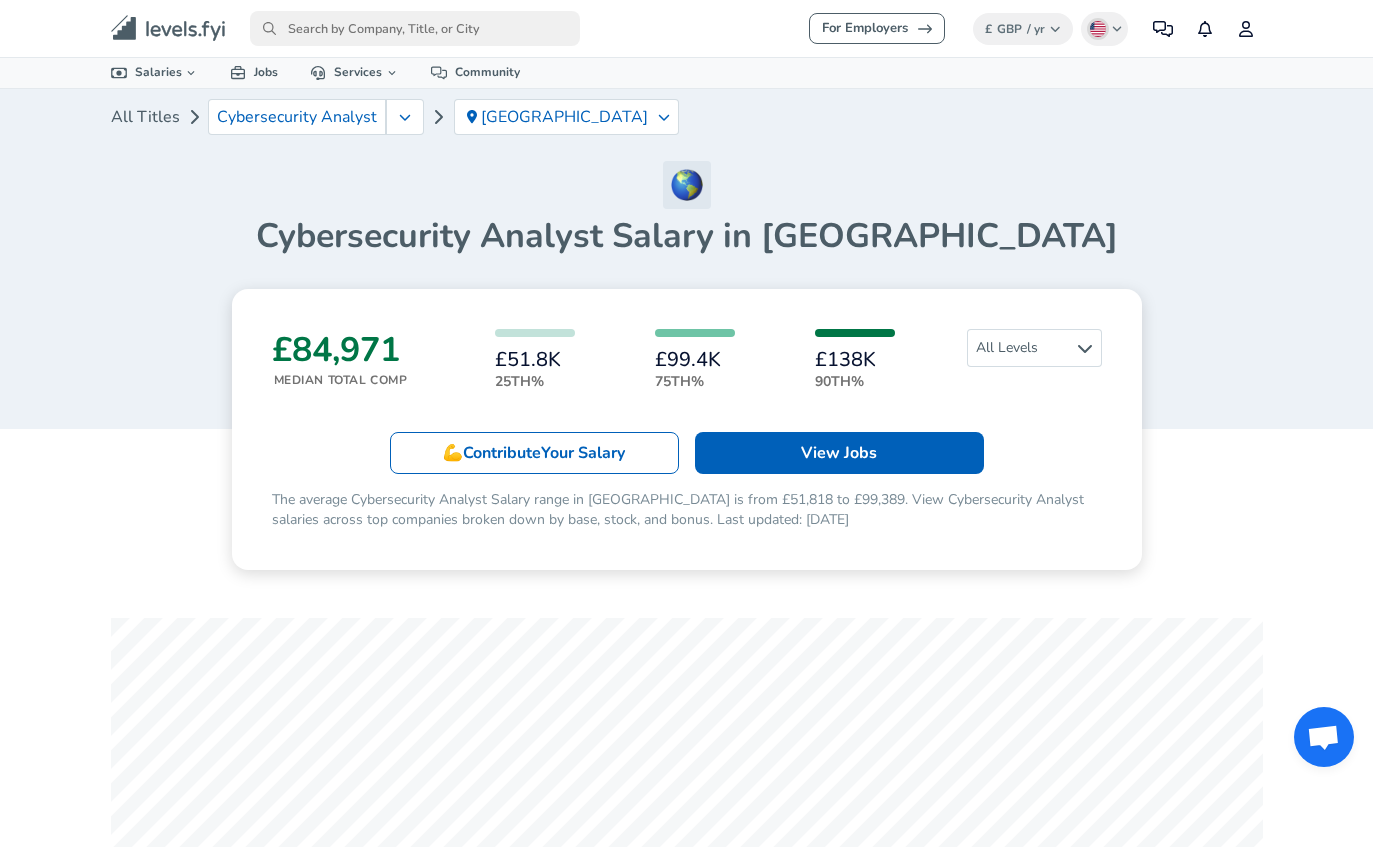 click on "All Levels" at bounding box center (1034, 348) 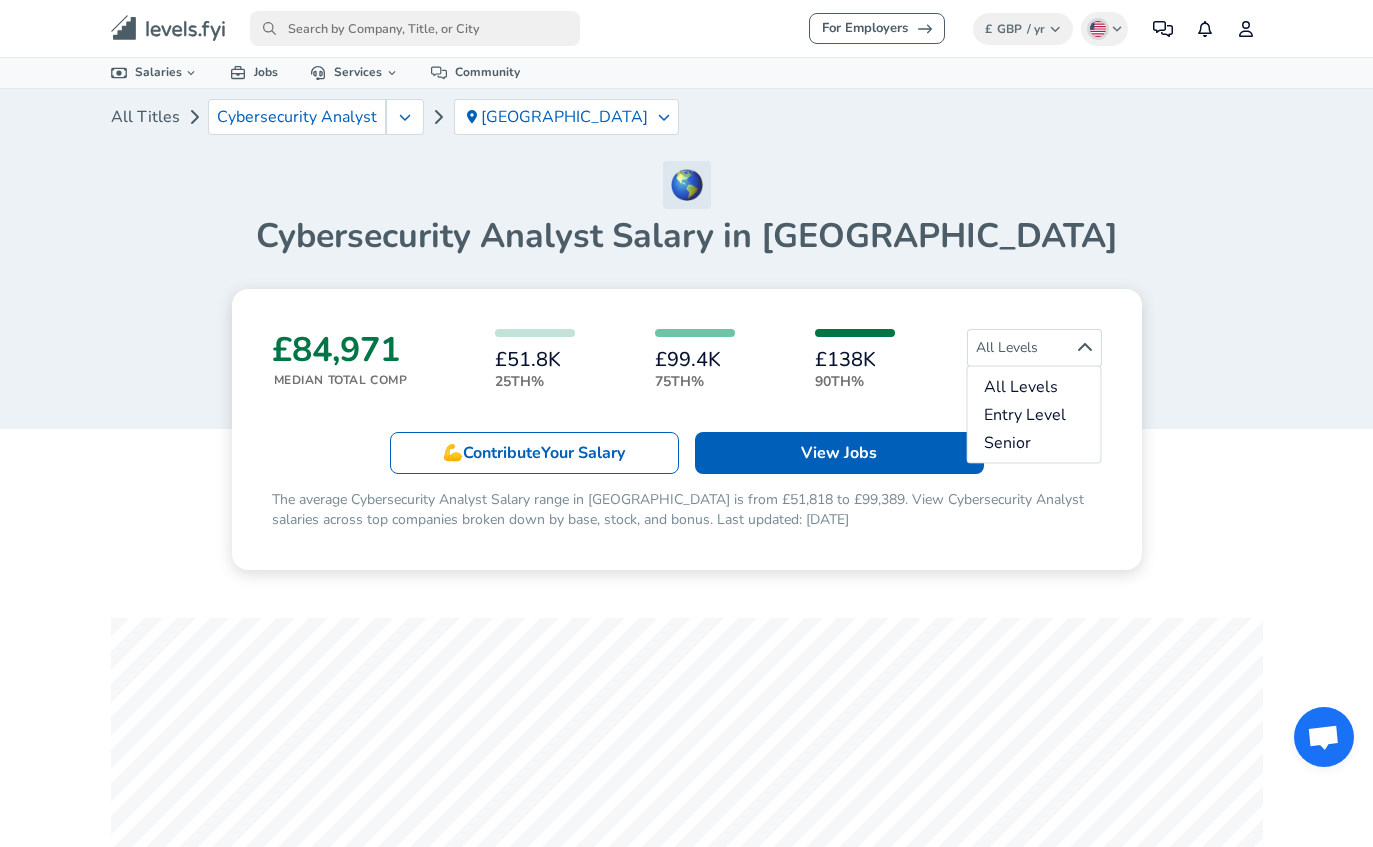click on "Entry Level" at bounding box center (1034, 415) 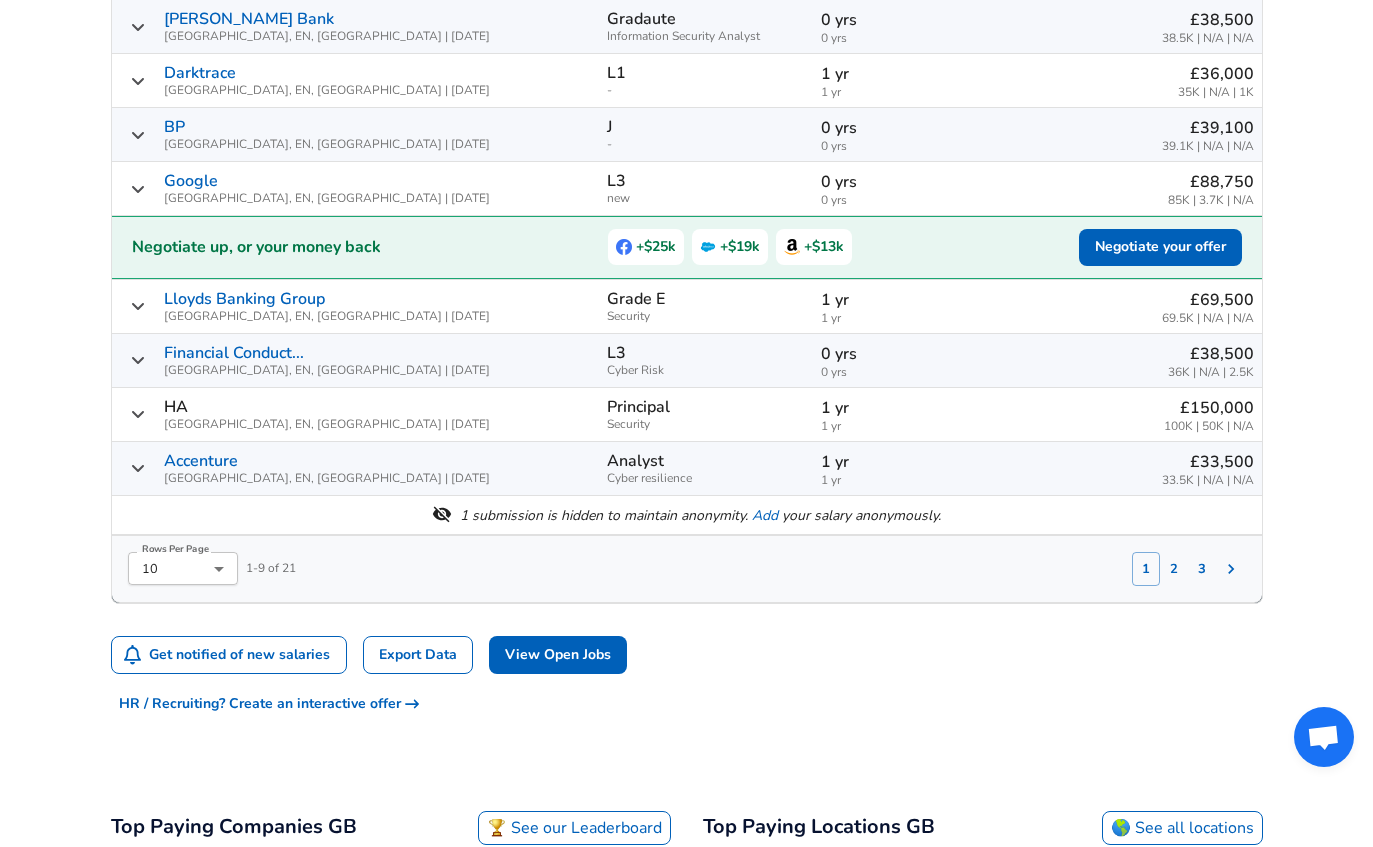scroll, scrollTop: 856, scrollLeft: 0, axis: vertical 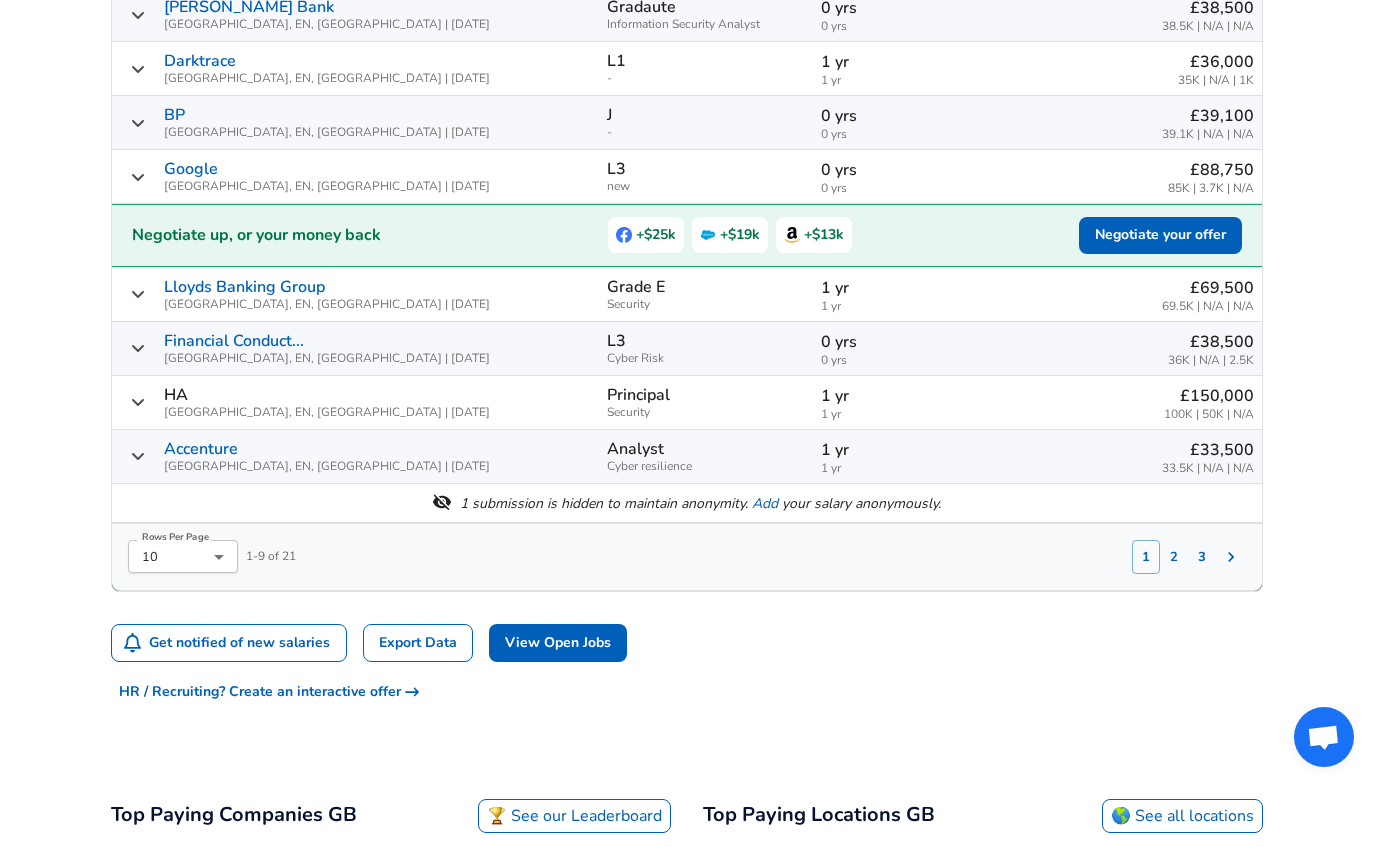 click 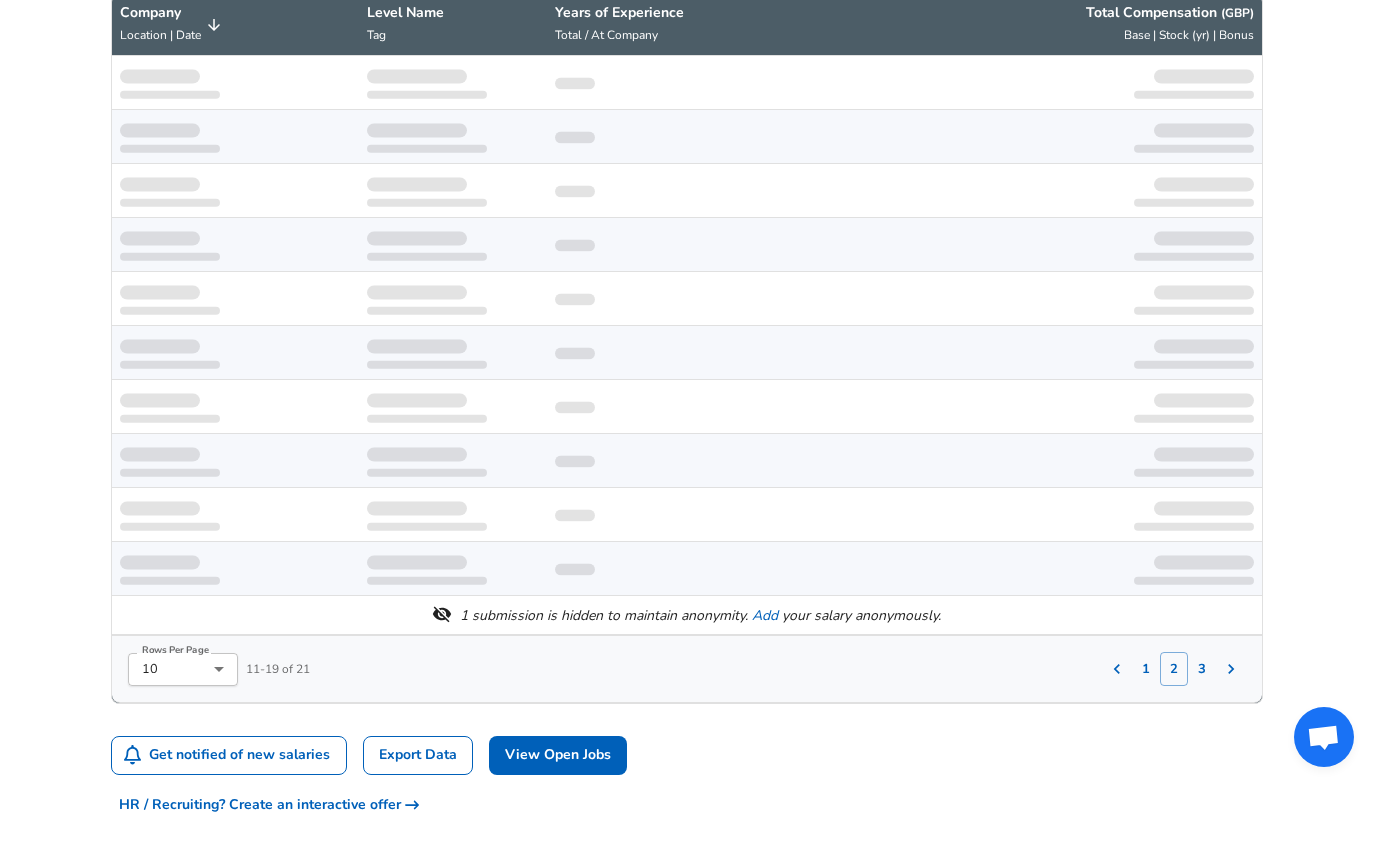 scroll, scrollTop: 710, scrollLeft: 0, axis: vertical 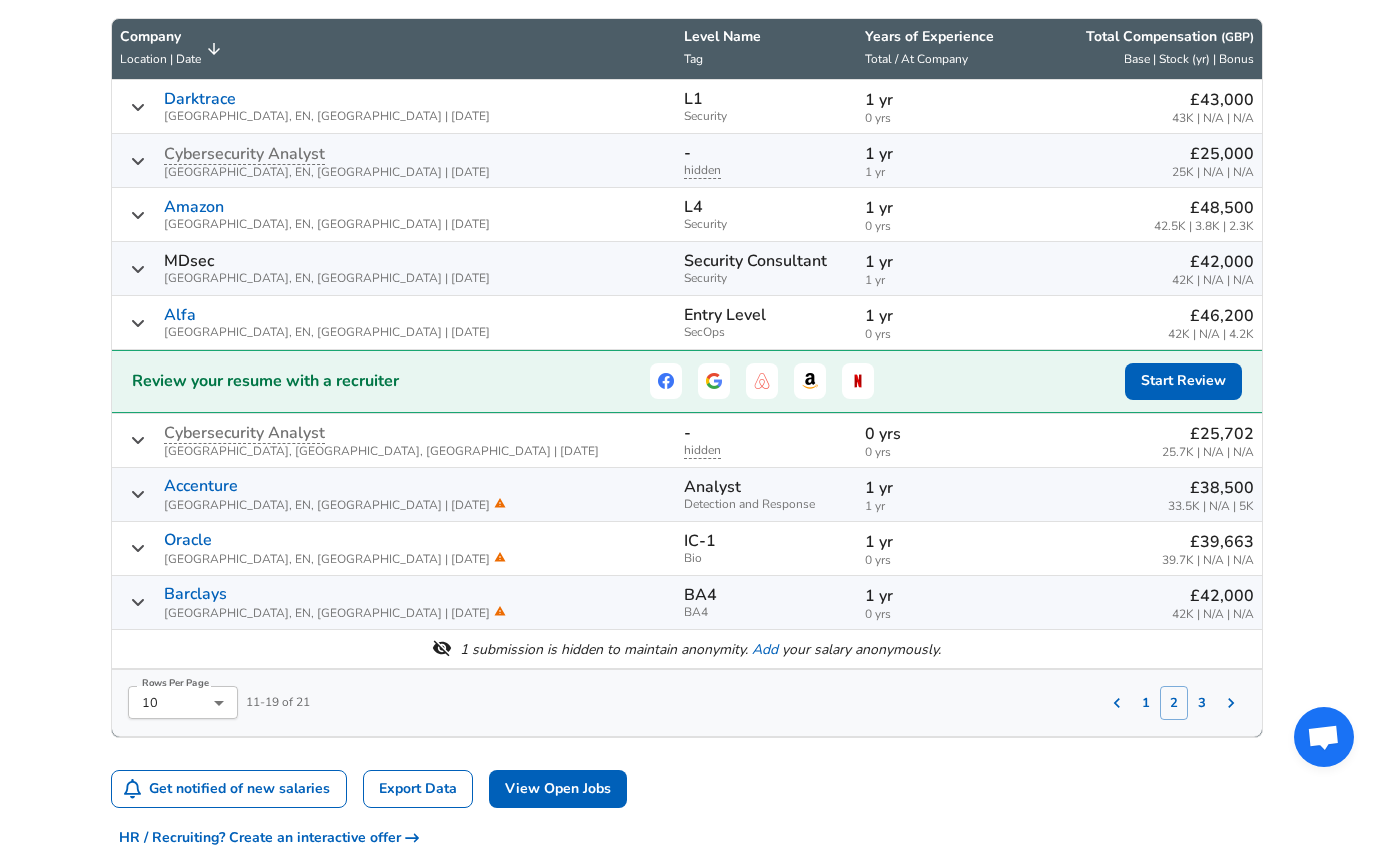click at bounding box center (1231, 703) 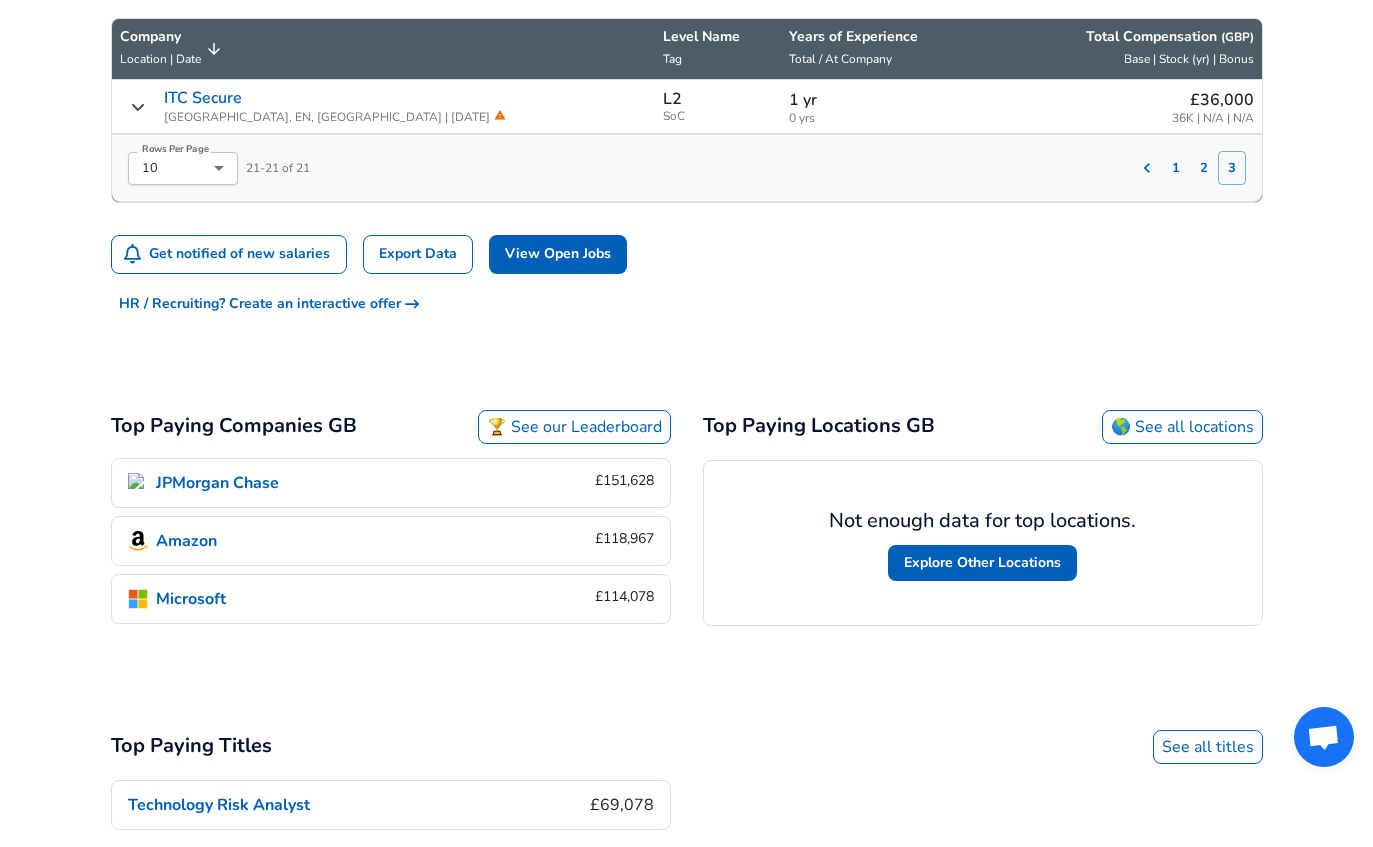 click at bounding box center (138, 483) 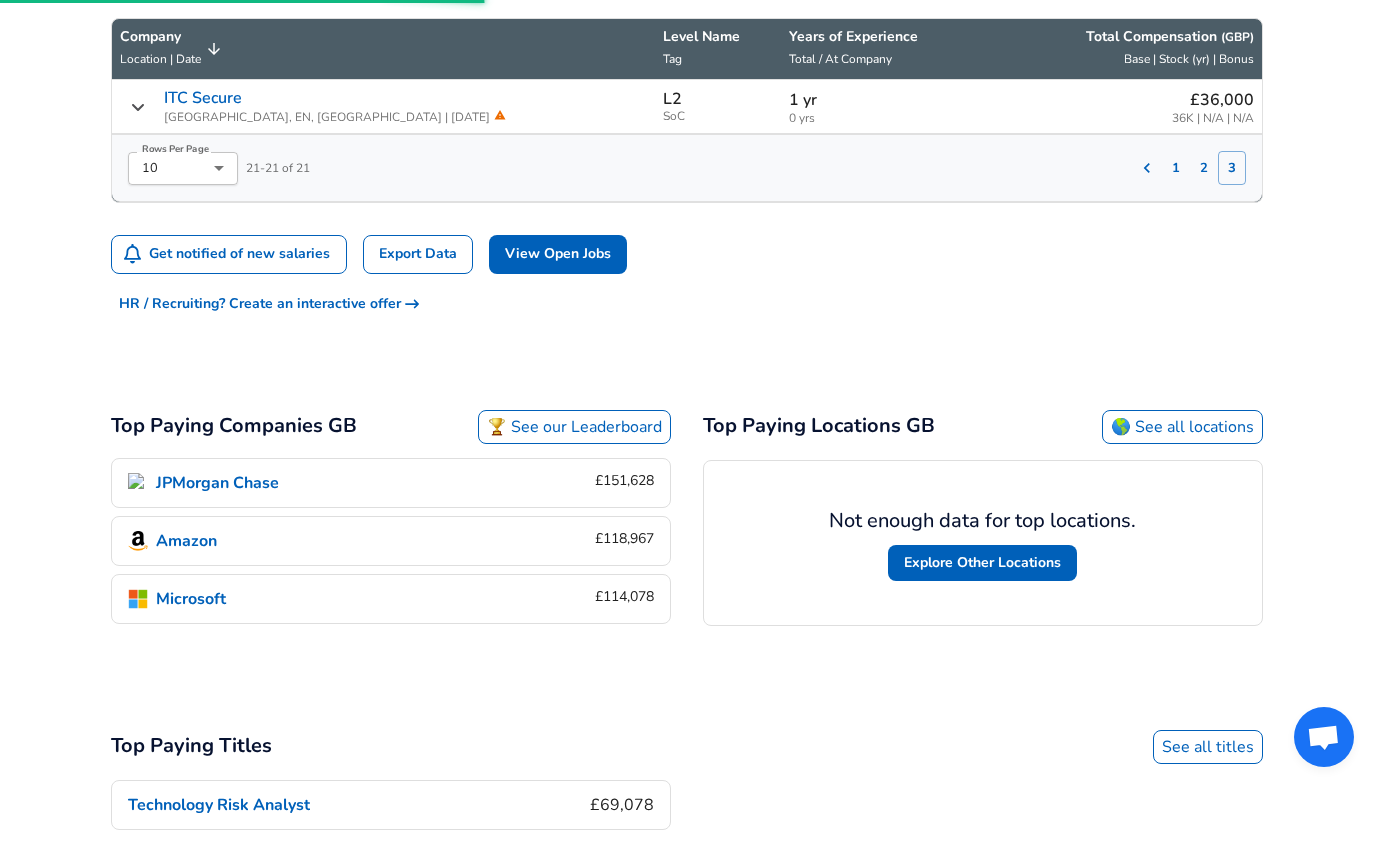scroll, scrollTop: 709, scrollLeft: 0, axis: vertical 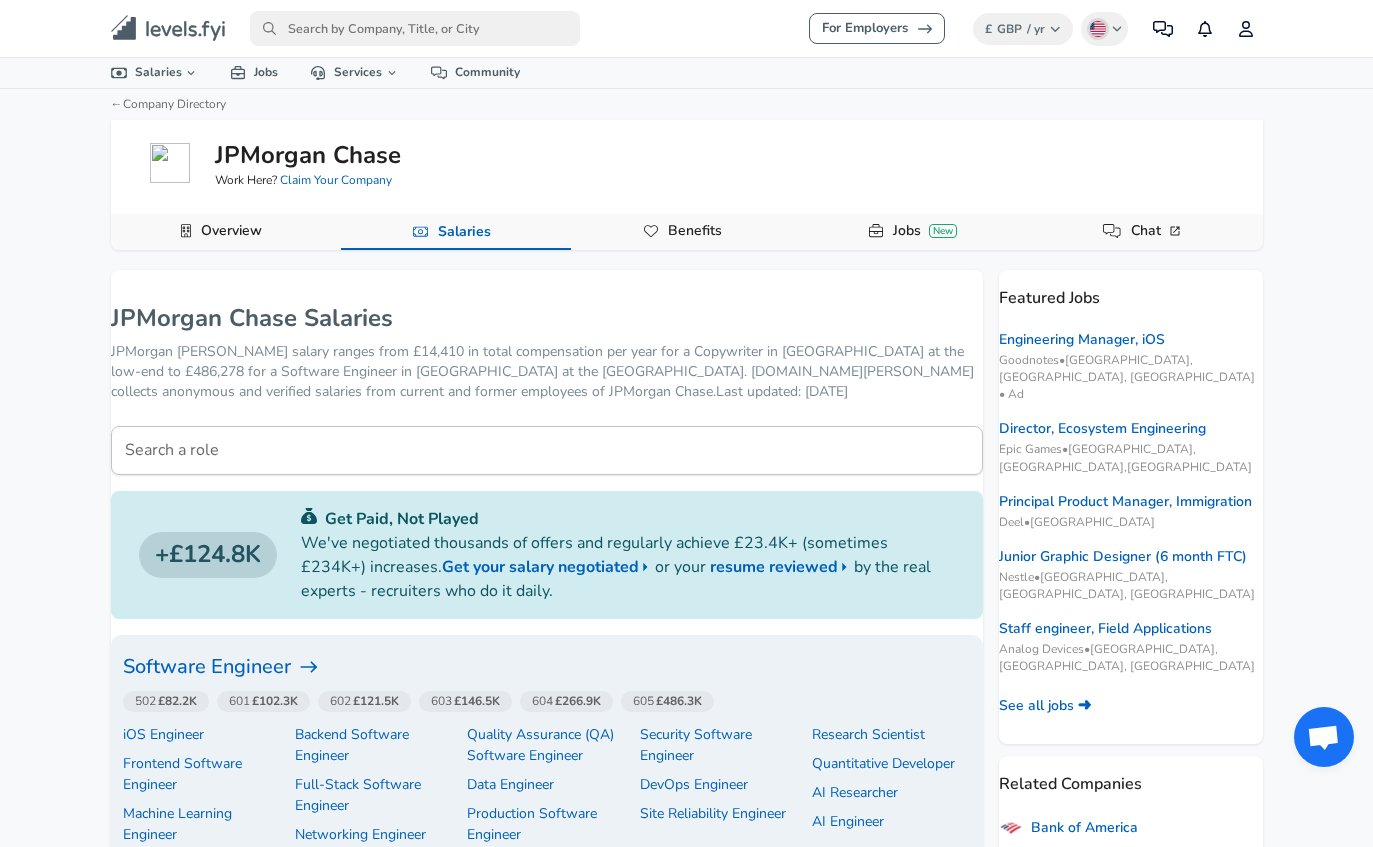 click on "Search a role" at bounding box center (547, 450) 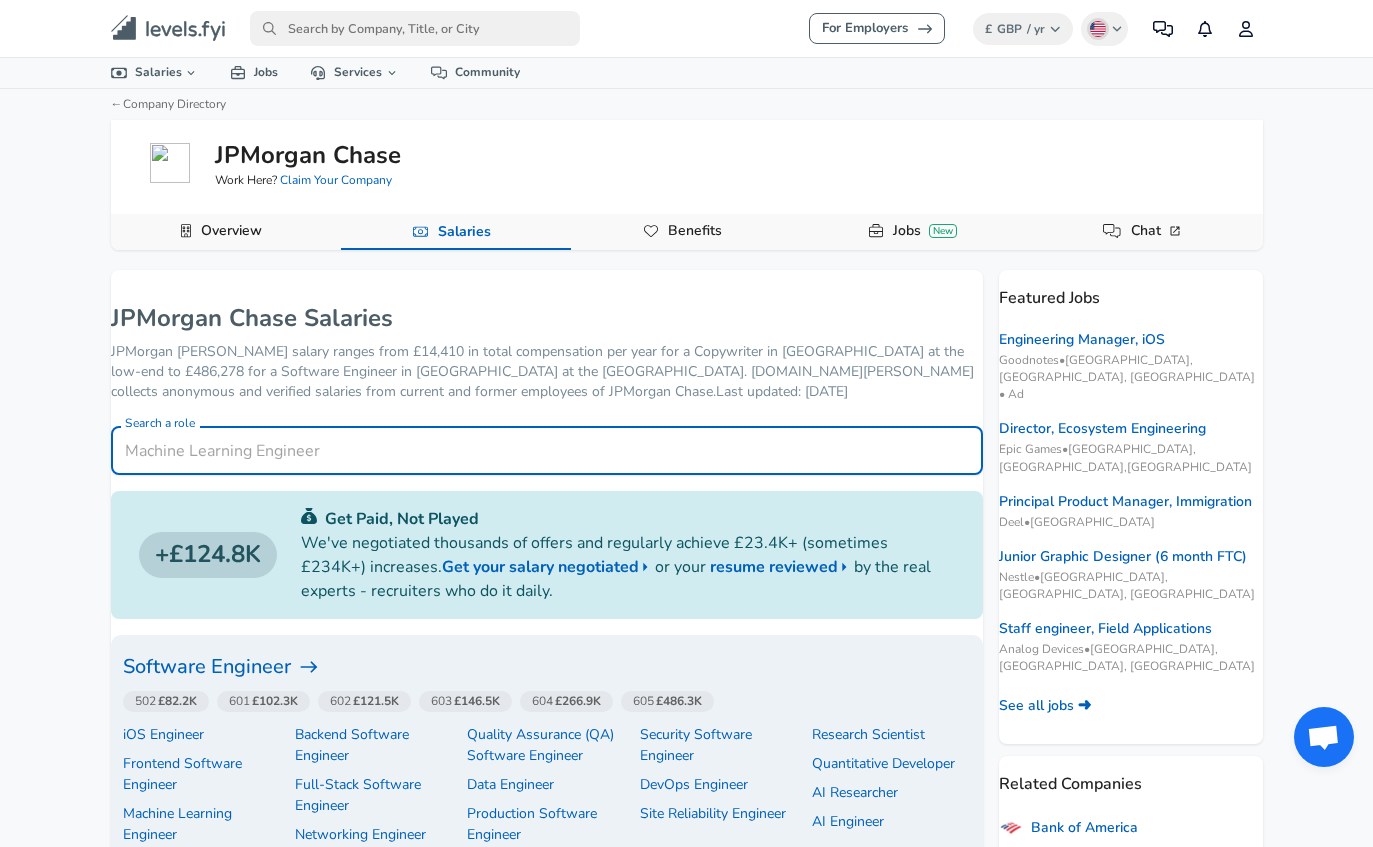 click on "Search a role" at bounding box center (547, 450) 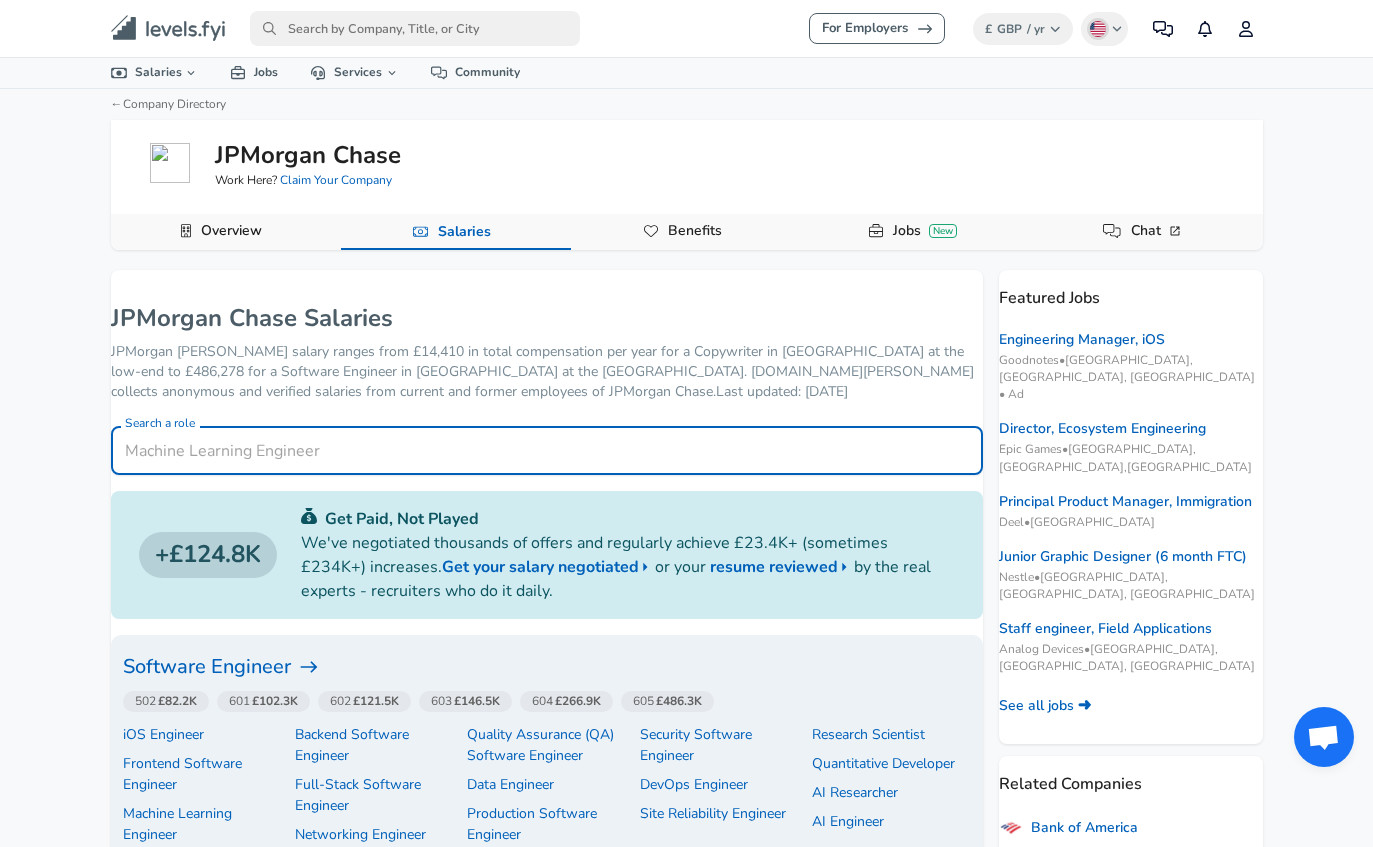 click on "Search a role" at bounding box center (547, 450) 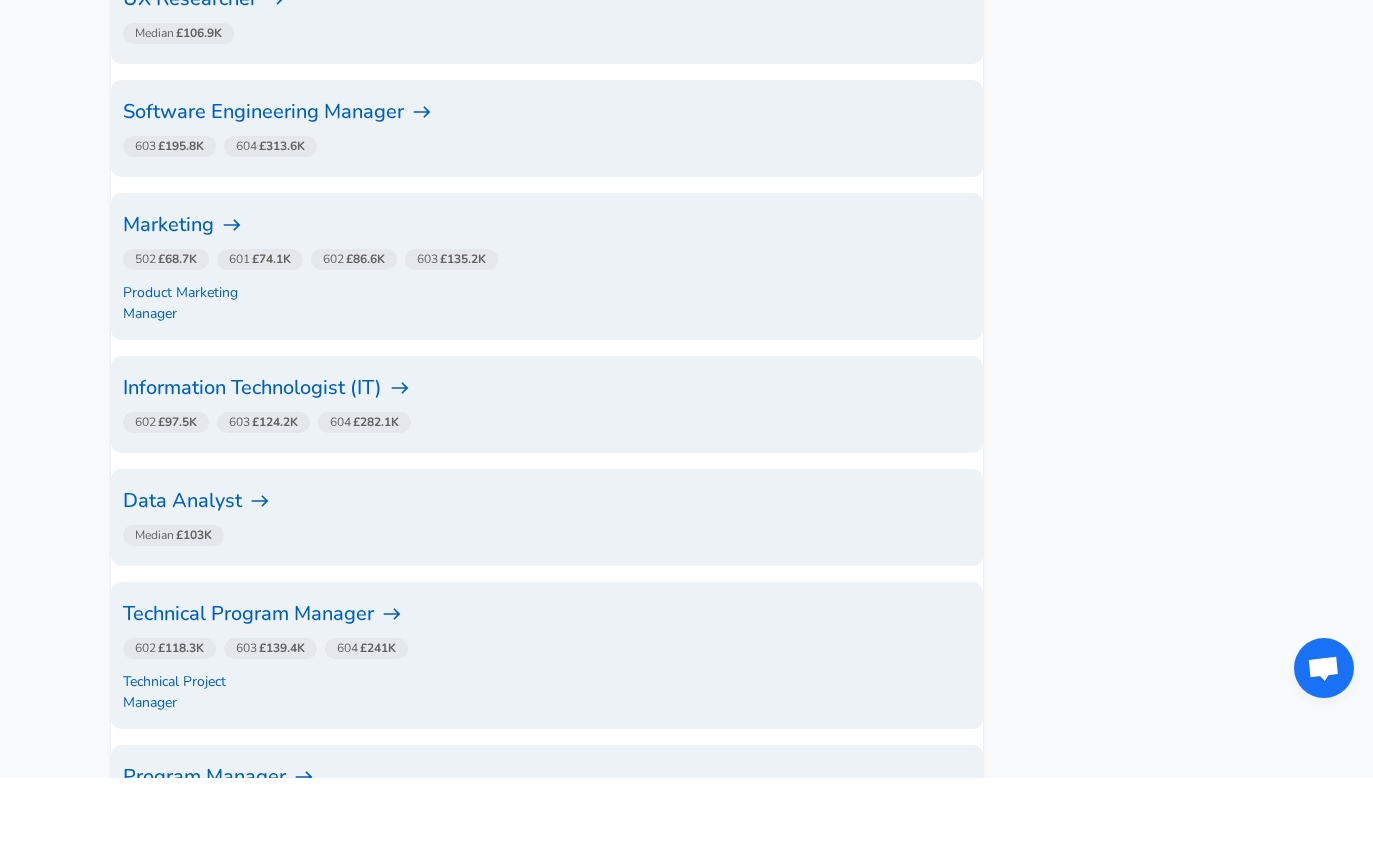 scroll, scrollTop: 2600, scrollLeft: 0, axis: vertical 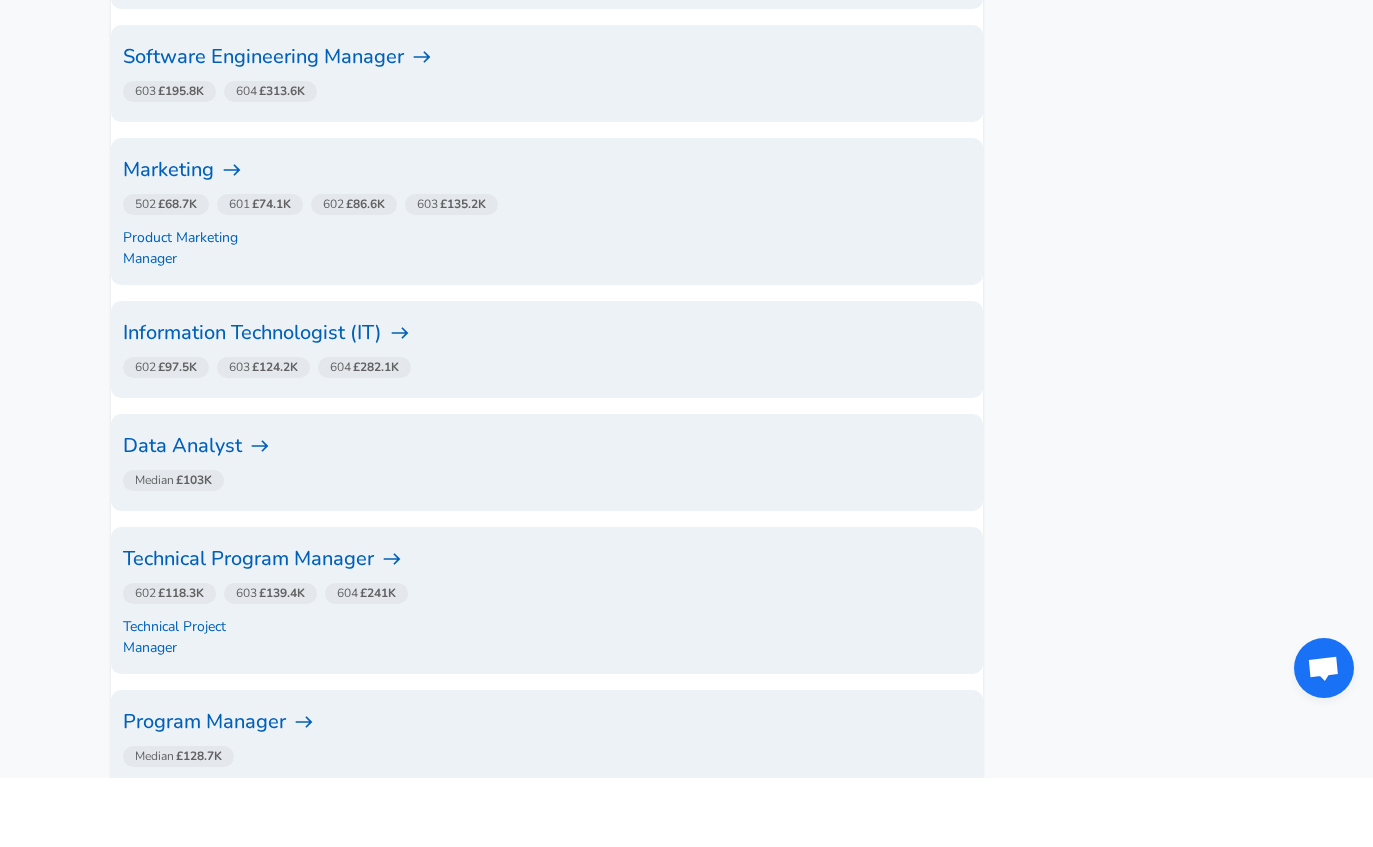click on "602  £118.3K 603  £139.4K 604  £241K" at bounding box center [543, 662] 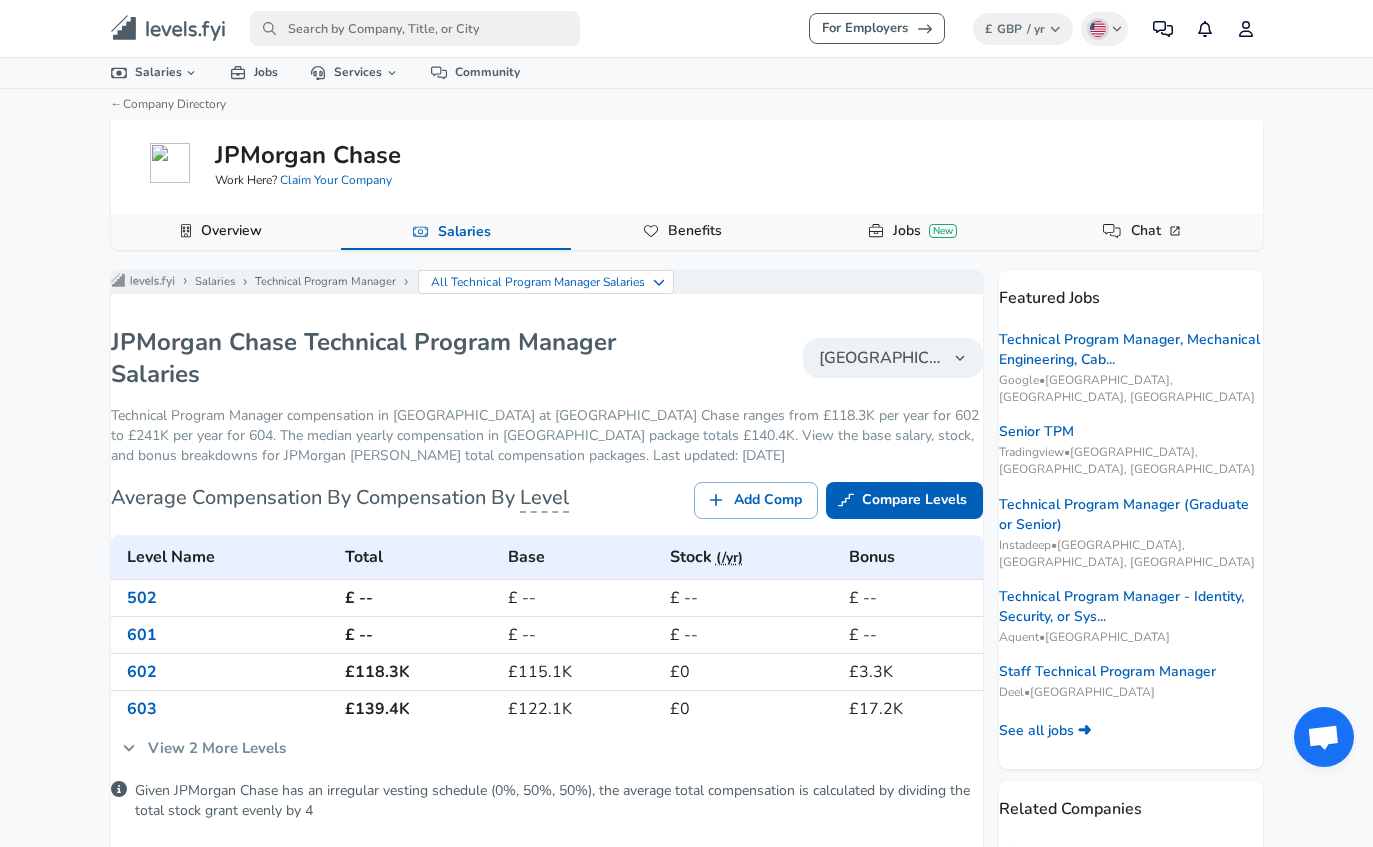 click on "[GEOGRAPHIC_DATA]" at bounding box center [893, 358] 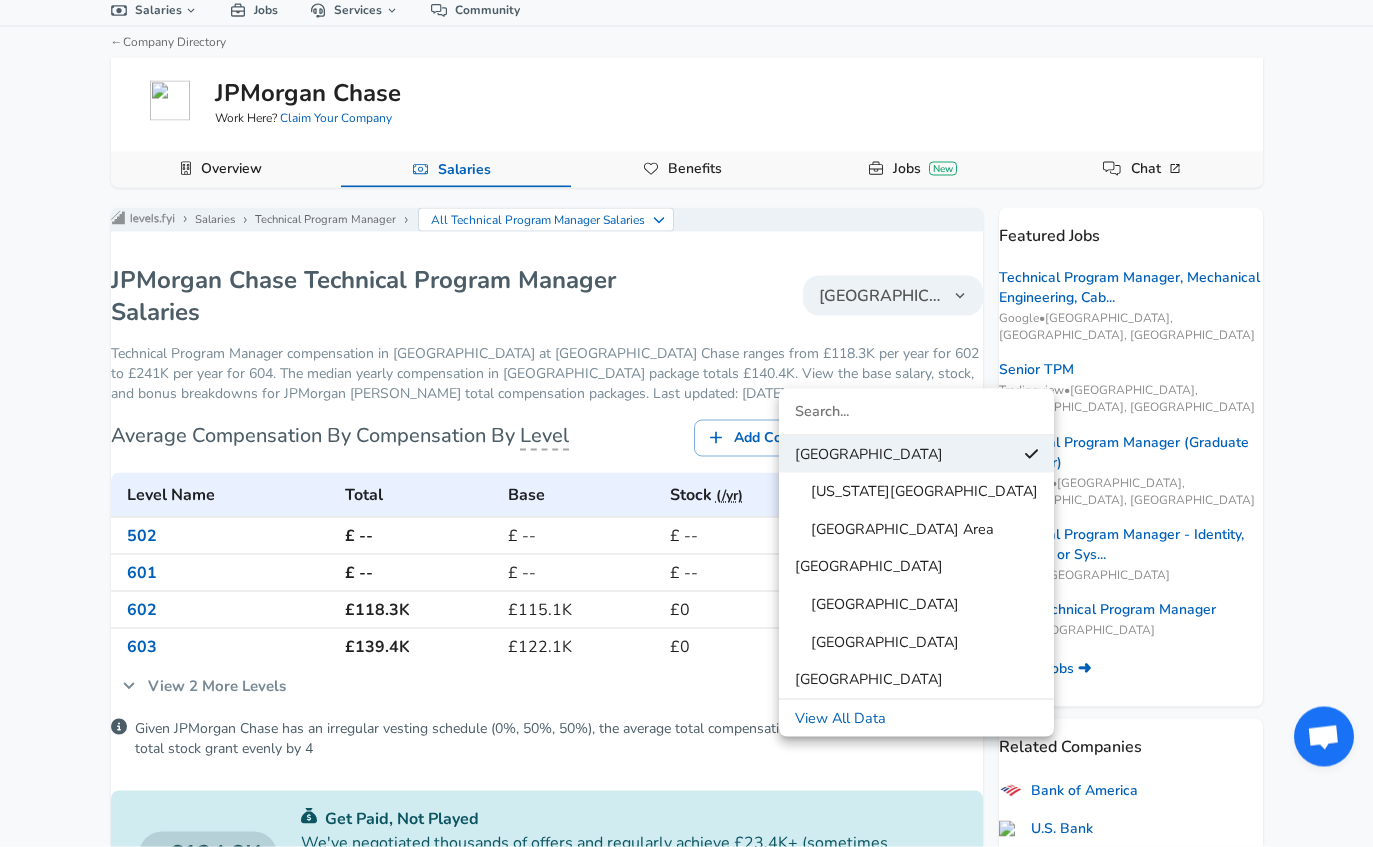 scroll, scrollTop: 62, scrollLeft: 0, axis: vertical 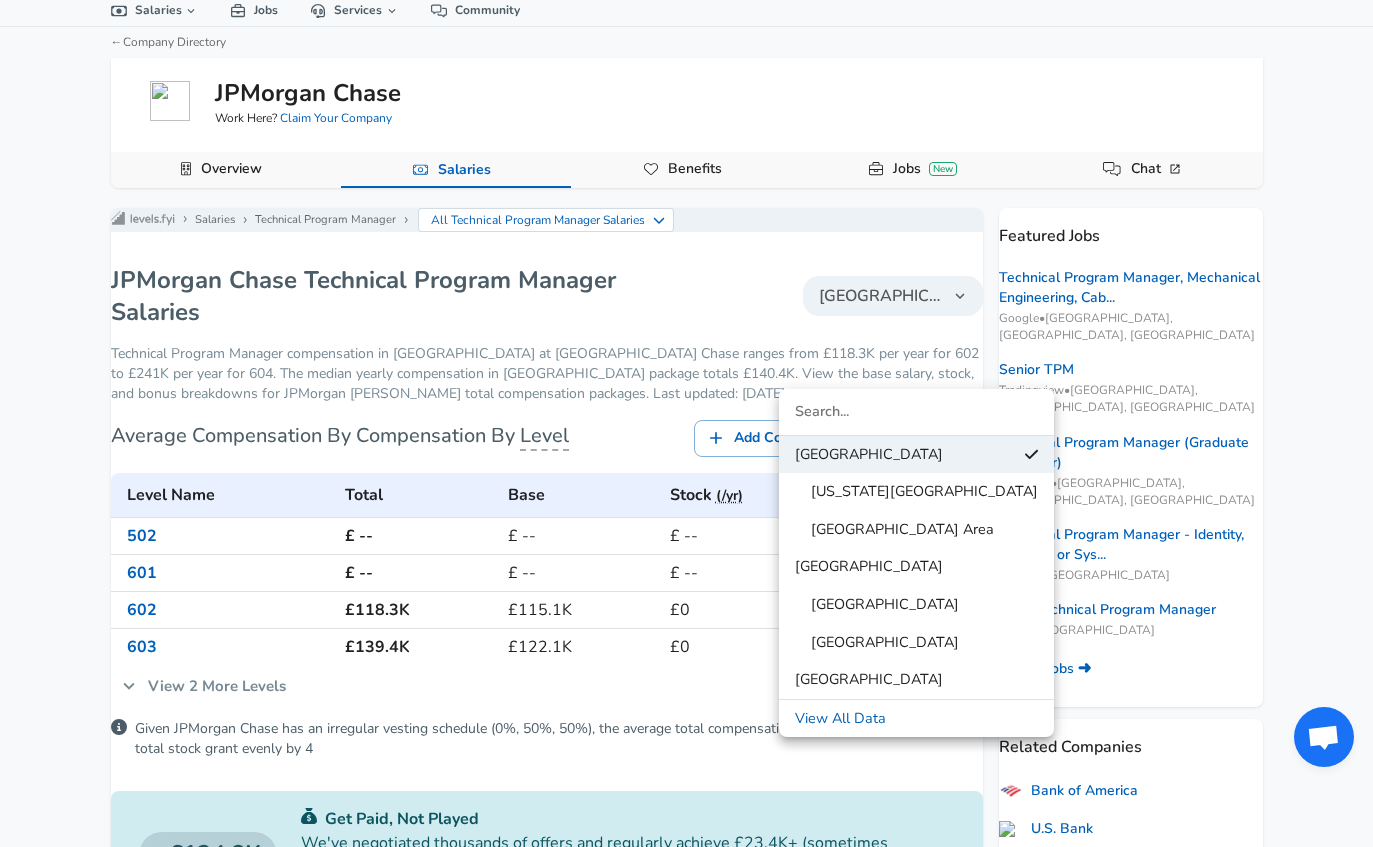 click on "[GEOGRAPHIC_DATA]" at bounding box center [916, 680] 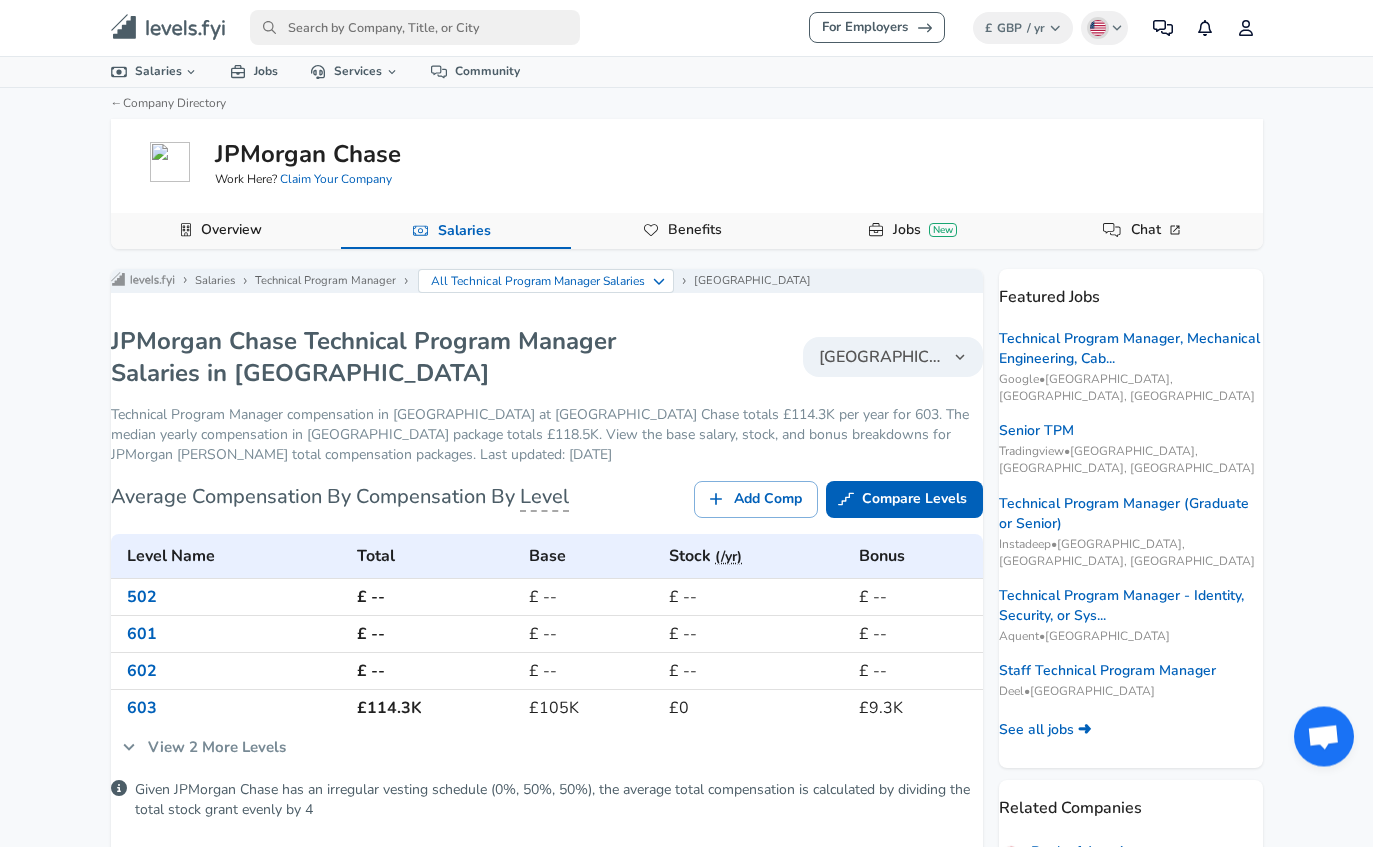scroll, scrollTop: 0, scrollLeft: 0, axis: both 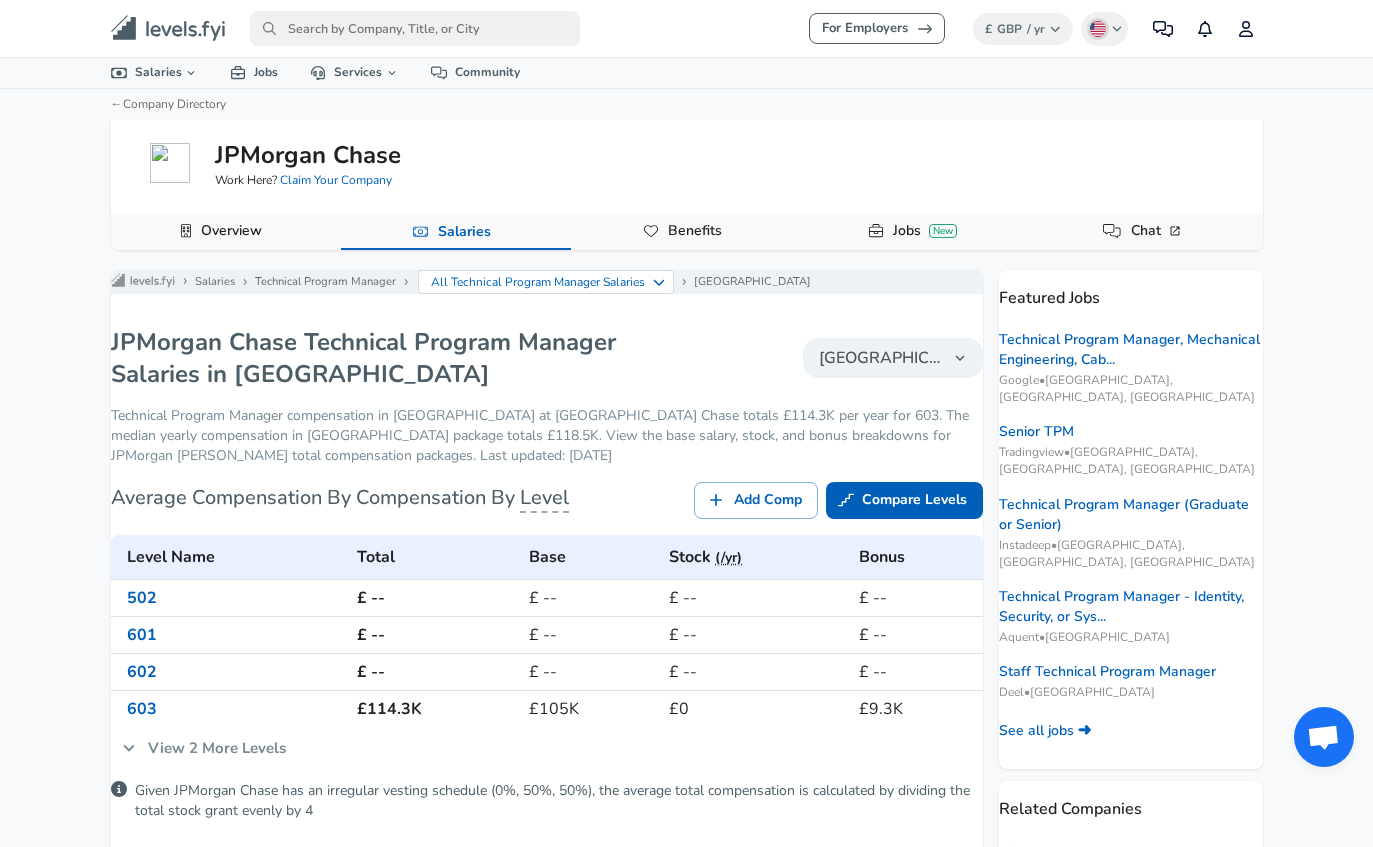 click at bounding box center (415, 28) 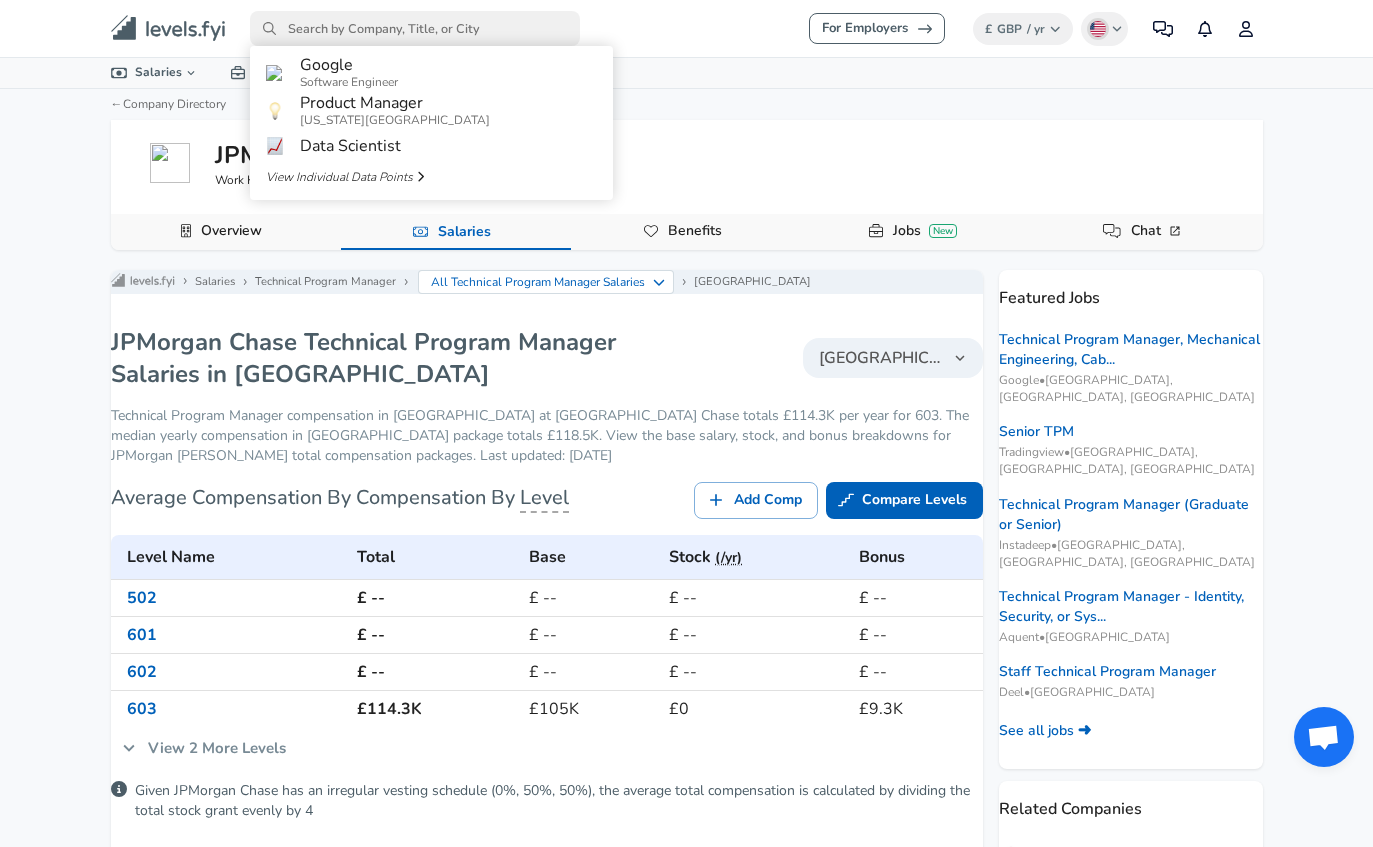 click on "Salaries" at bounding box center [155, 72] 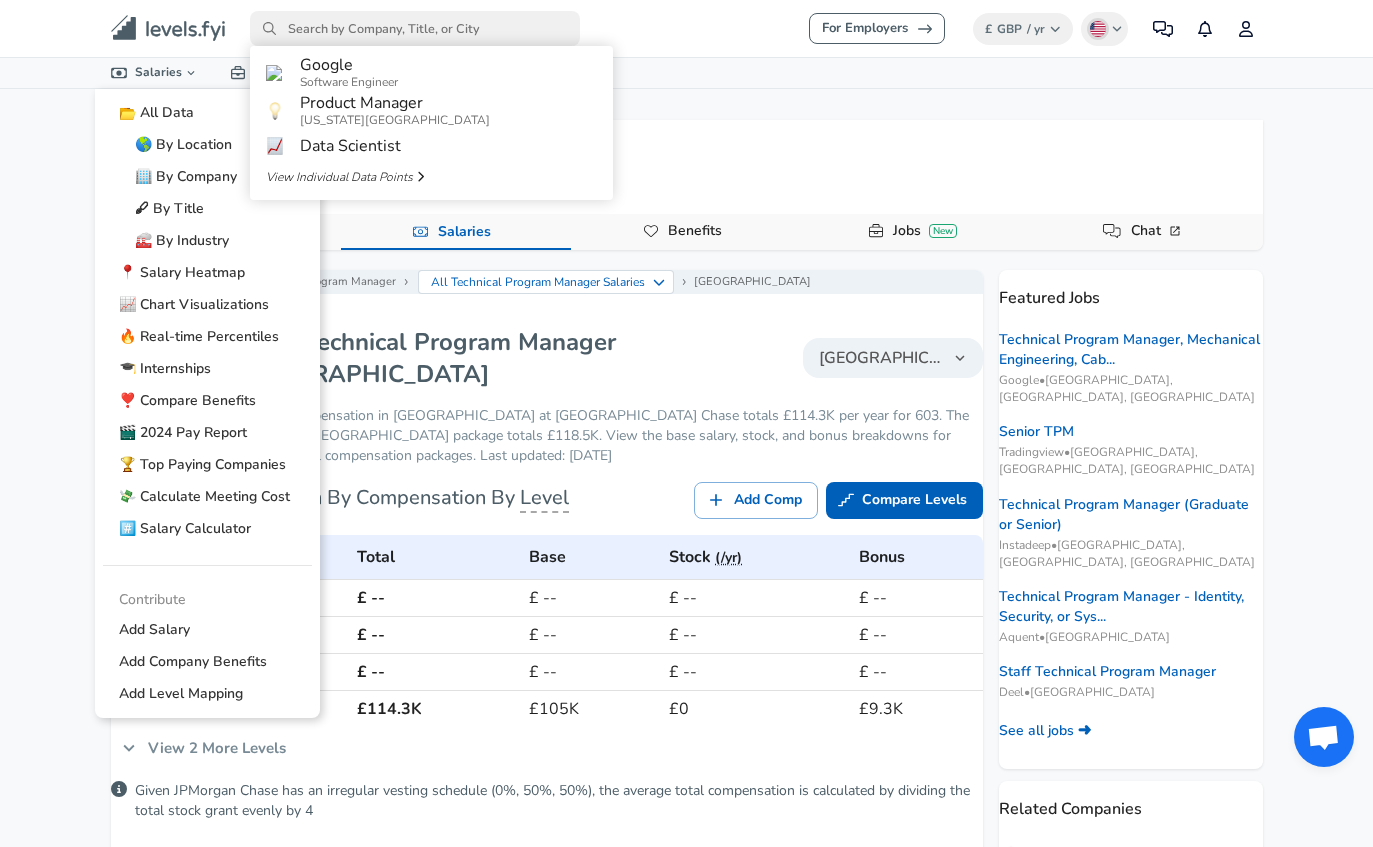 click on "🌎   By Location" at bounding box center (207, 145) 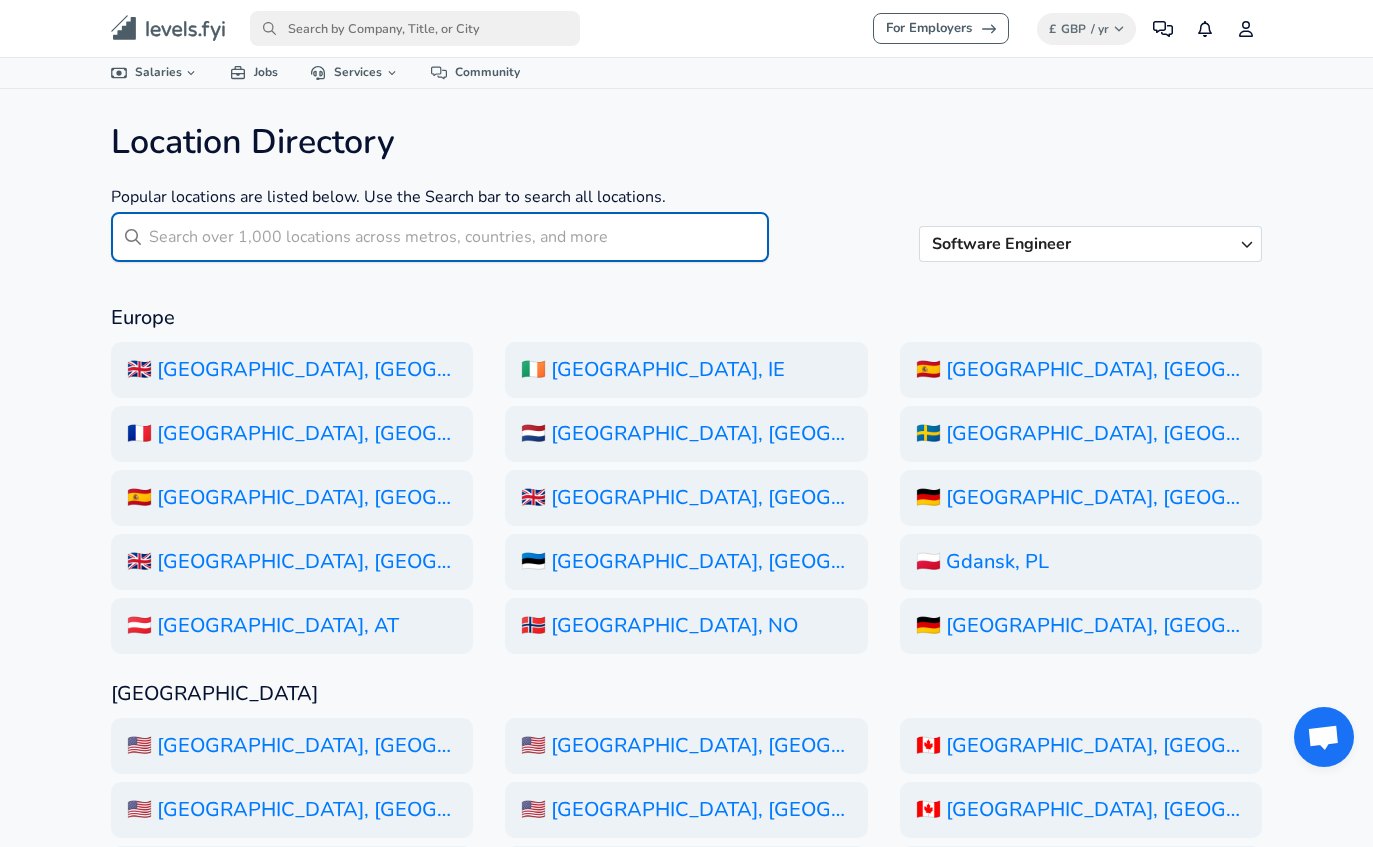 click on "🇬🇧 [GEOGRAPHIC_DATA], [GEOGRAPHIC_DATA]" at bounding box center (292, 370) 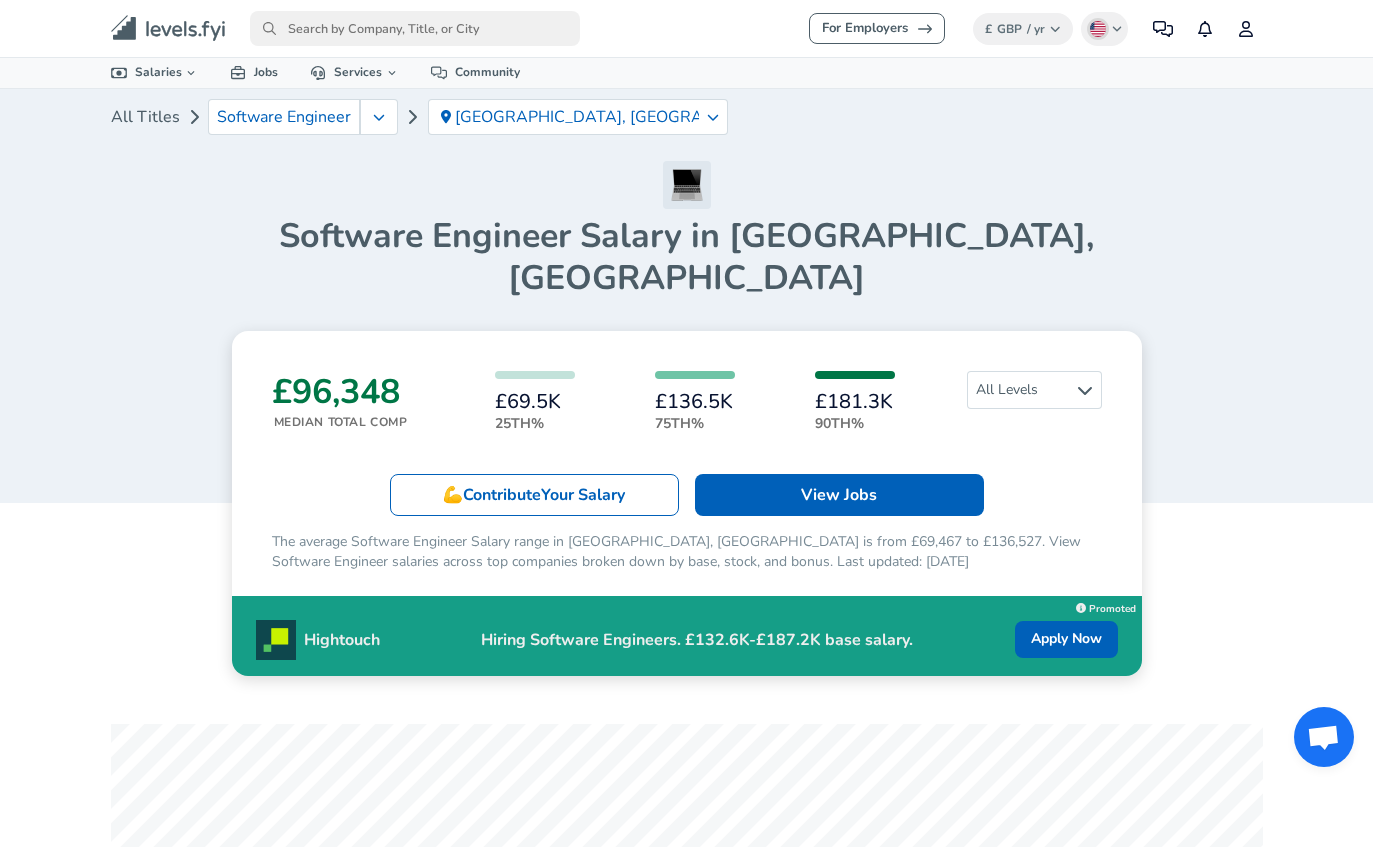 click at bounding box center (415, 28) 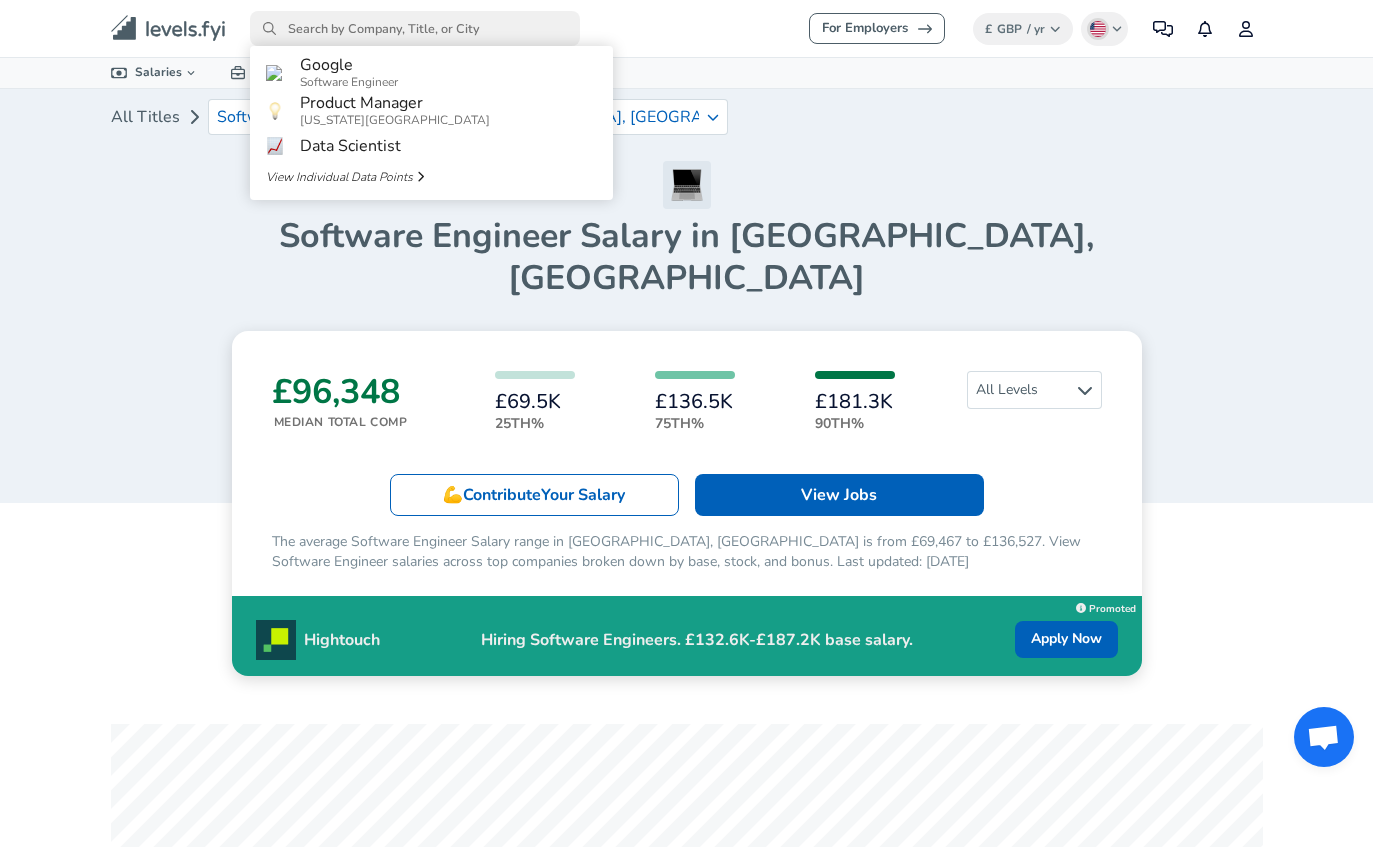 click on "Google Software Engineer" at bounding box center [431, 73] 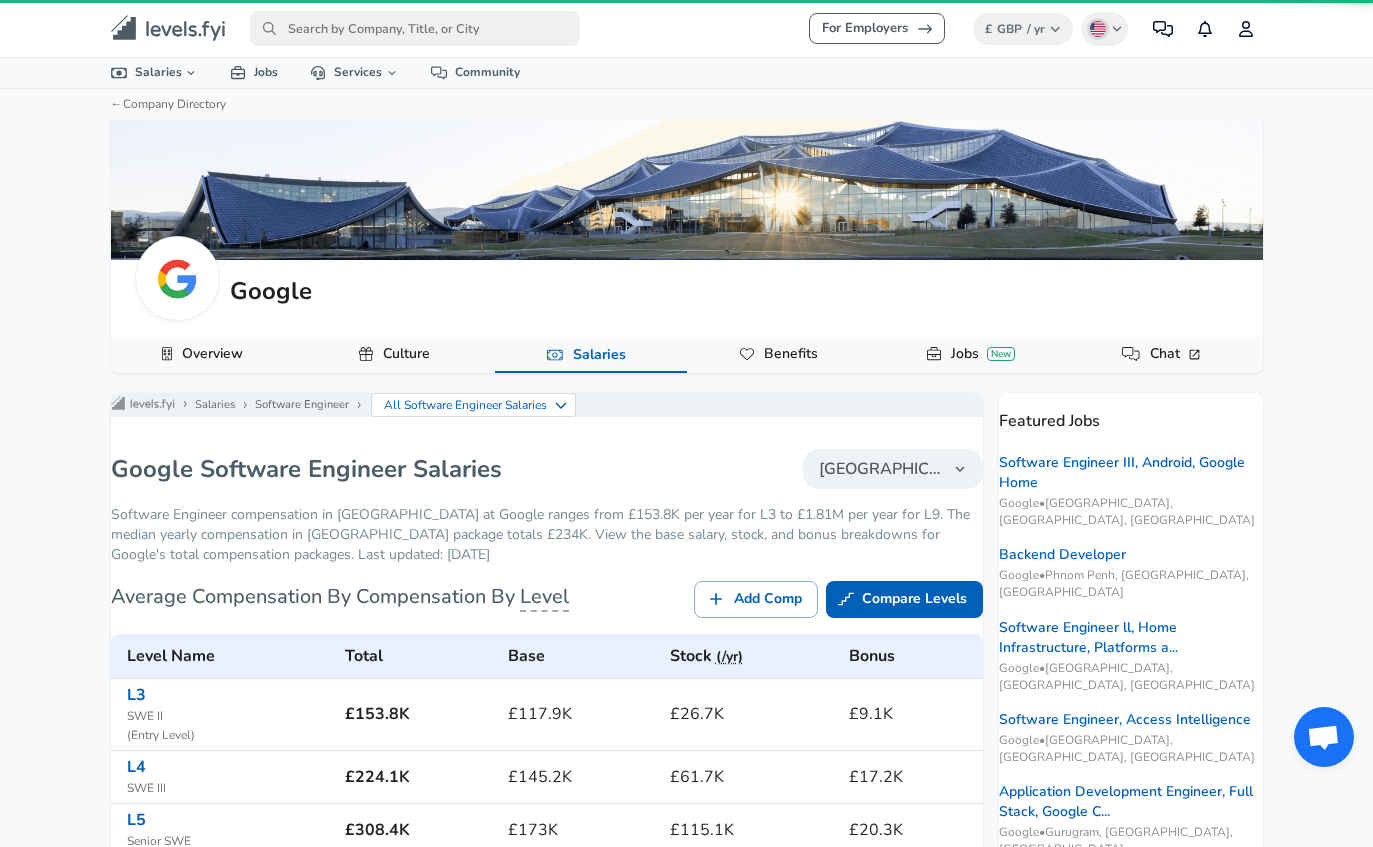 click at bounding box center [415, 28] 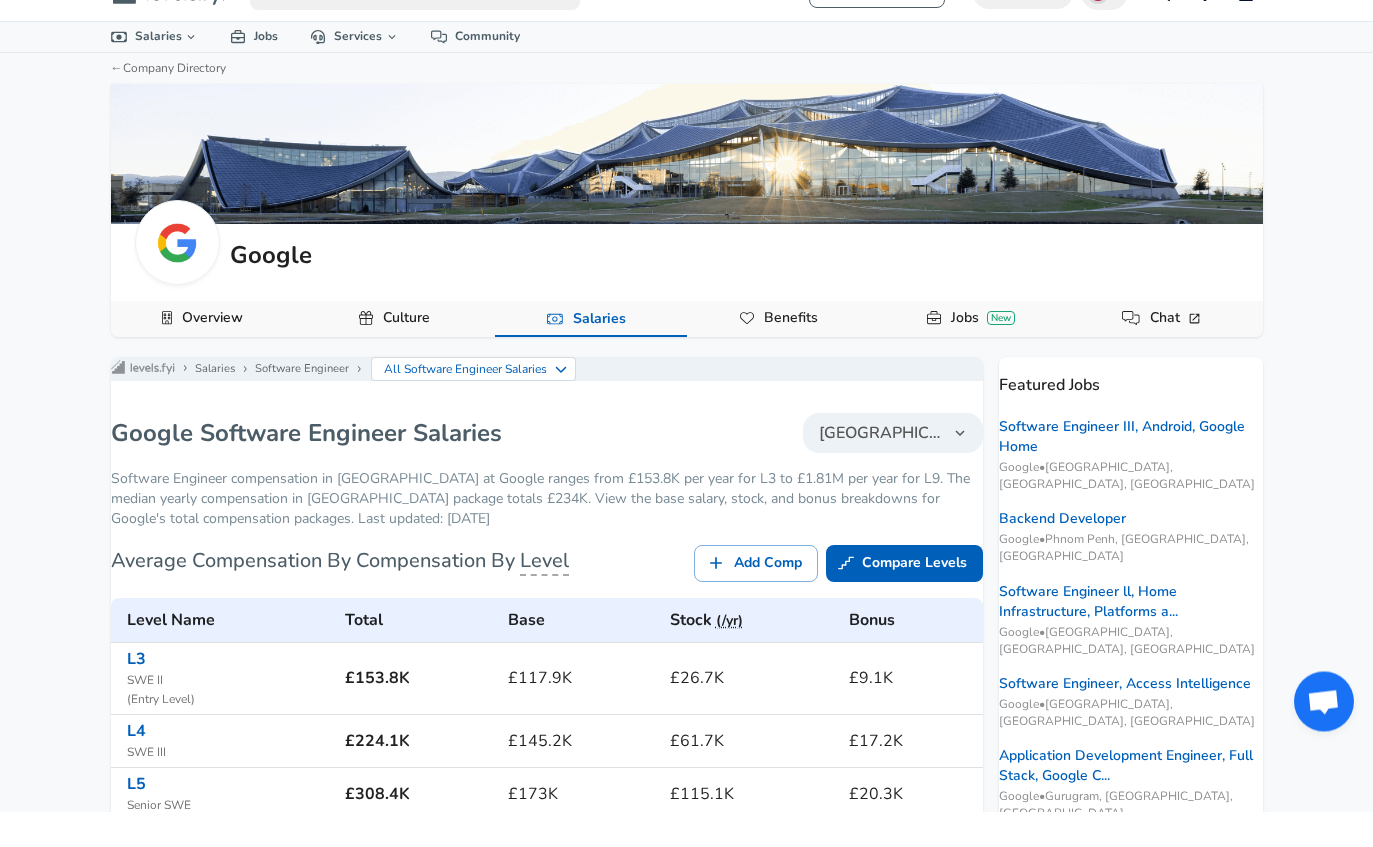 click on "Google" at bounding box center (687, 290) 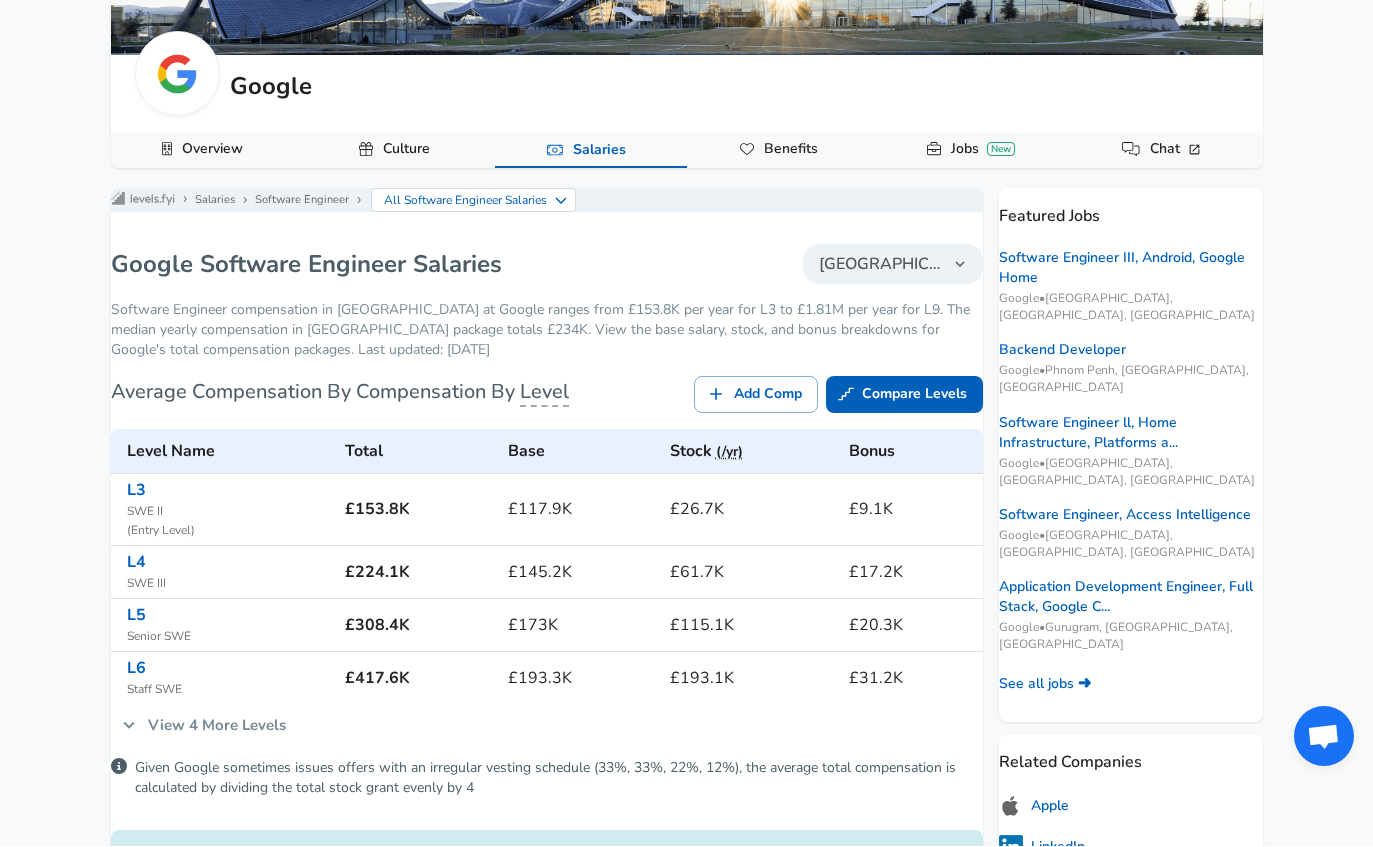click on "Overview" at bounding box center [207, 151] 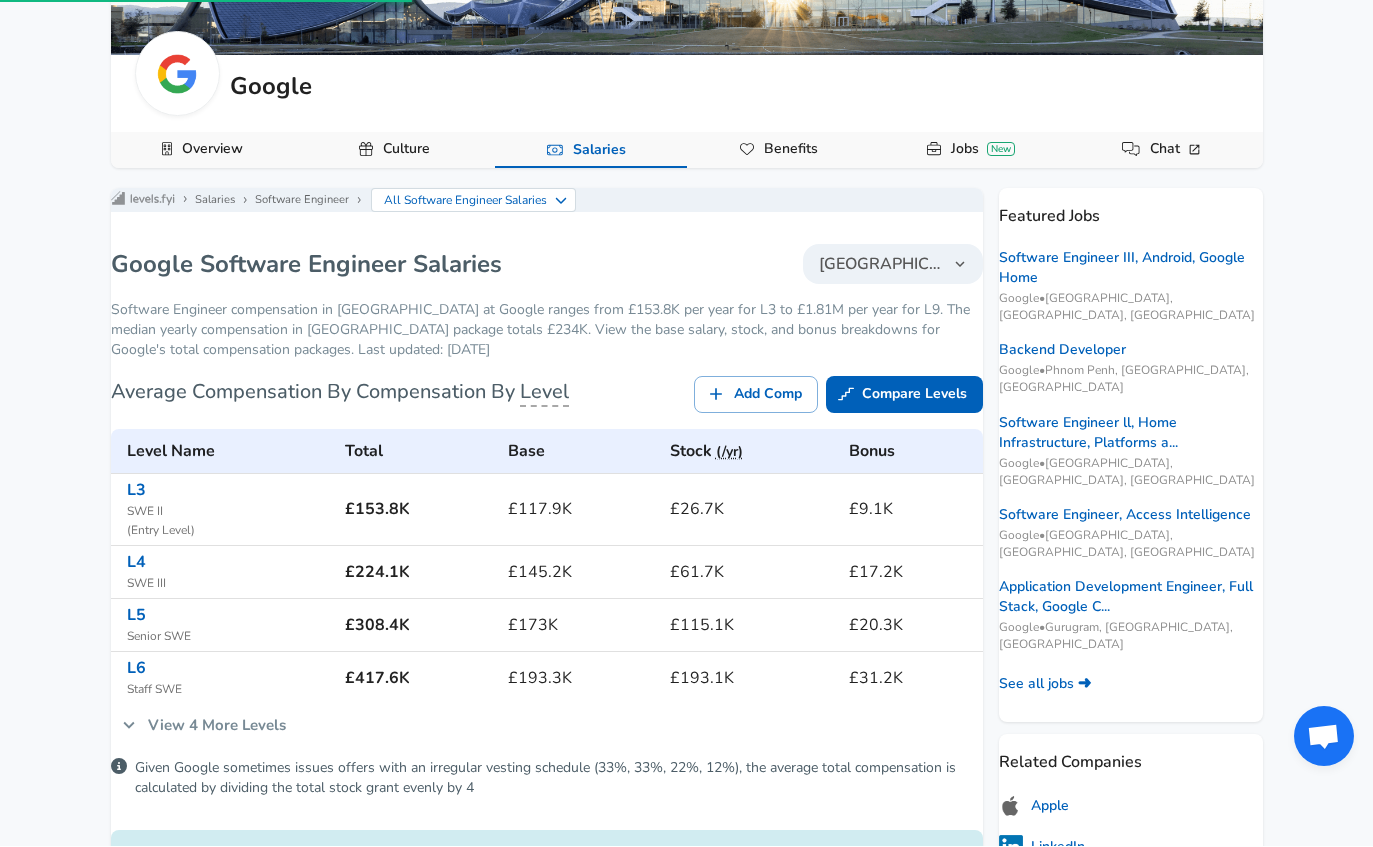 scroll, scrollTop: 205, scrollLeft: 0, axis: vertical 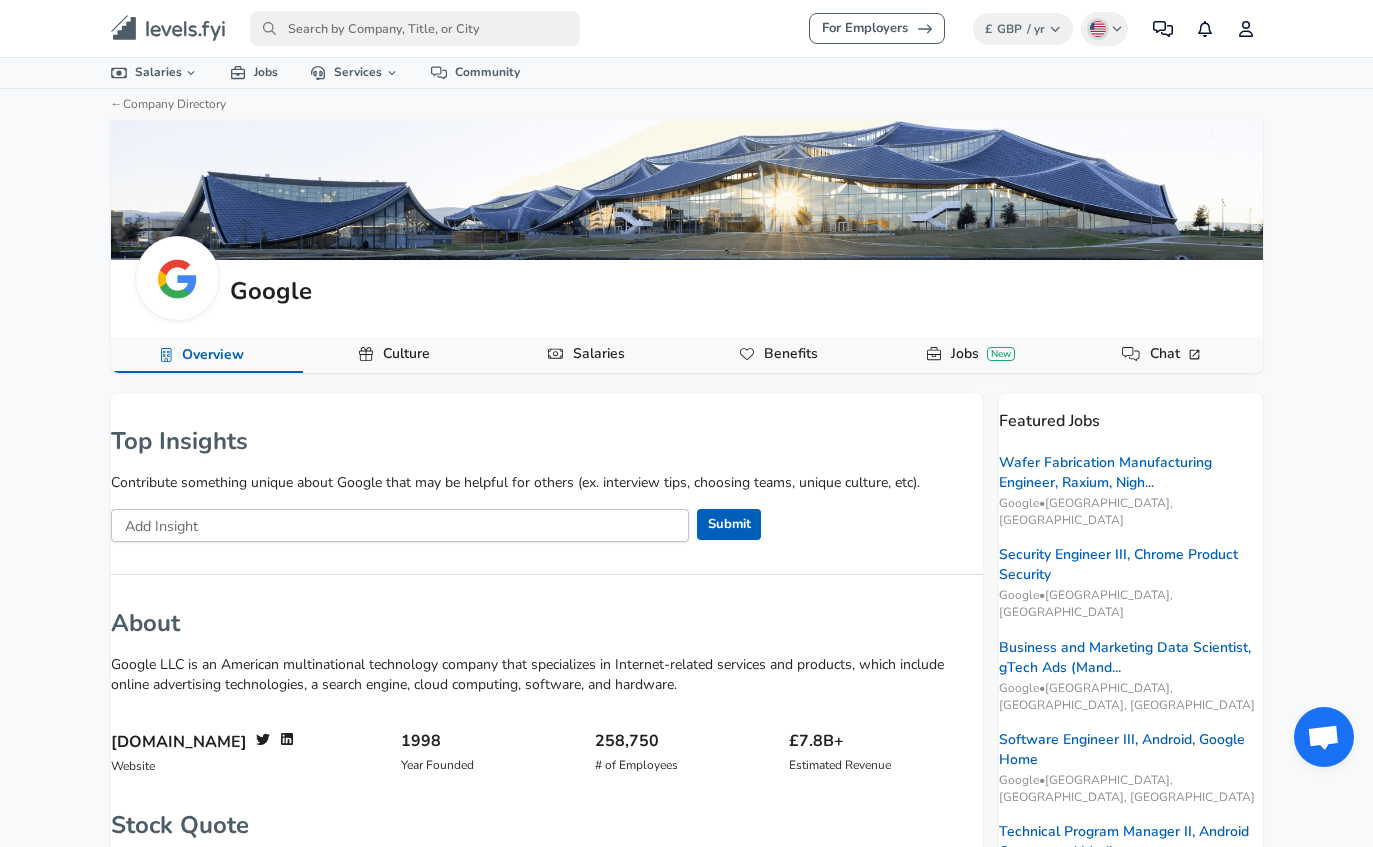 click on "Add Insight Add Insight" at bounding box center (396, 521) 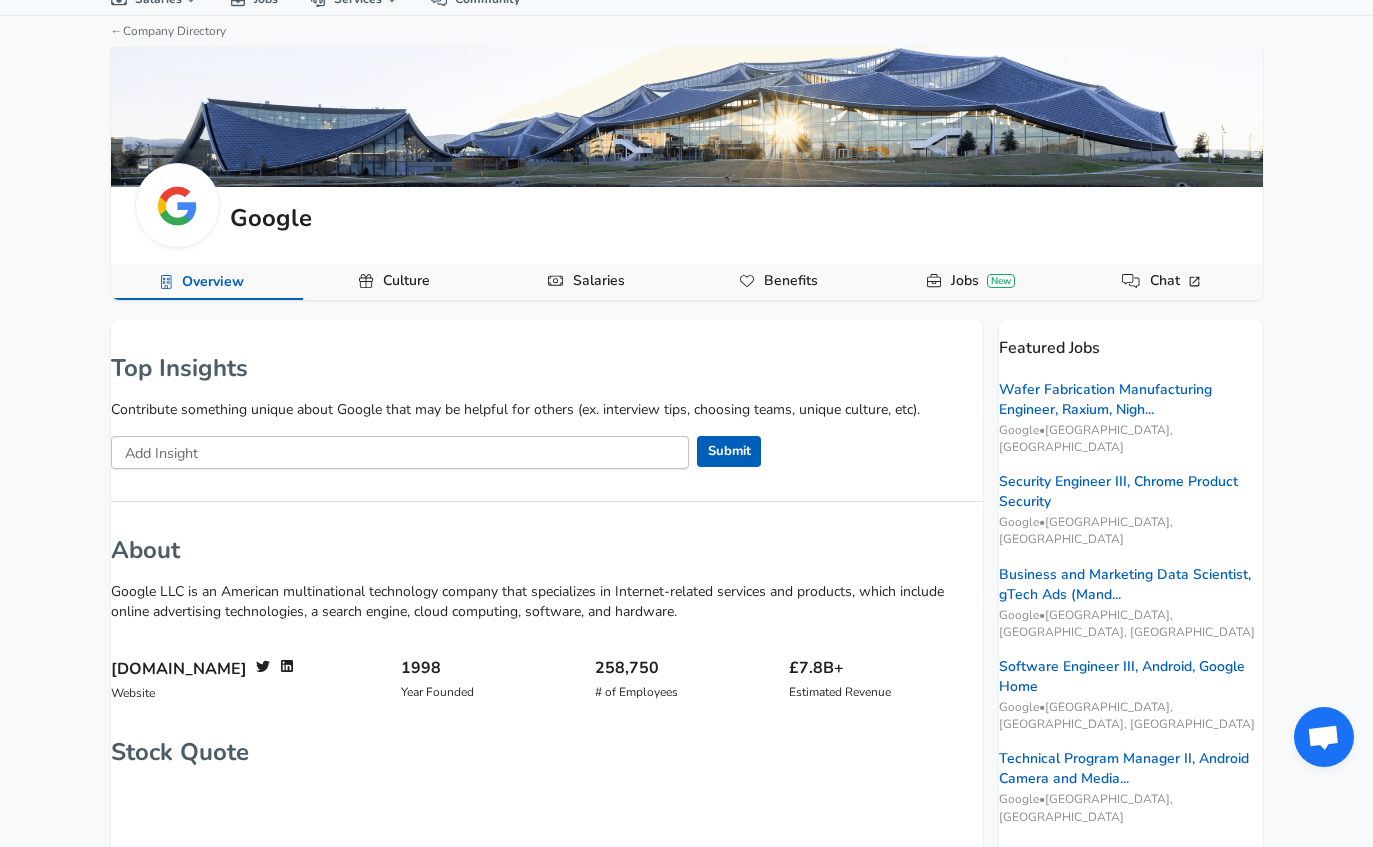 scroll, scrollTop: 0, scrollLeft: 0, axis: both 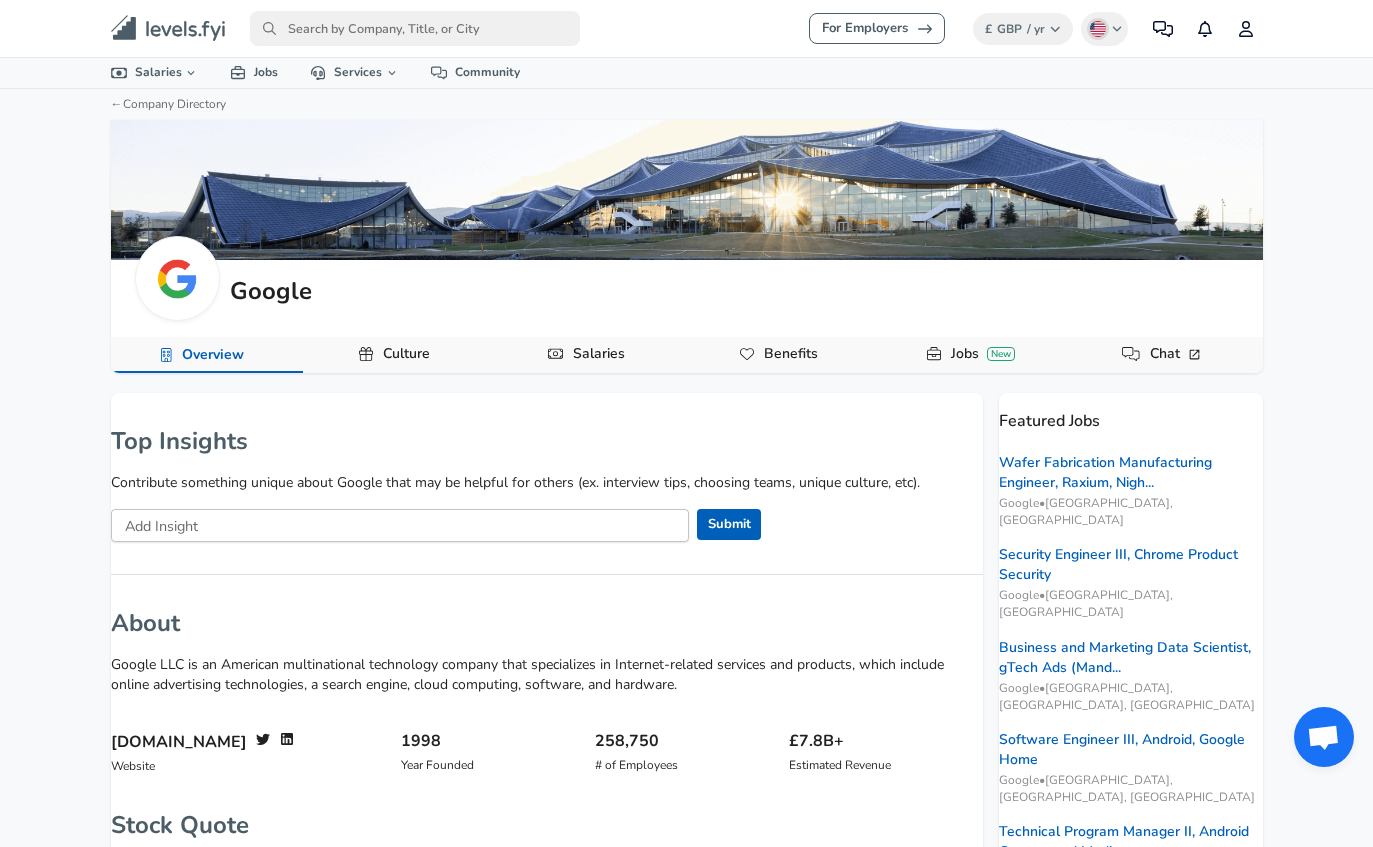 click on "Culture" at bounding box center (406, 354) 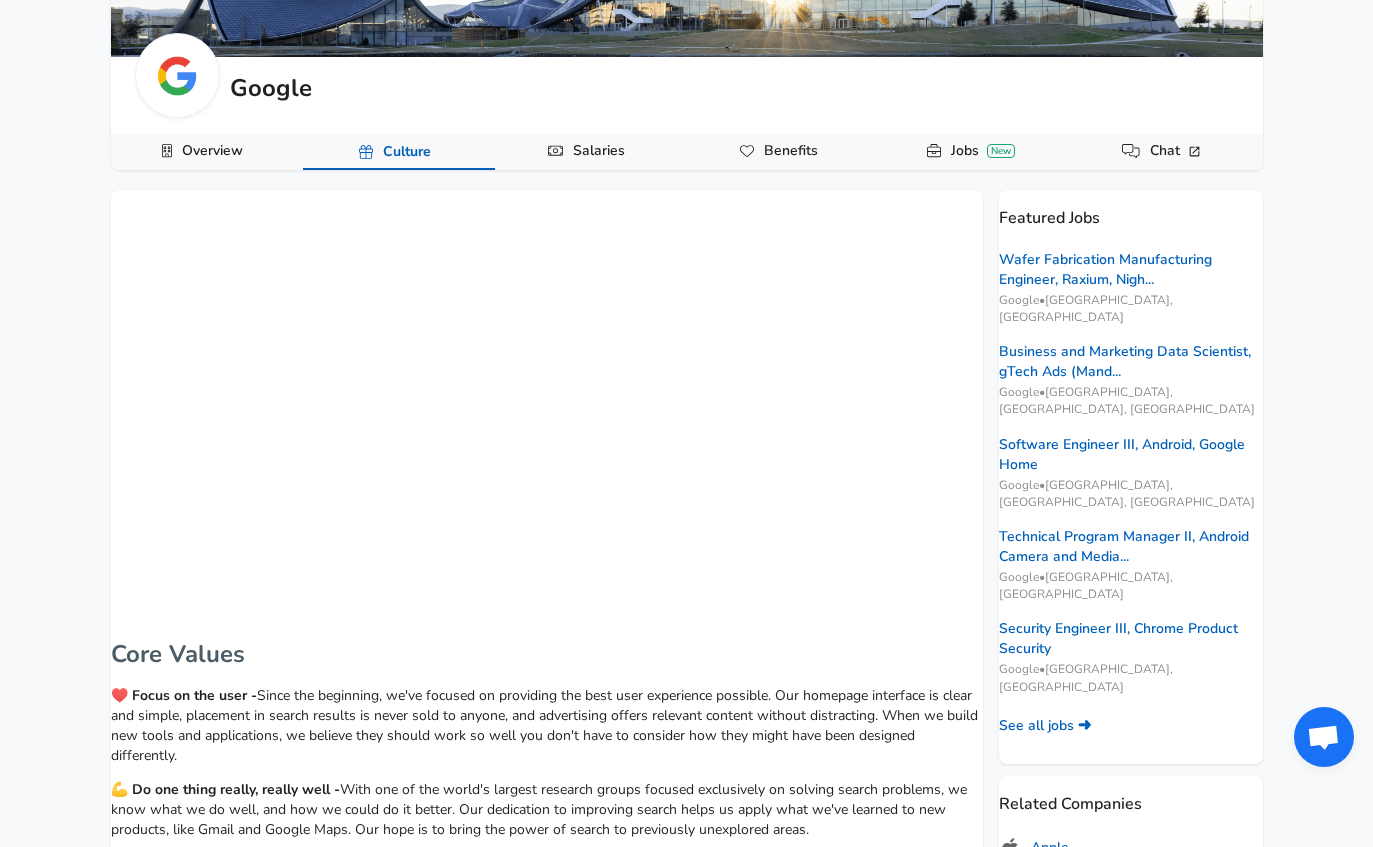 scroll, scrollTop: 0, scrollLeft: 0, axis: both 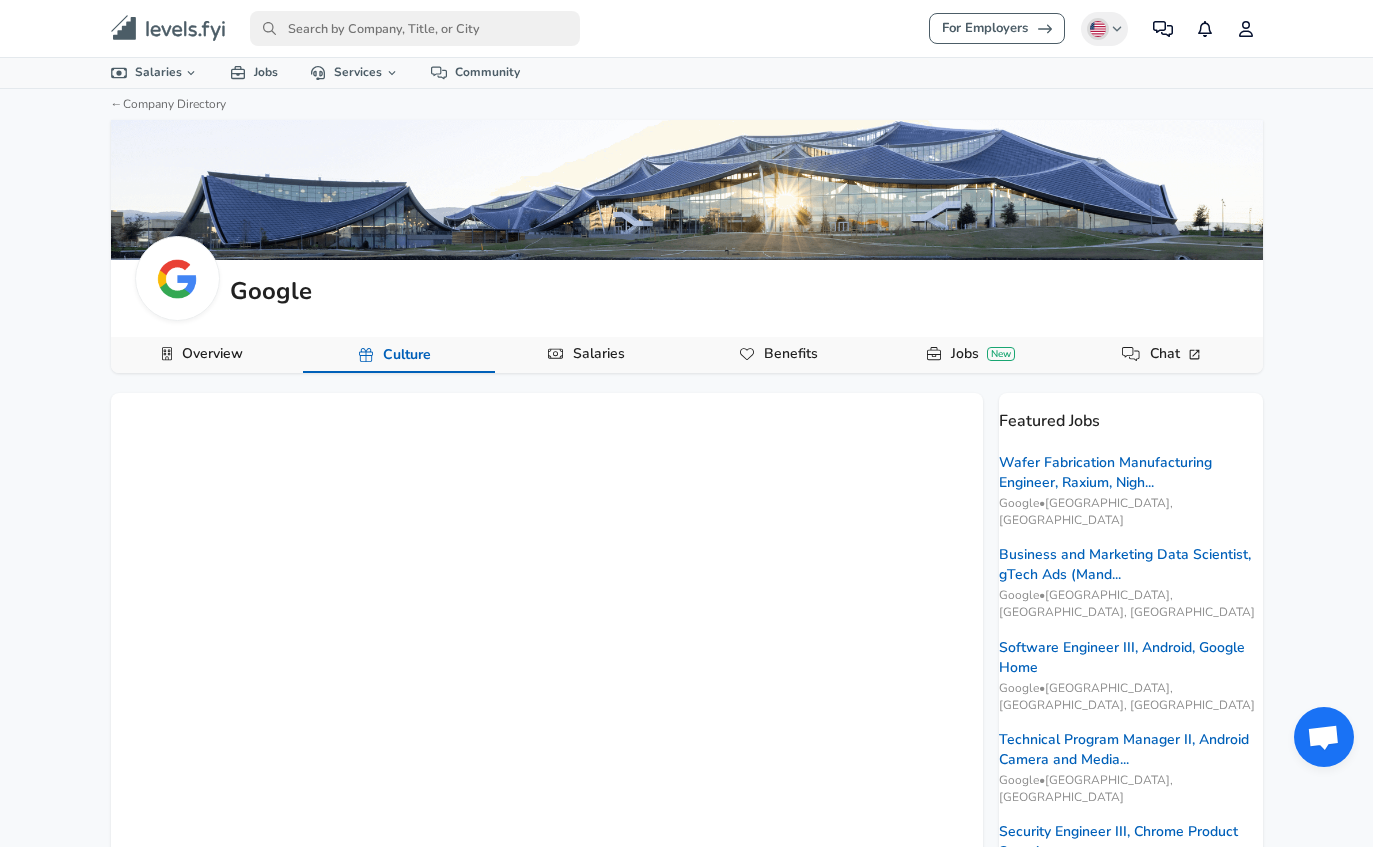 click on "Salaries" at bounding box center [599, 354] 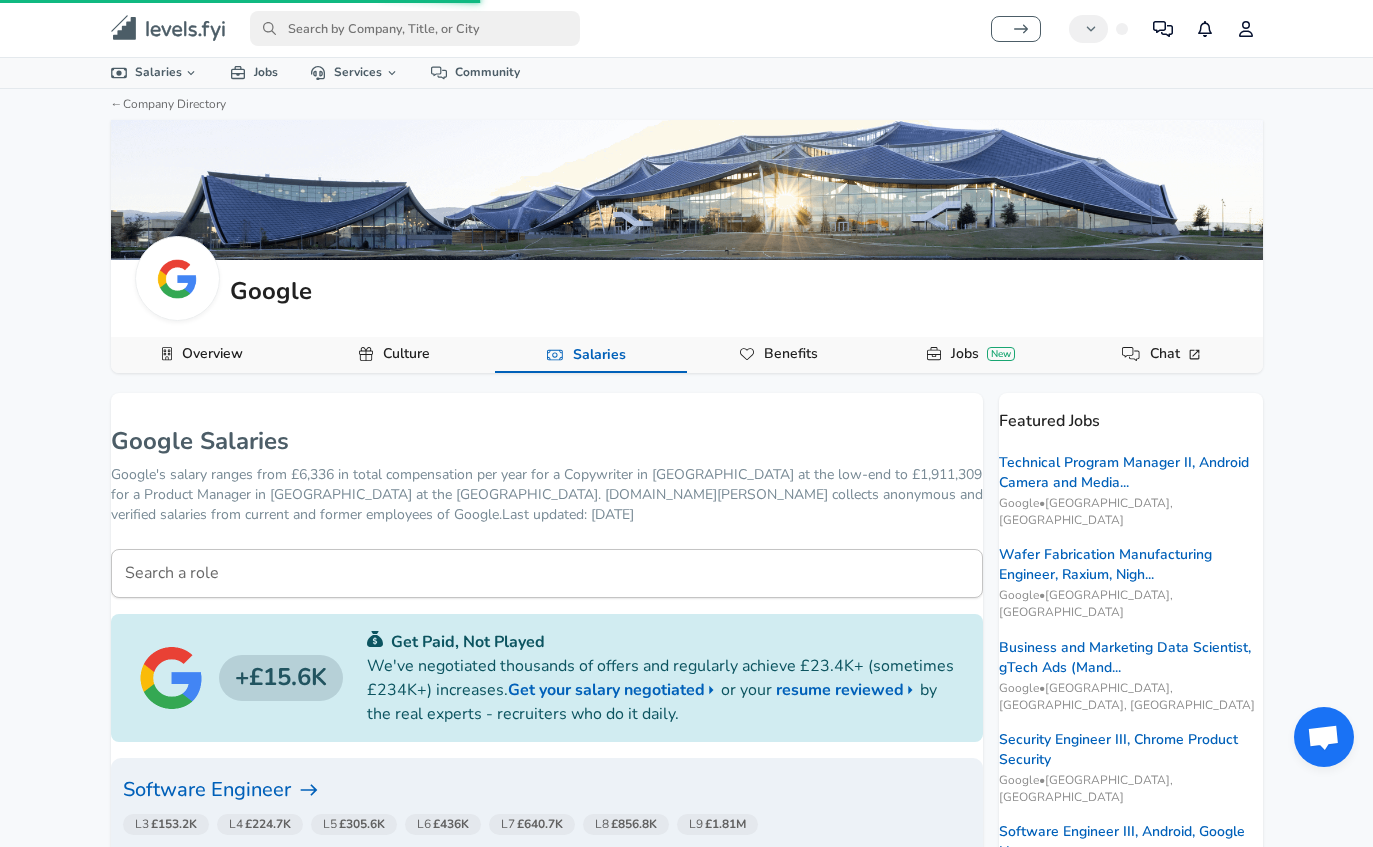 click on "Salaries" at bounding box center [591, 355] 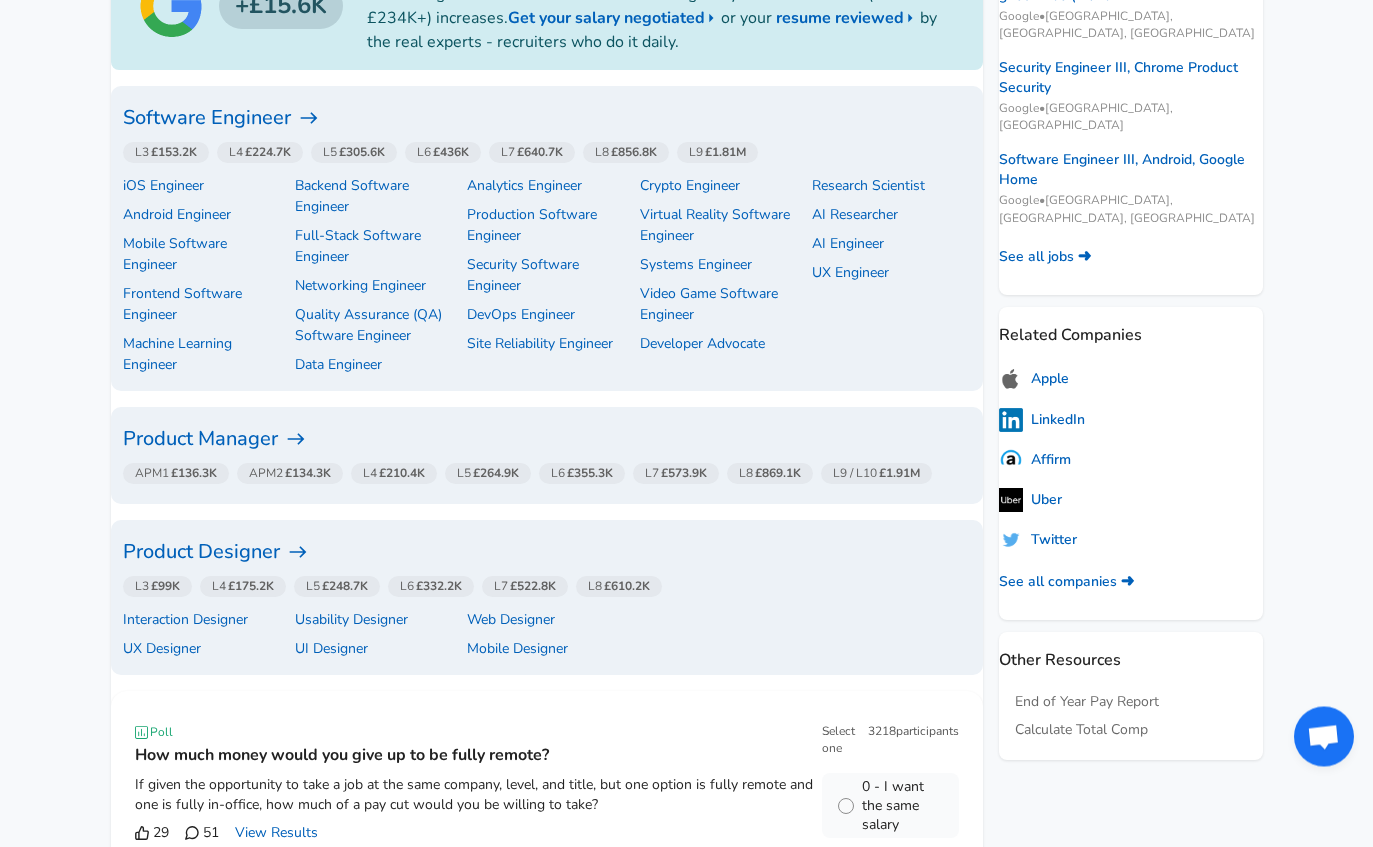 scroll, scrollTop: 704, scrollLeft: 0, axis: vertical 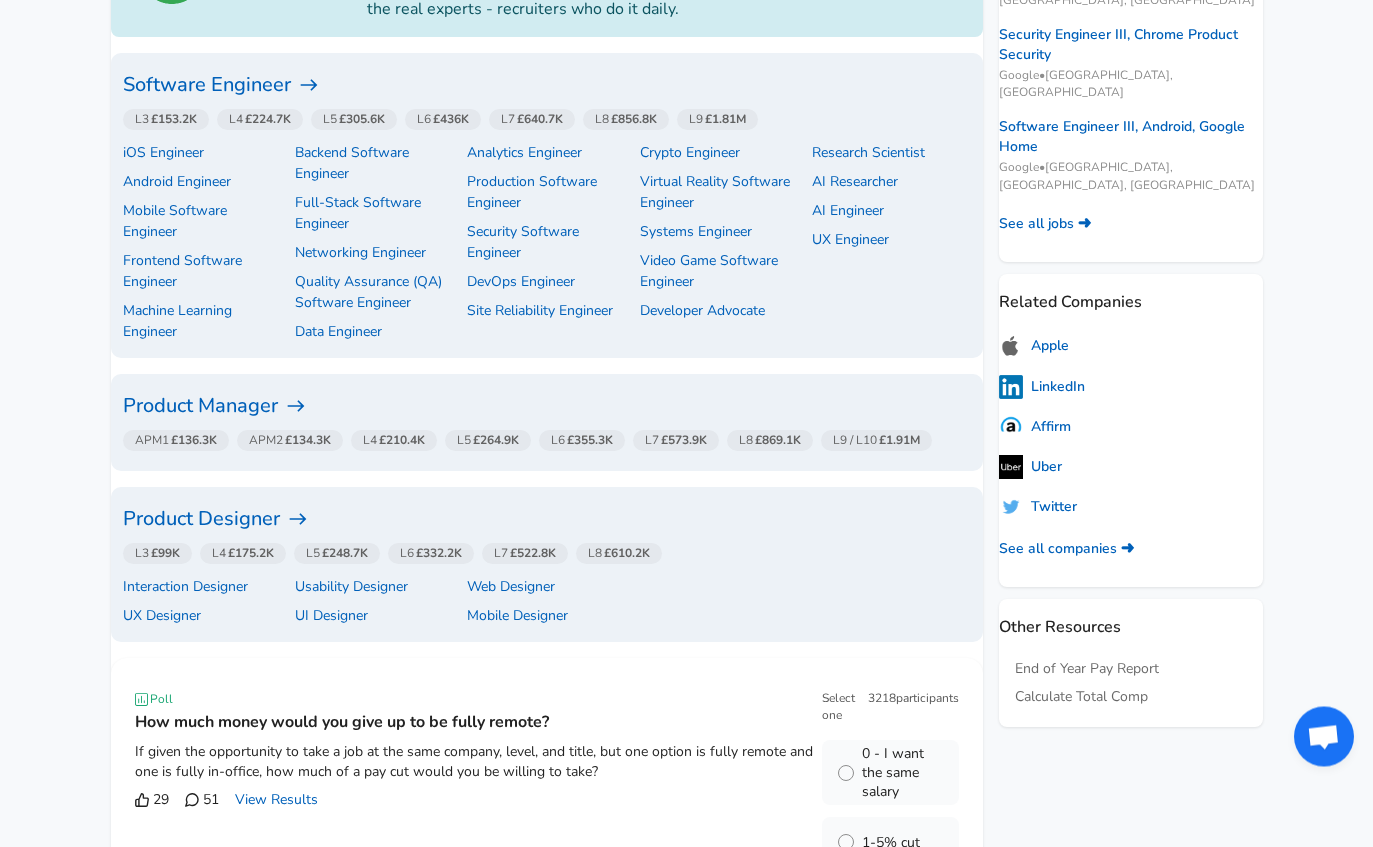 click on "Product Manager" at bounding box center [547, 407] 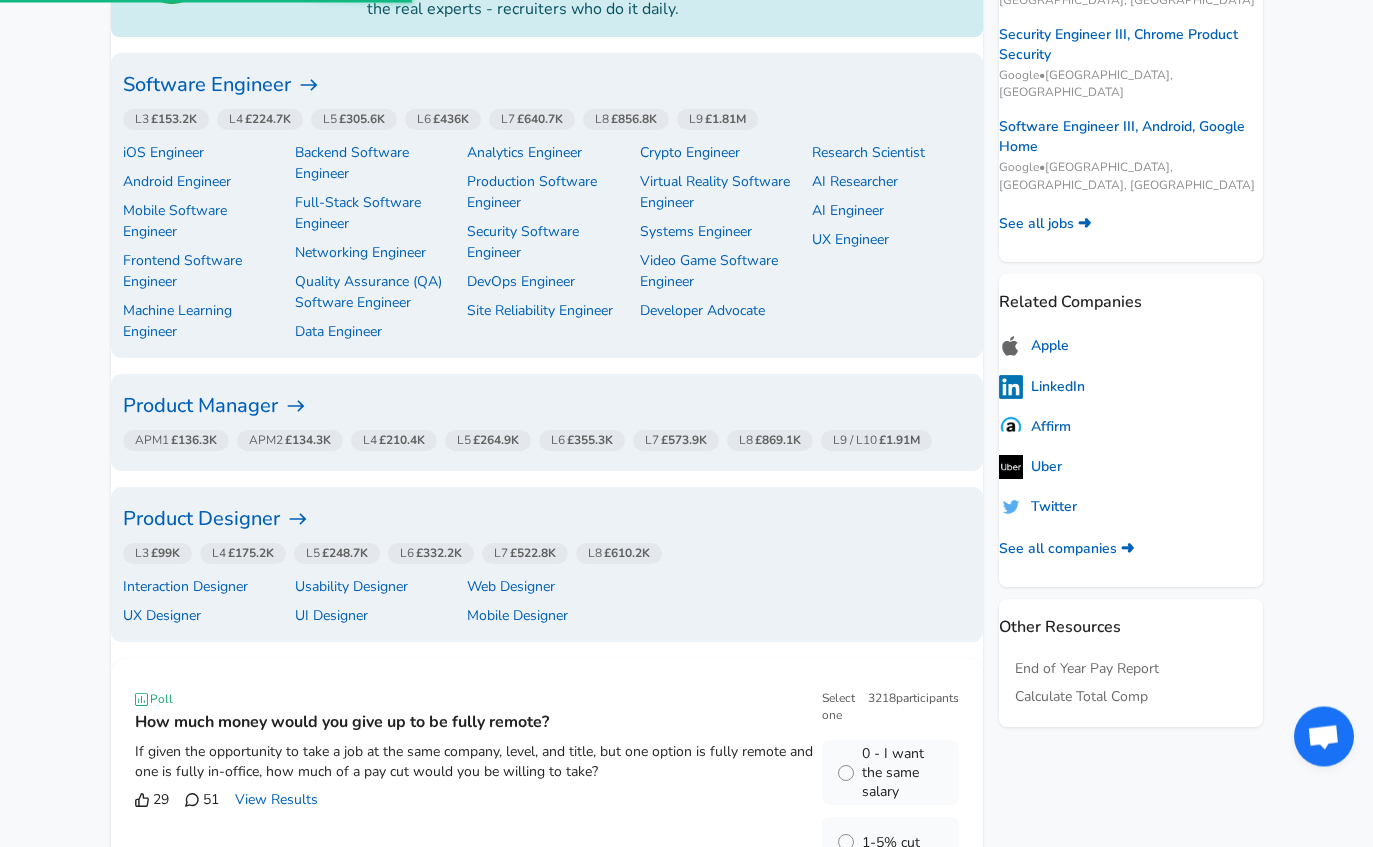 scroll, scrollTop: 705, scrollLeft: 0, axis: vertical 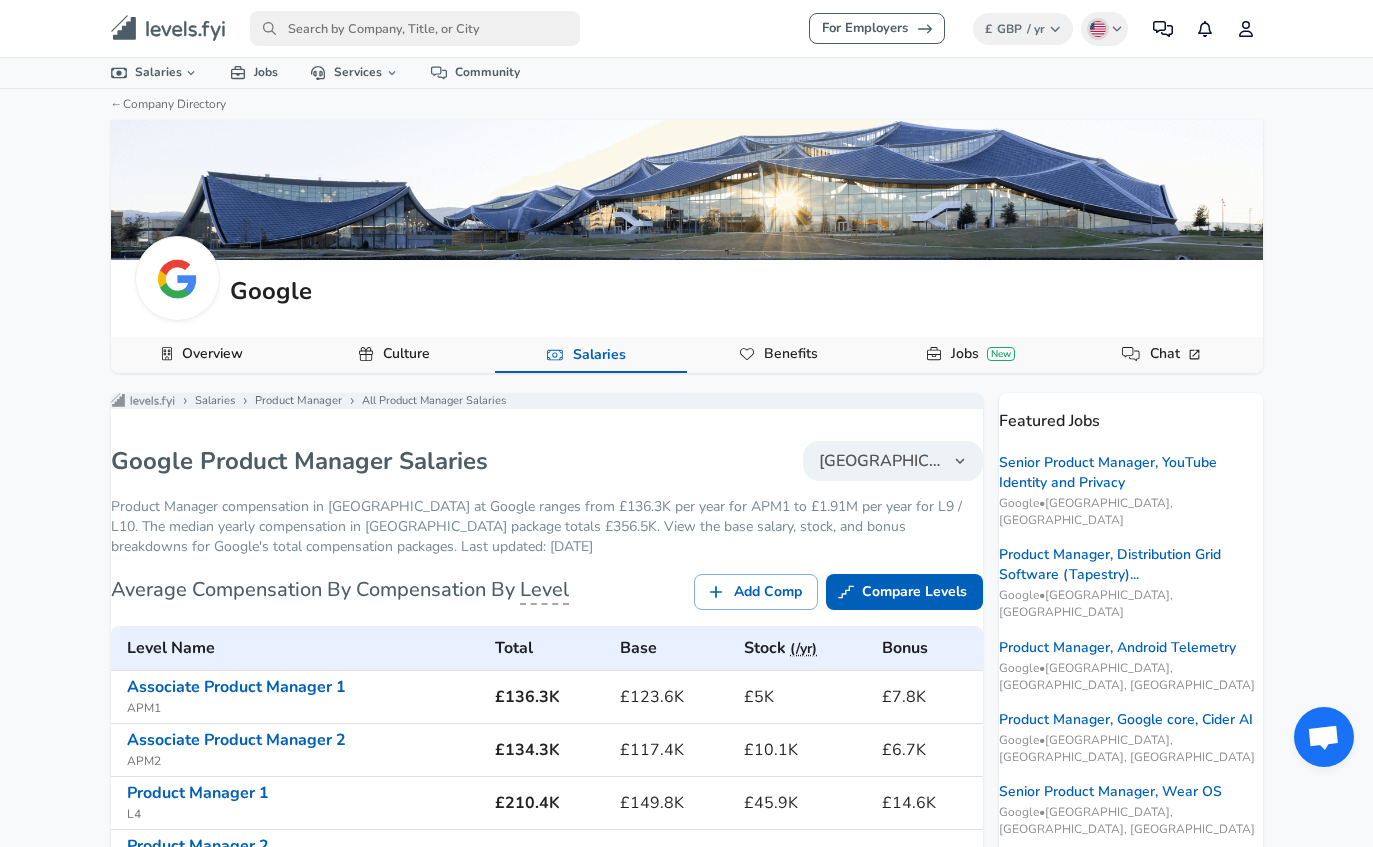 click on "[GEOGRAPHIC_DATA]" at bounding box center (893, 461) 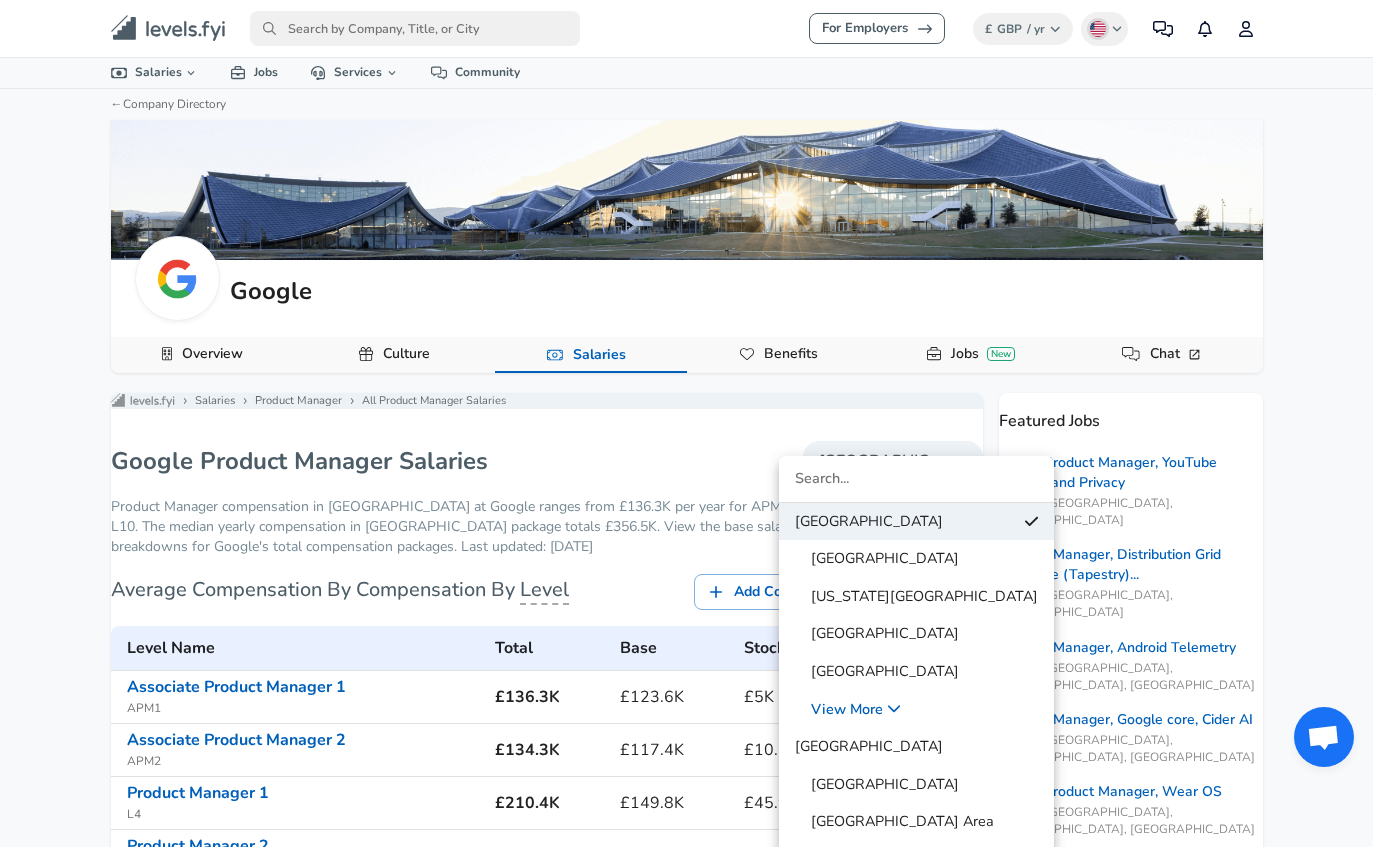 click on "[GEOGRAPHIC_DATA]" at bounding box center (869, 860) 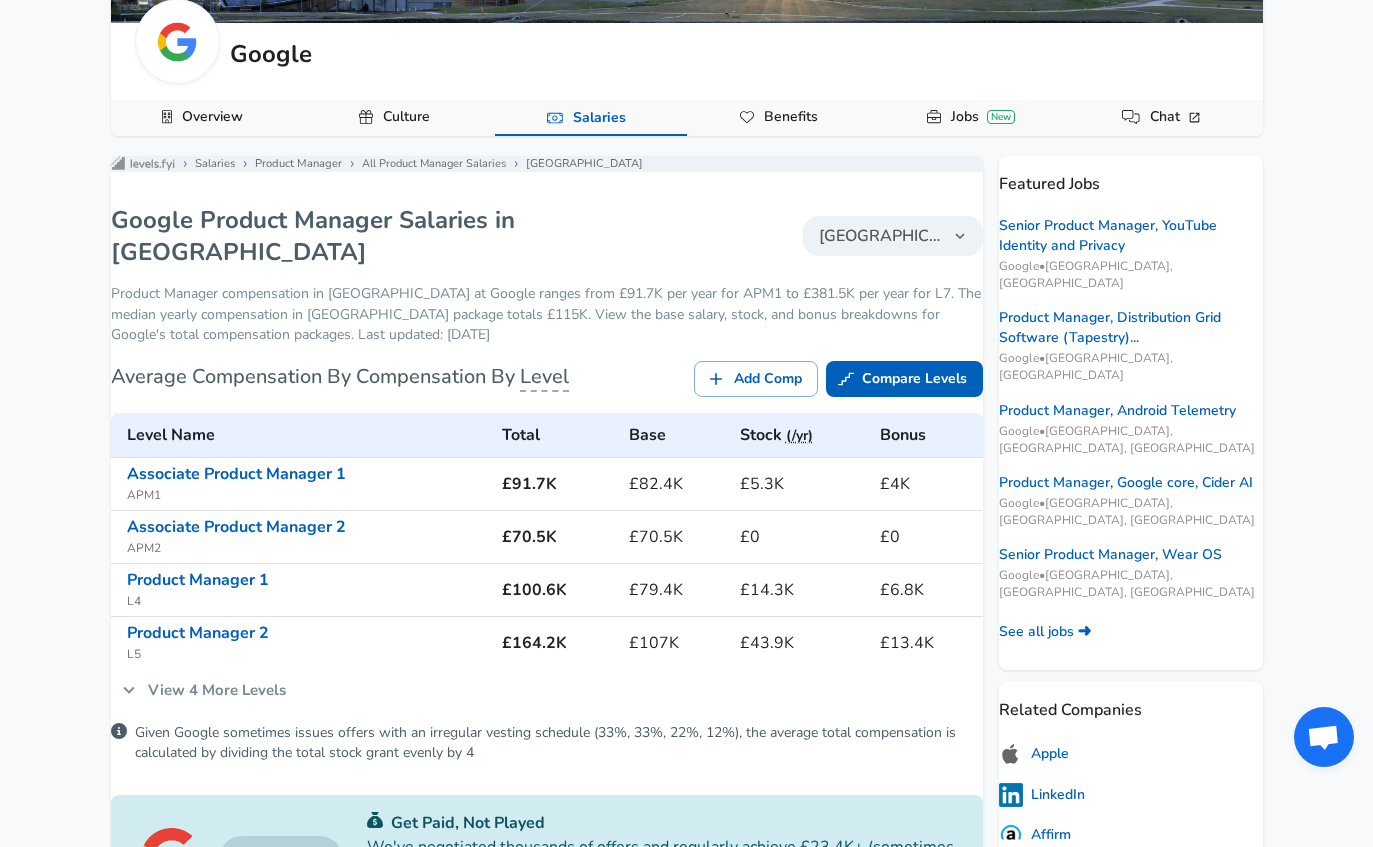 scroll, scrollTop: 257, scrollLeft: 0, axis: vertical 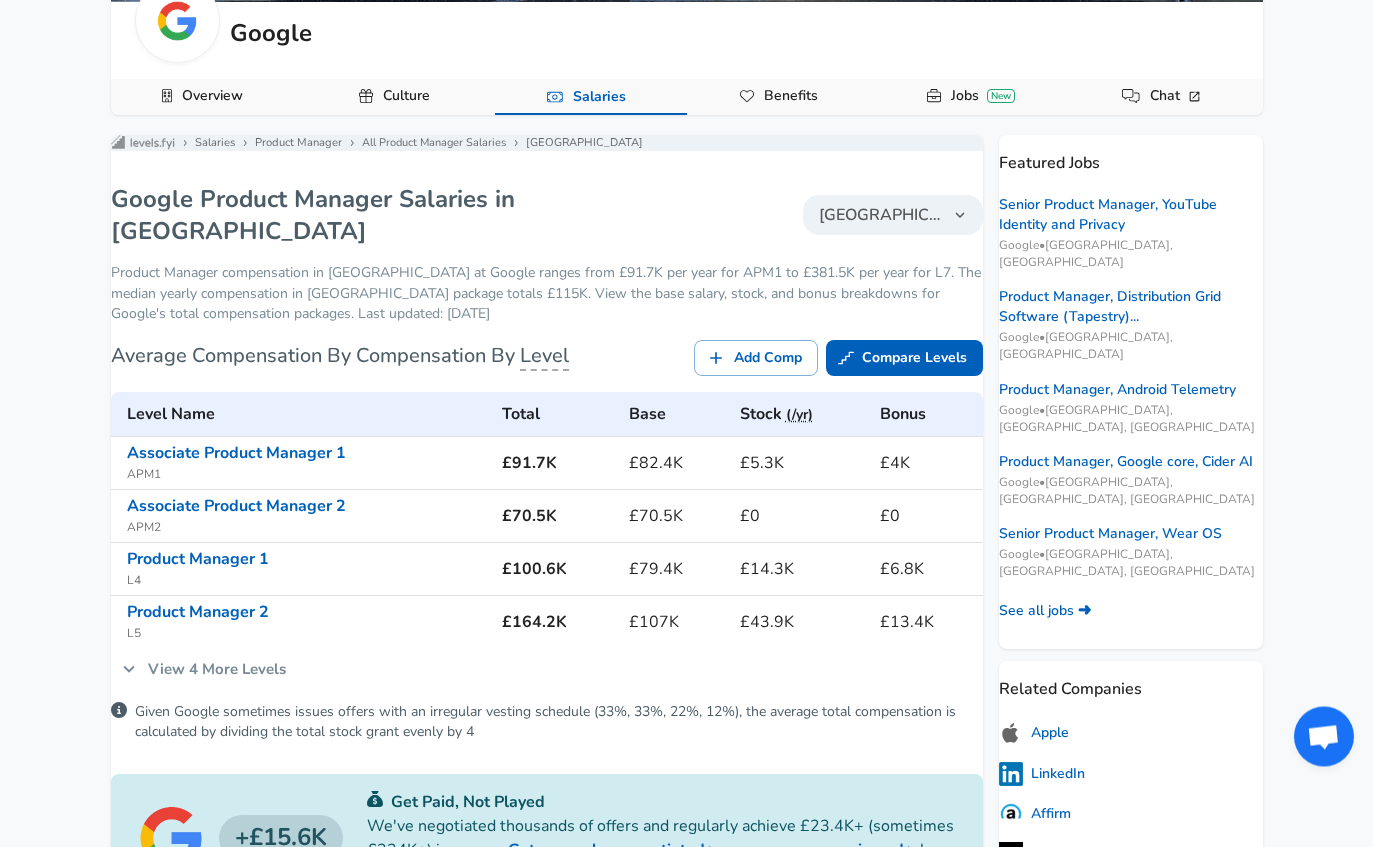 click on "Associate Product Manager 1" at bounding box center (236, 454) 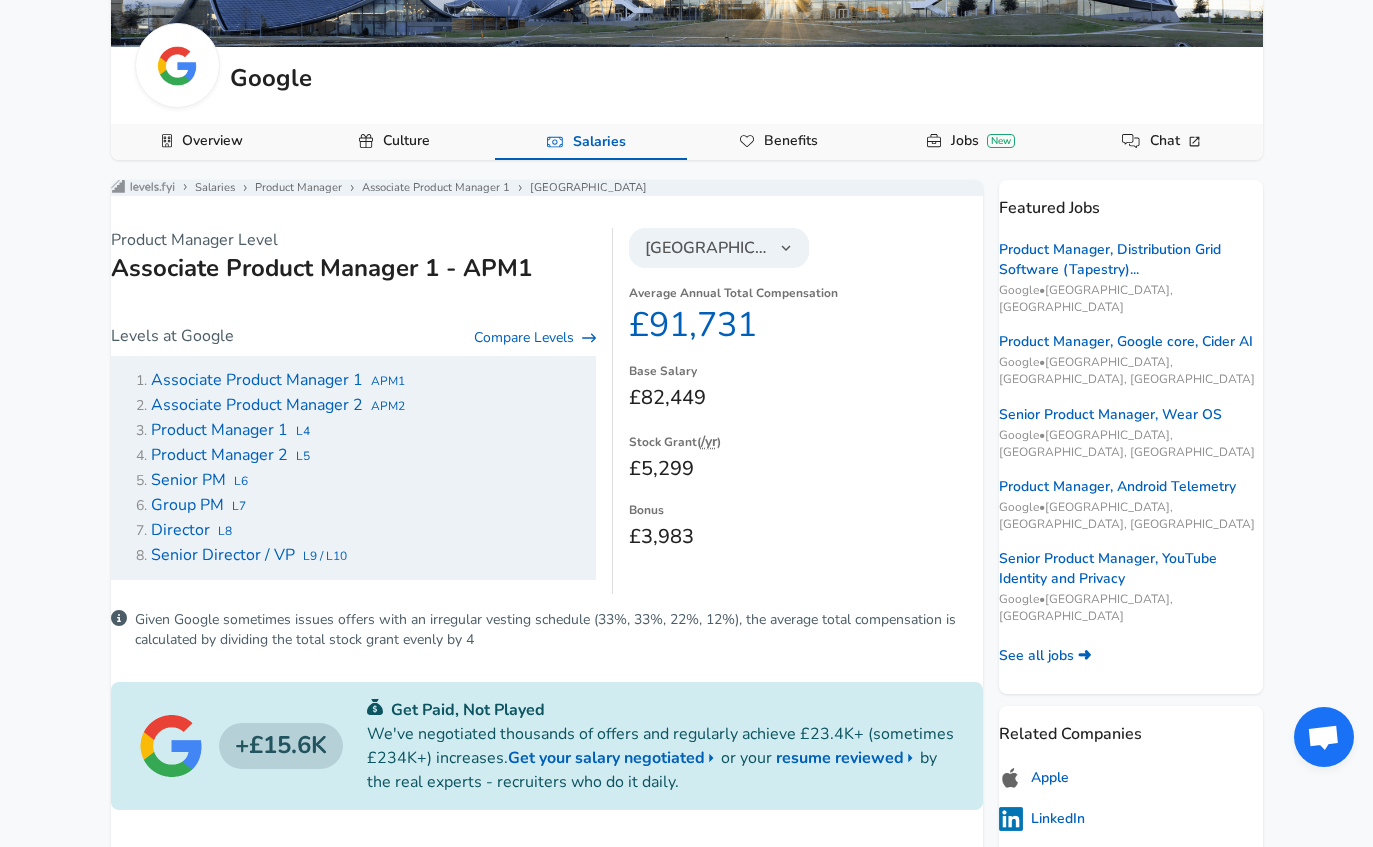 scroll, scrollTop: 212, scrollLeft: 0, axis: vertical 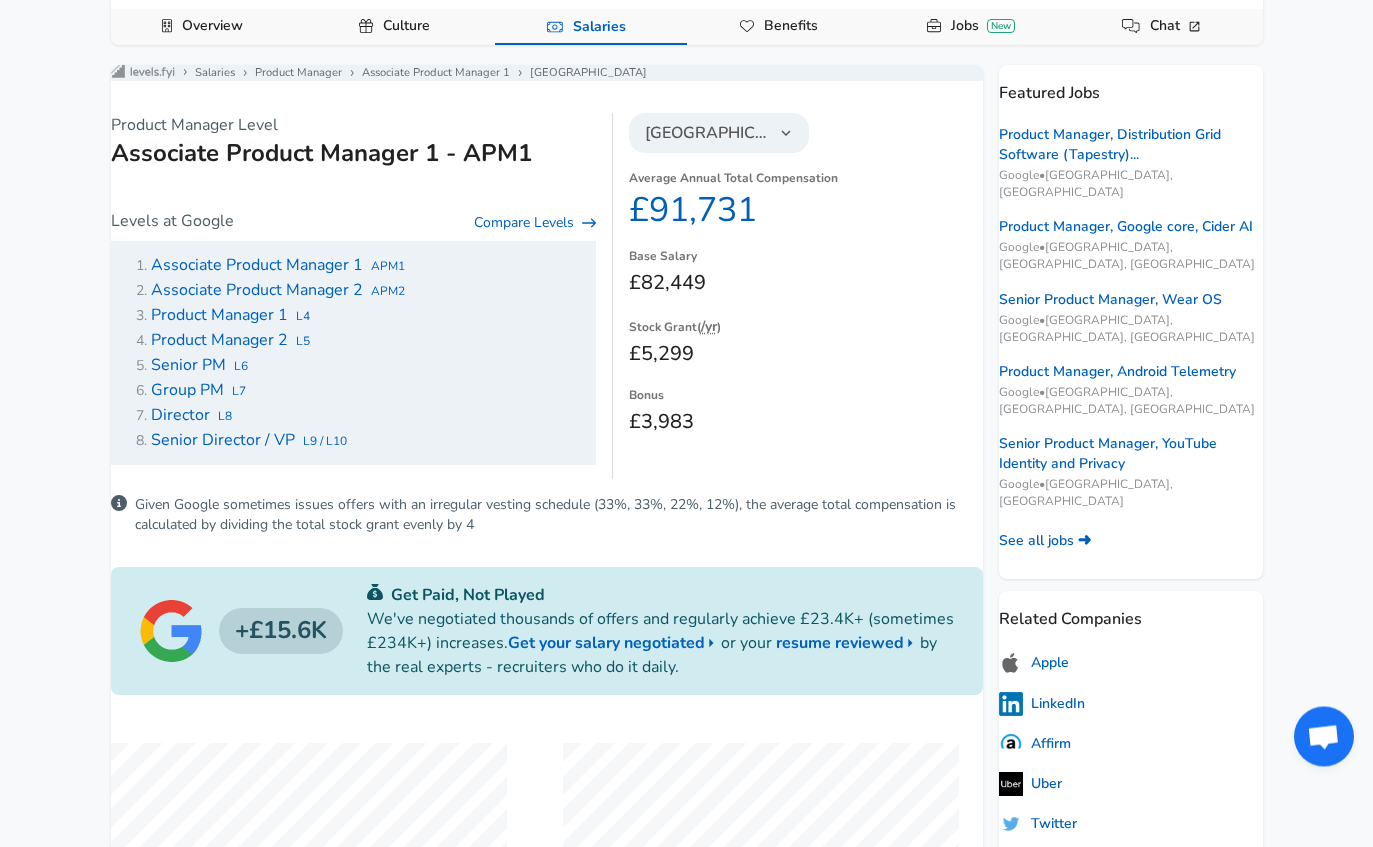 click on "Associate Product Manager 2" at bounding box center [257, 291] 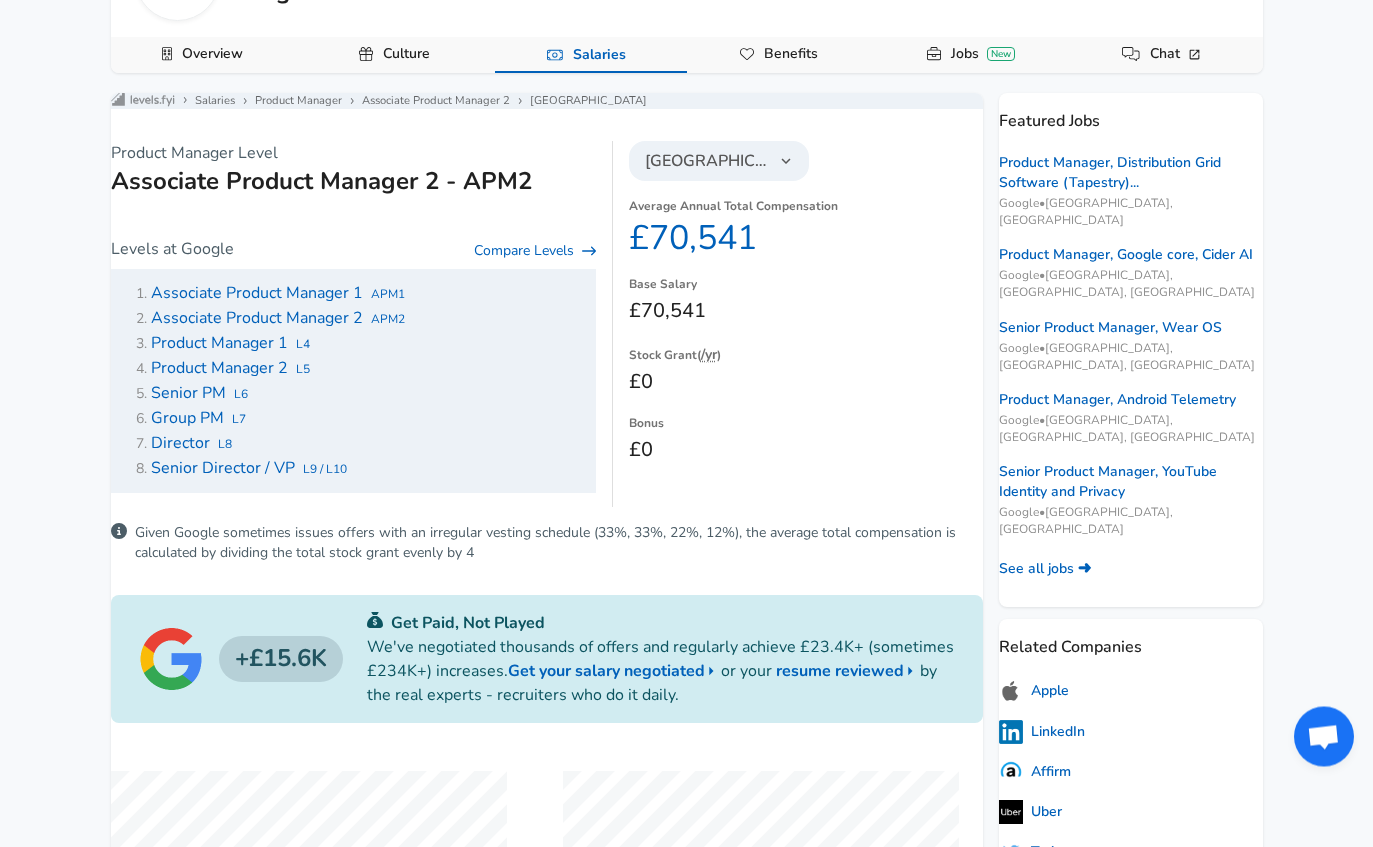 scroll, scrollTop: 300, scrollLeft: 0, axis: vertical 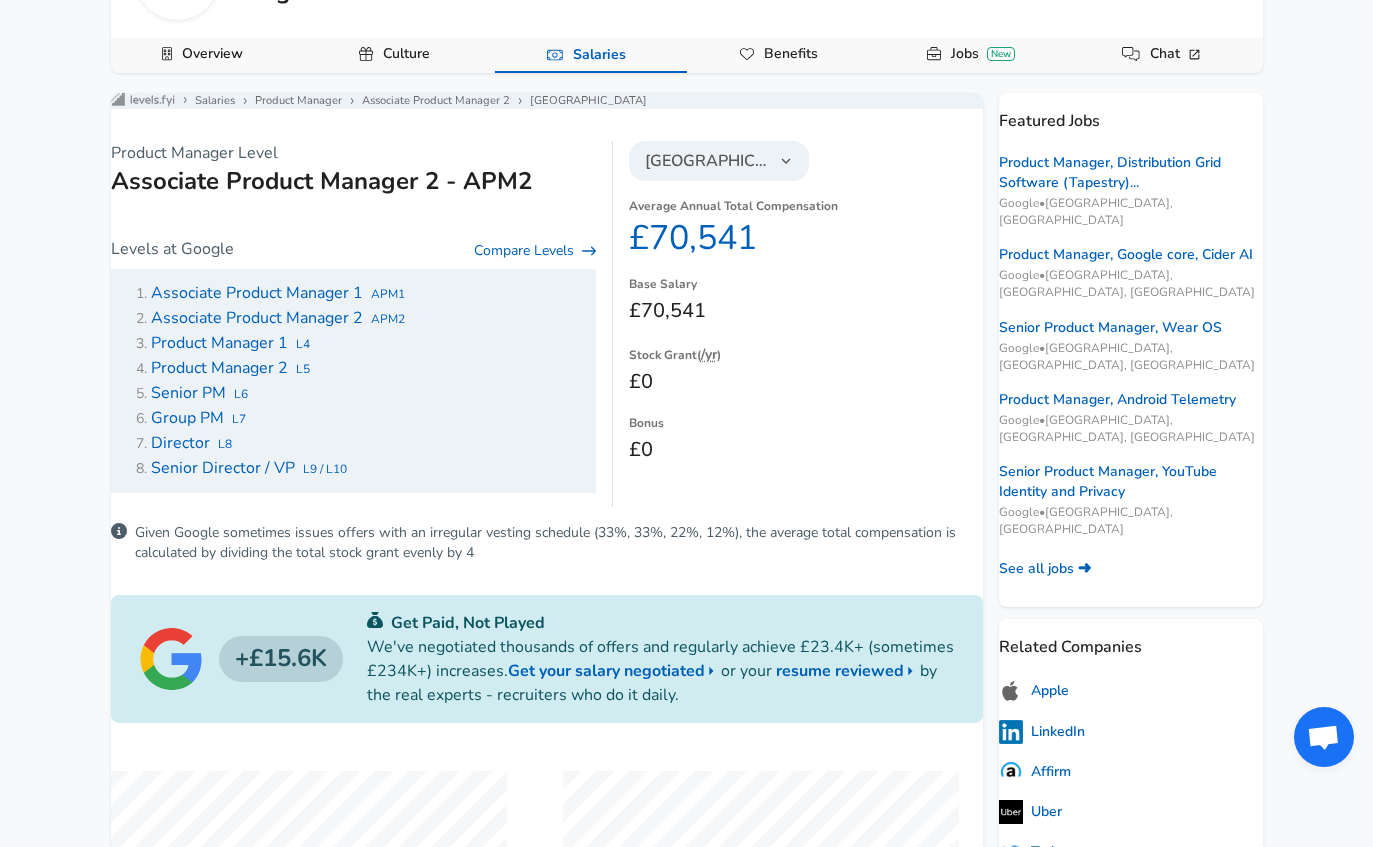 click on "Product Manager 2" at bounding box center (219, 368) 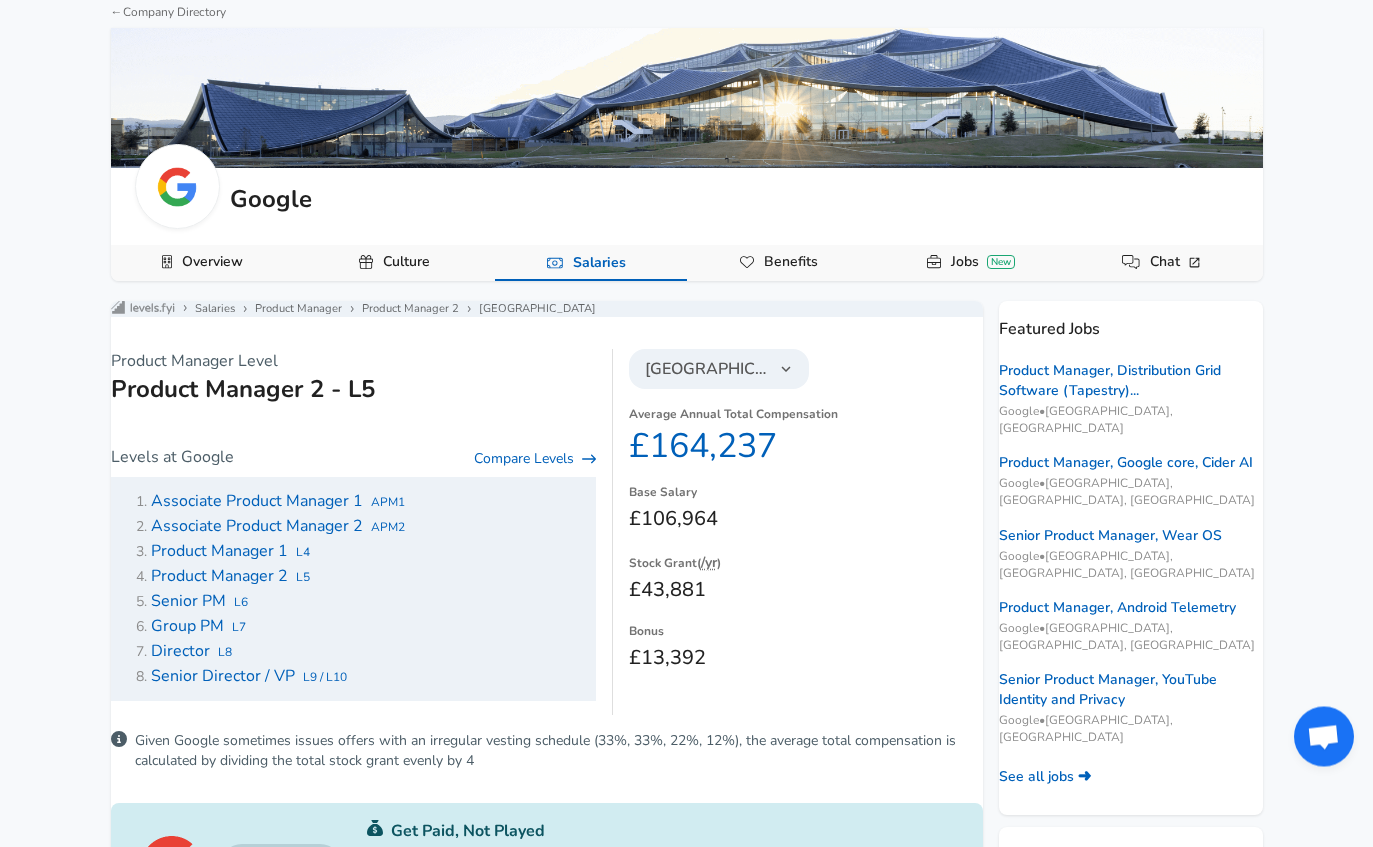 scroll, scrollTop: 71, scrollLeft: 0, axis: vertical 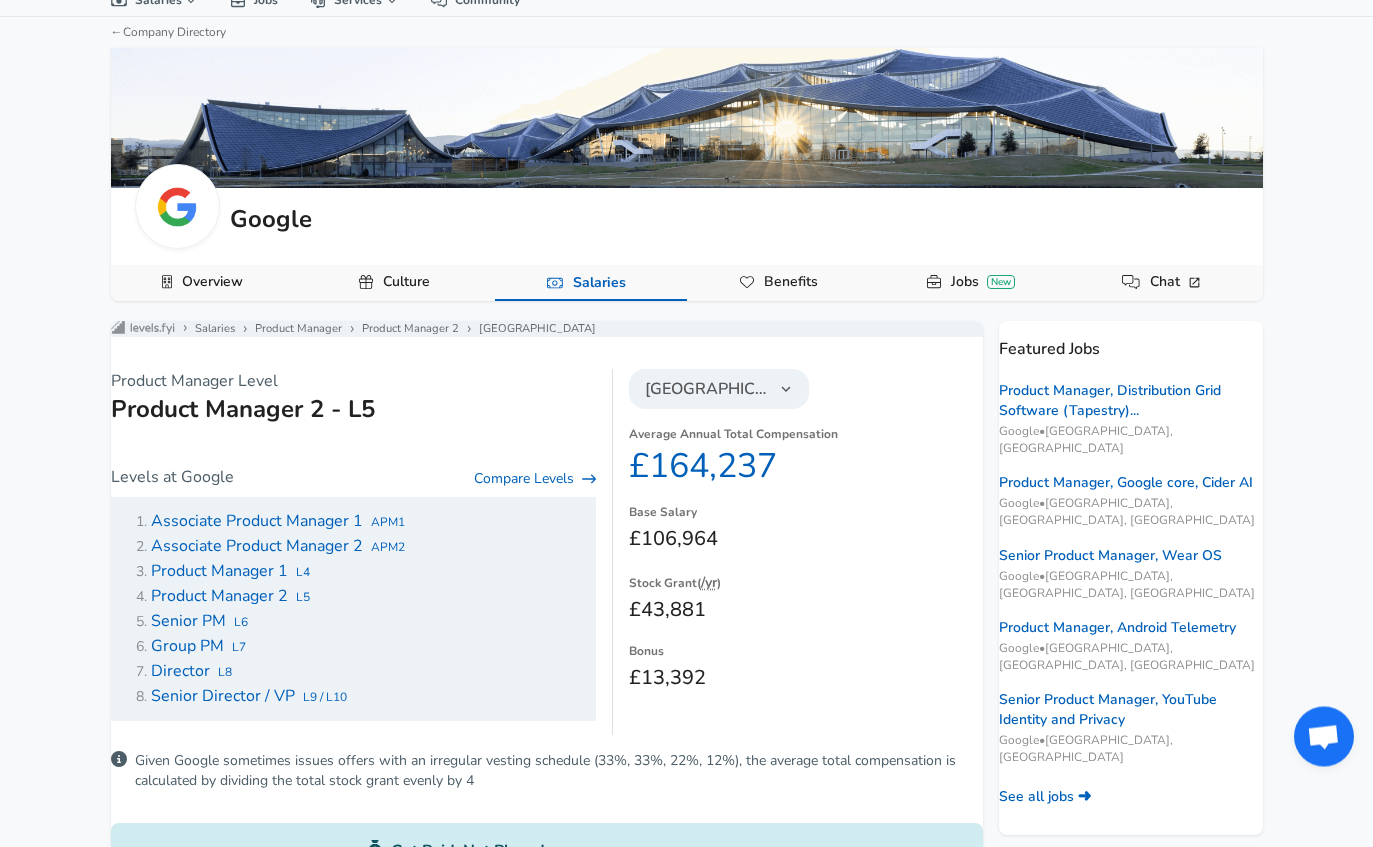click on "Director" at bounding box center (180, 672) 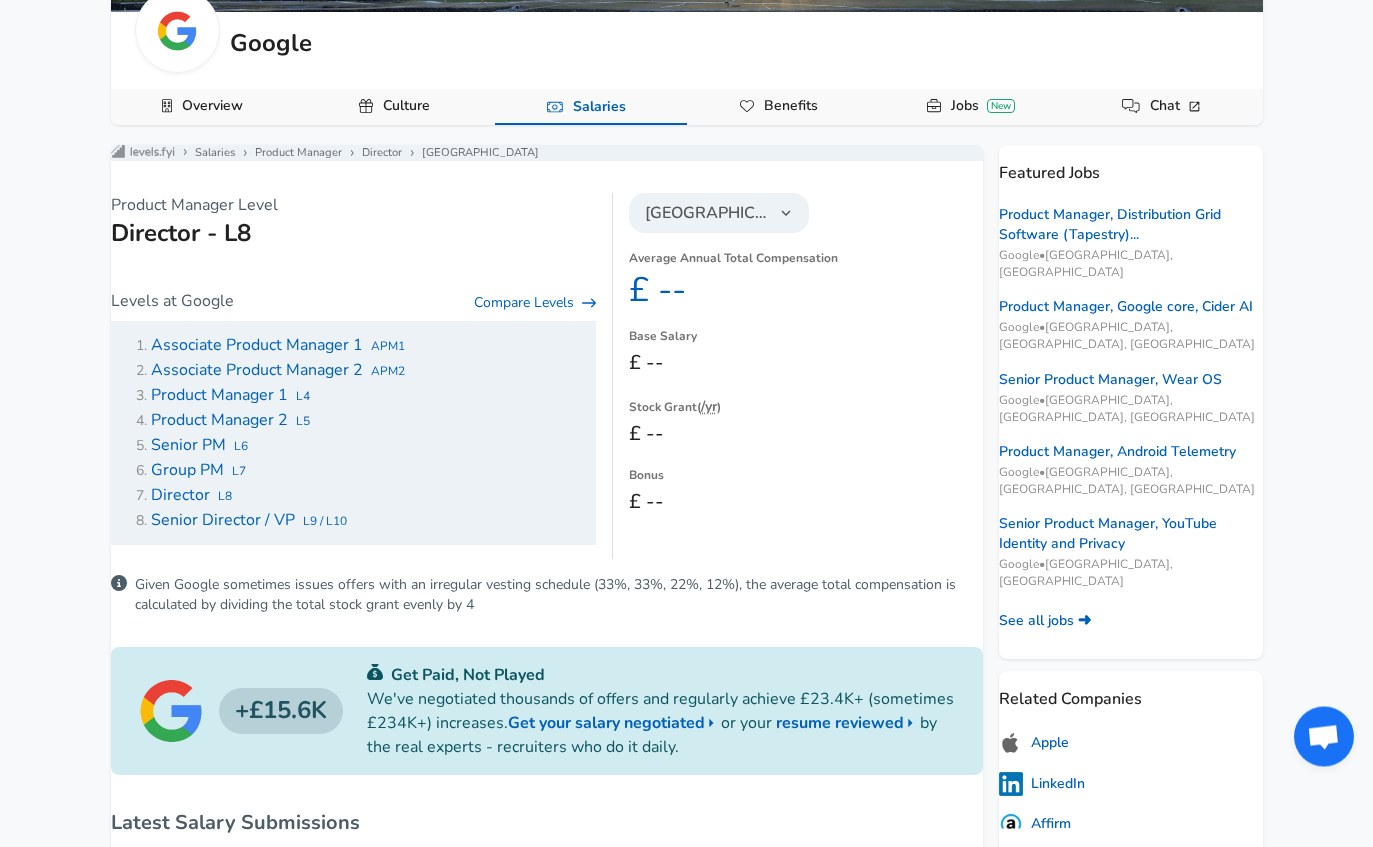scroll, scrollTop: 248, scrollLeft: 0, axis: vertical 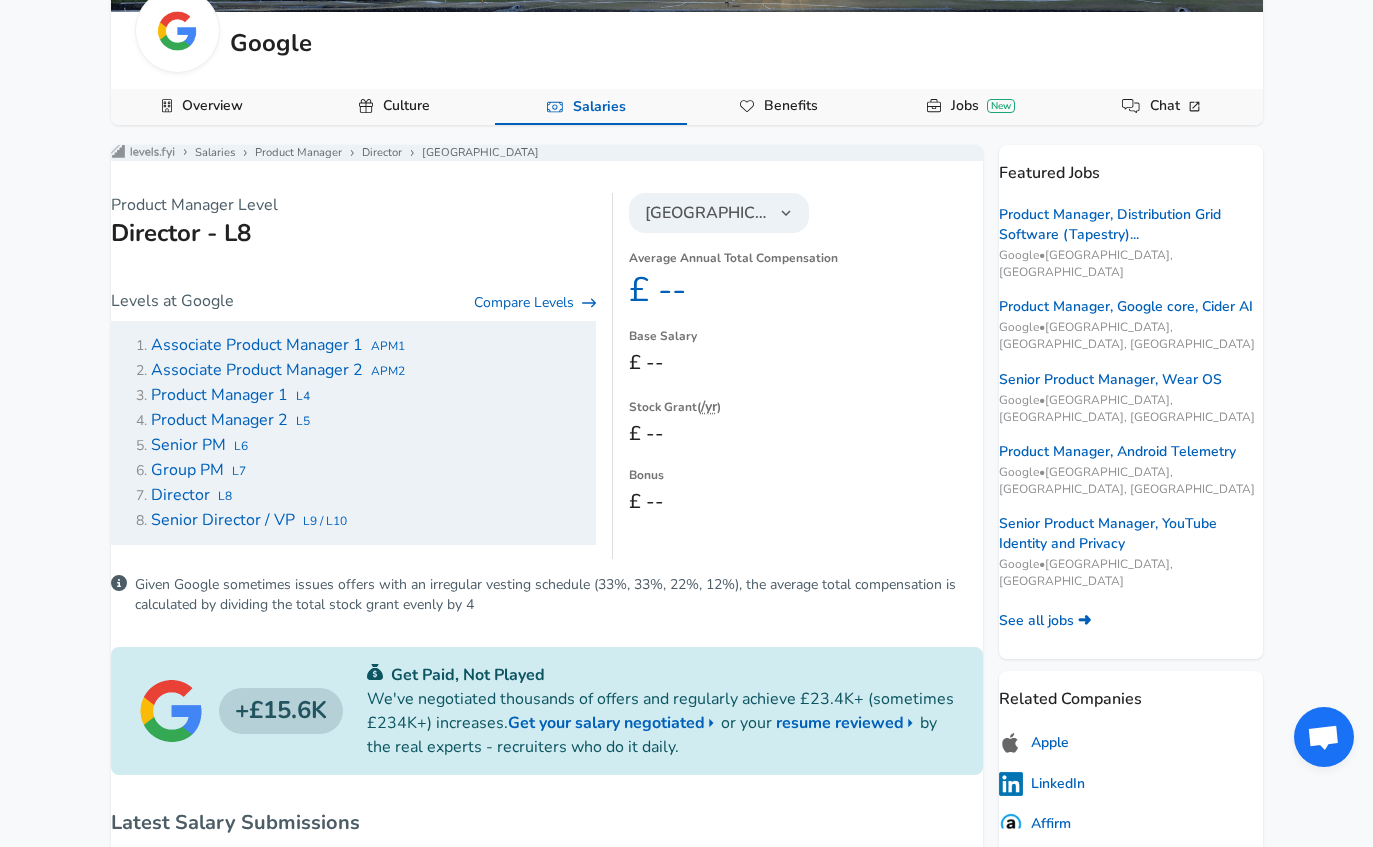 click on "Senior Director / VP" at bounding box center [223, 520] 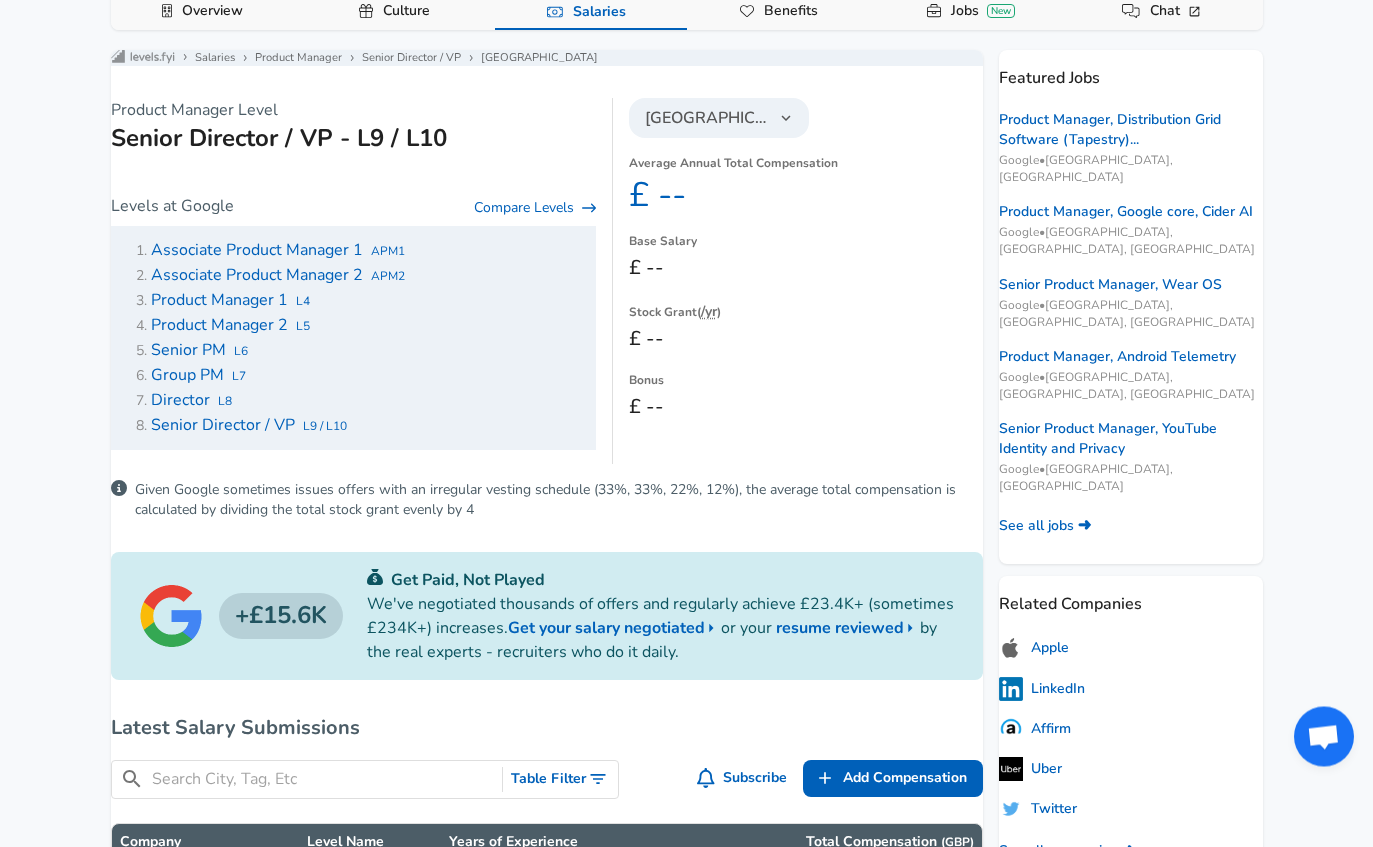 scroll, scrollTop: 343, scrollLeft: 0, axis: vertical 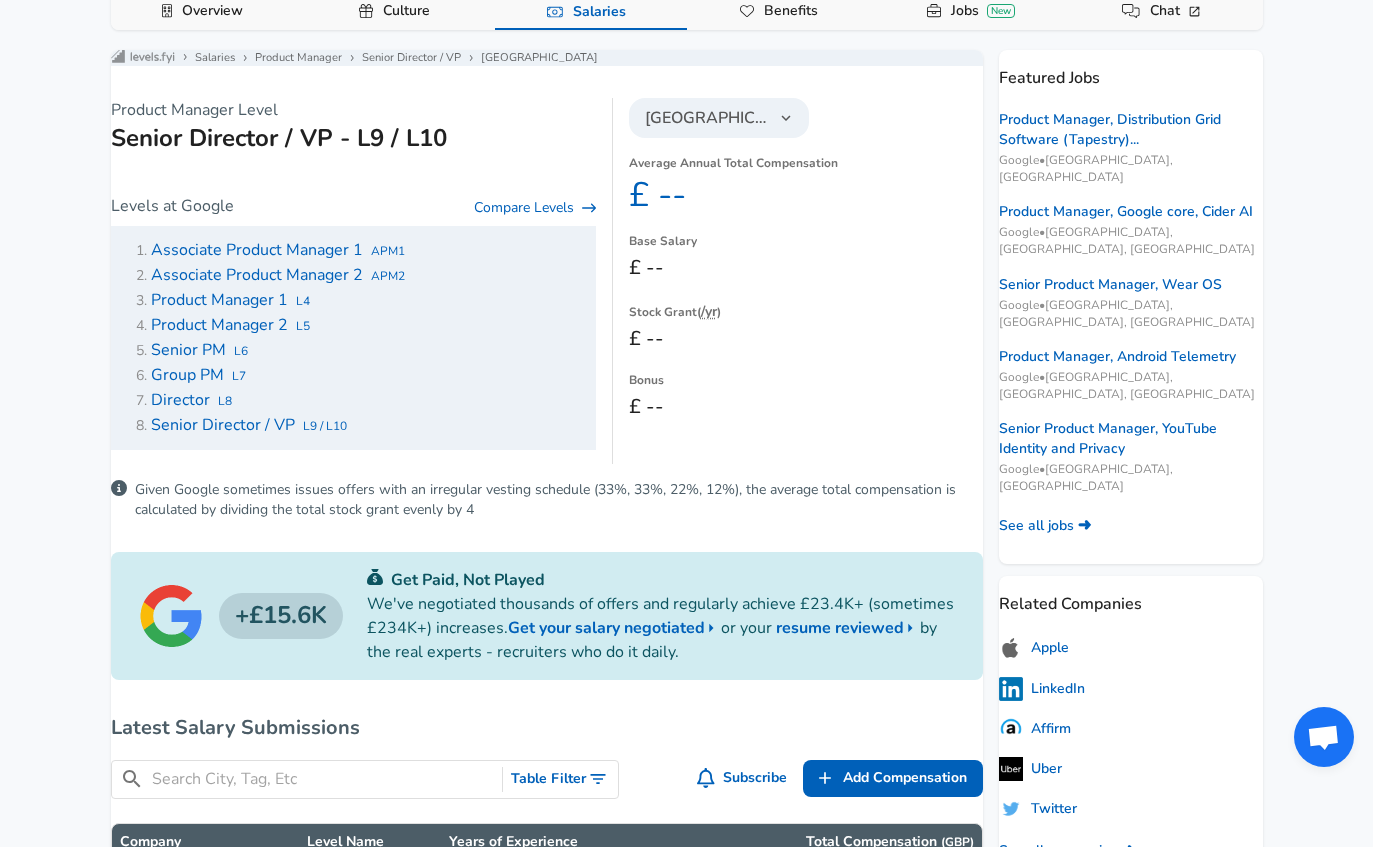 click on "Group PM" at bounding box center (187, 375) 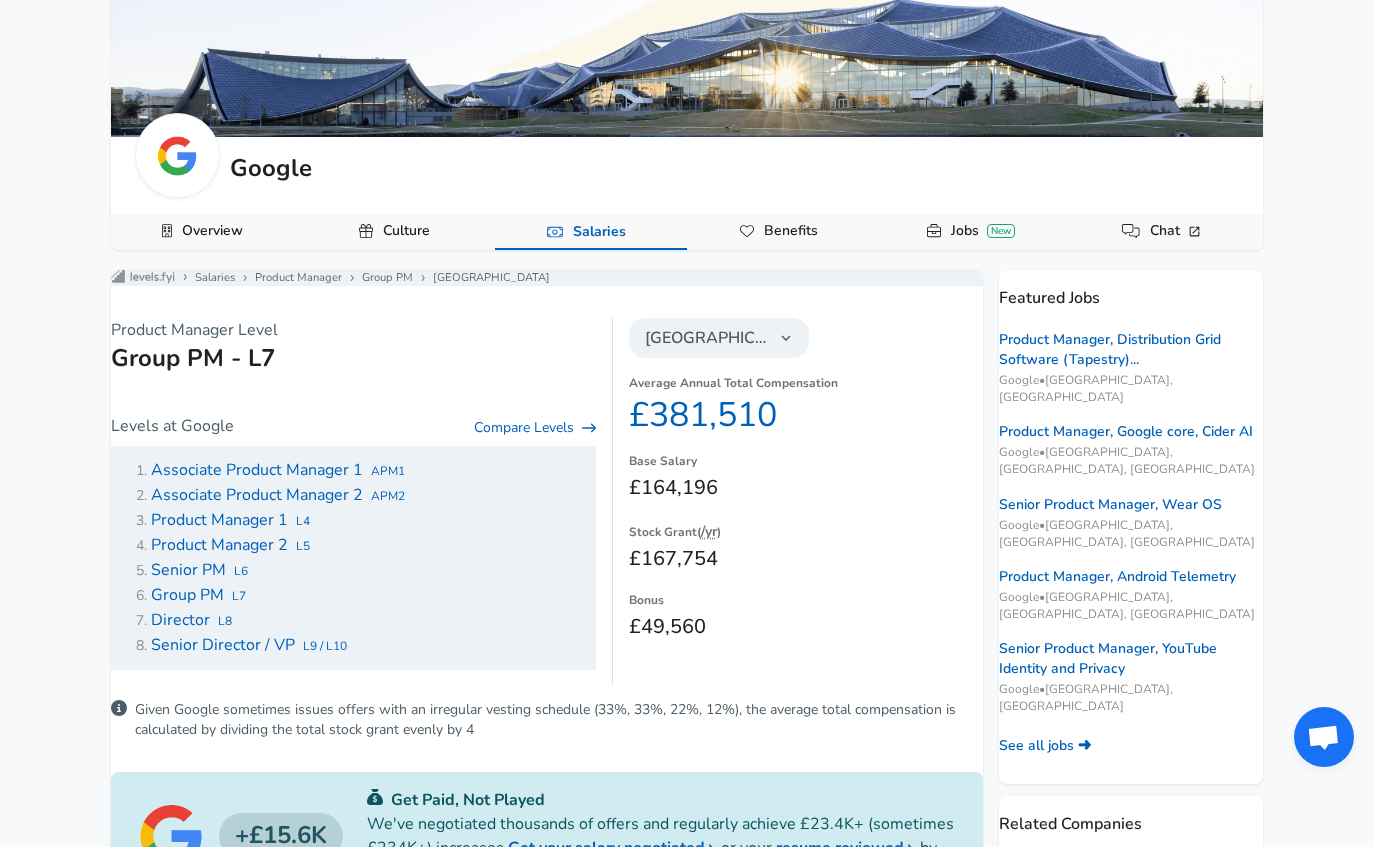 scroll, scrollTop: 122, scrollLeft: 0, axis: vertical 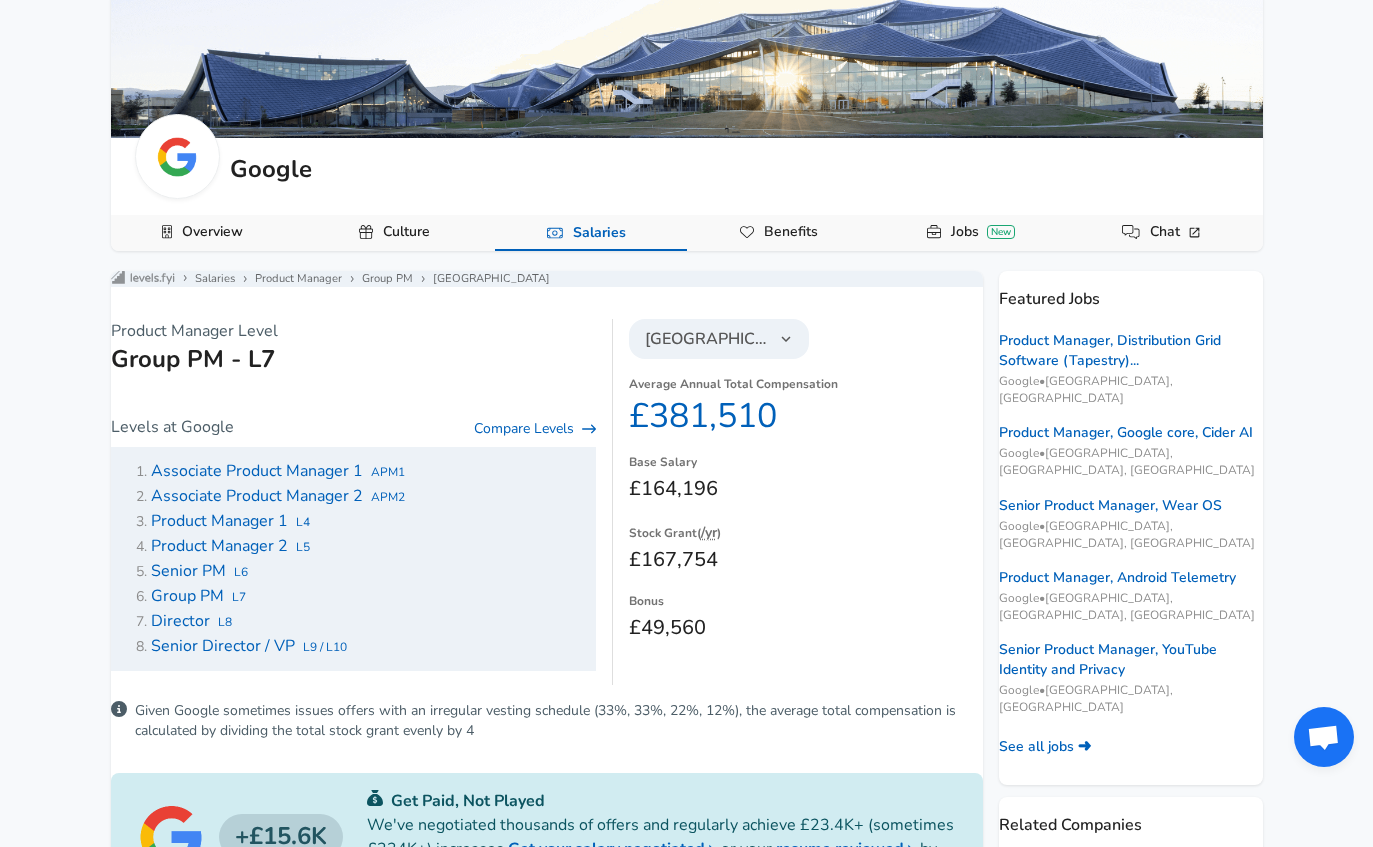 click on "Levels FYI Logo Salaries Product Manager Group PM [GEOGRAPHIC_DATA]" at bounding box center (547, 279) 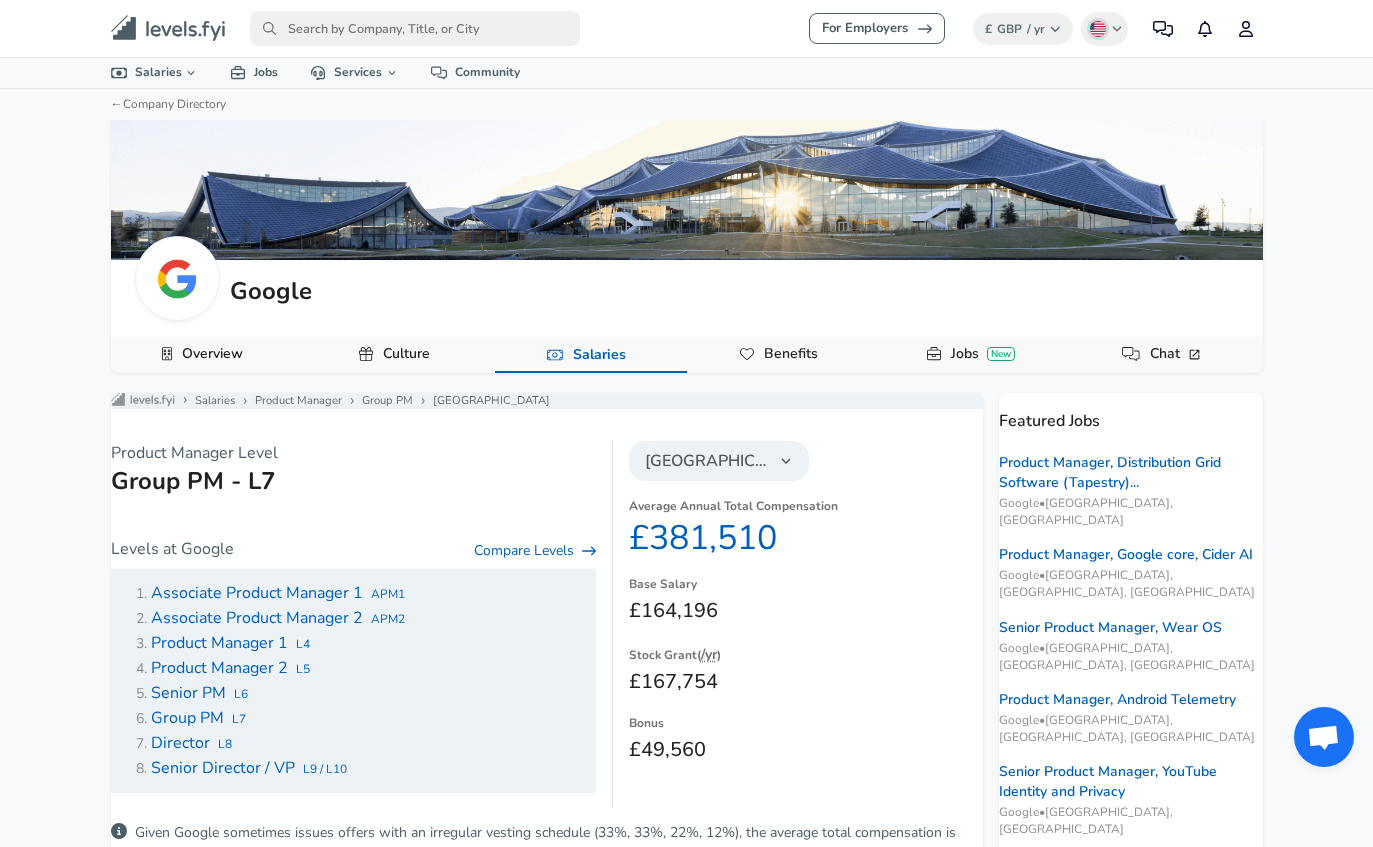 click at bounding box center [415, 28] 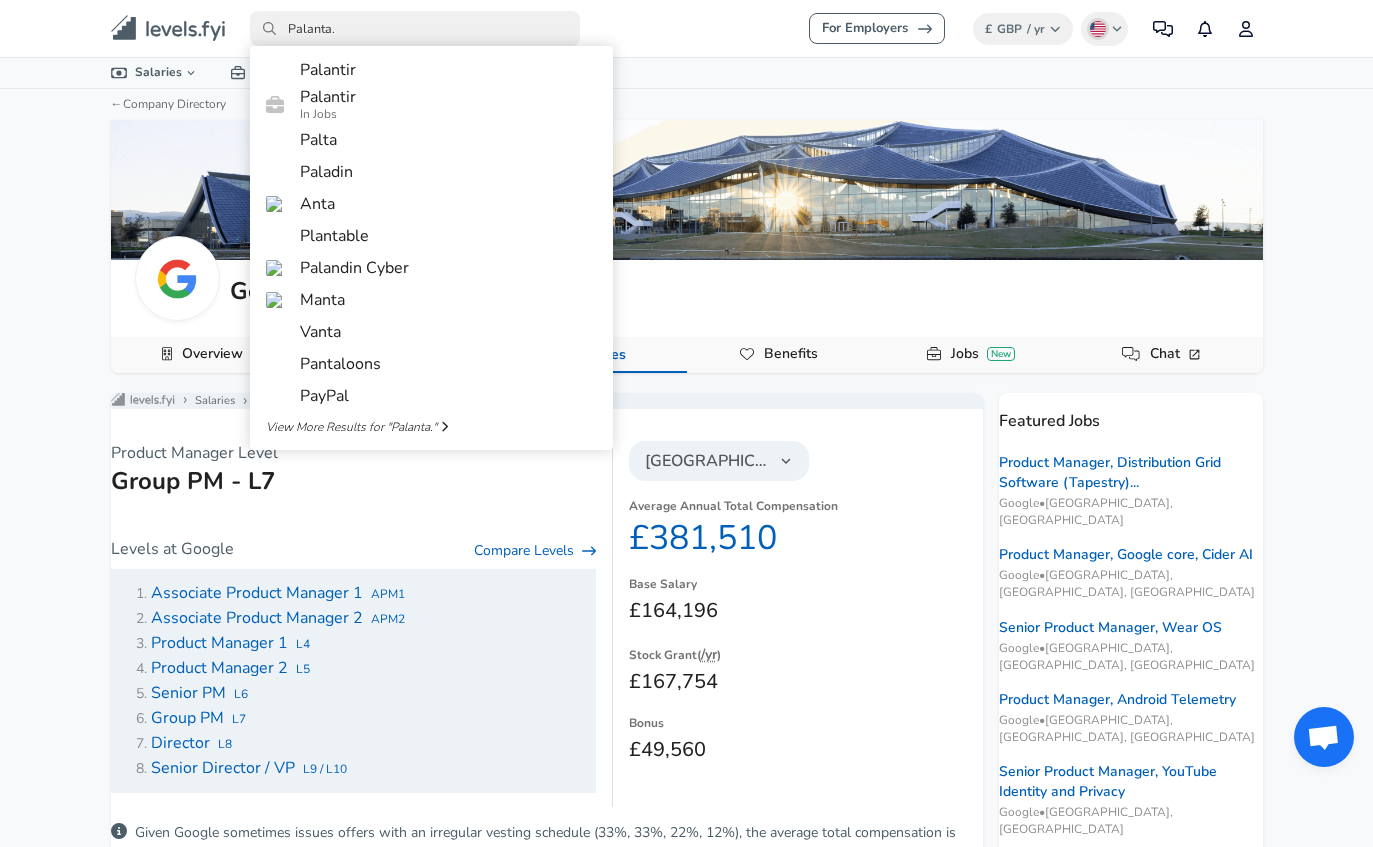 type on "Palanta." 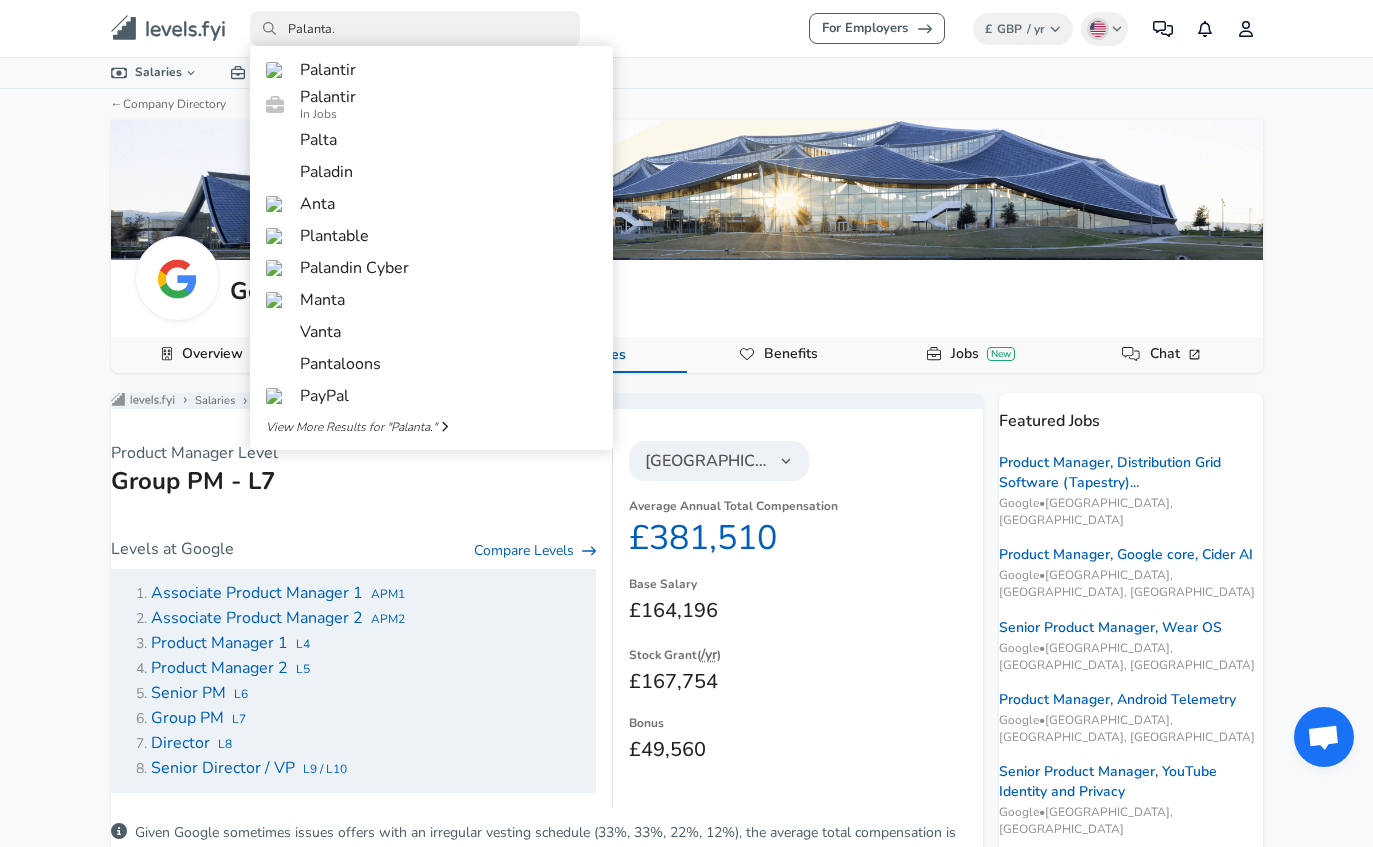 click on "Palantir" at bounding box center [431, 70] 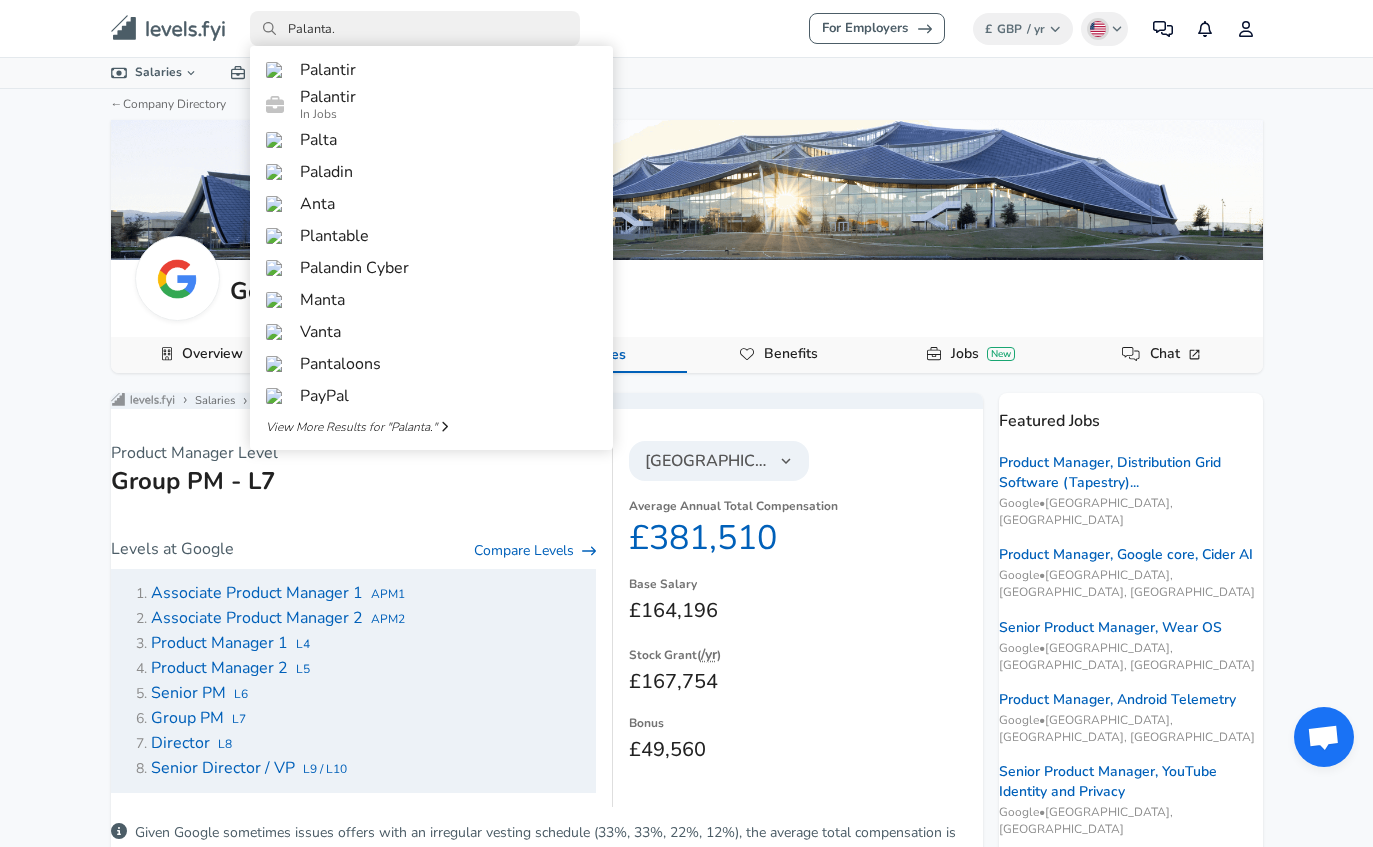 type 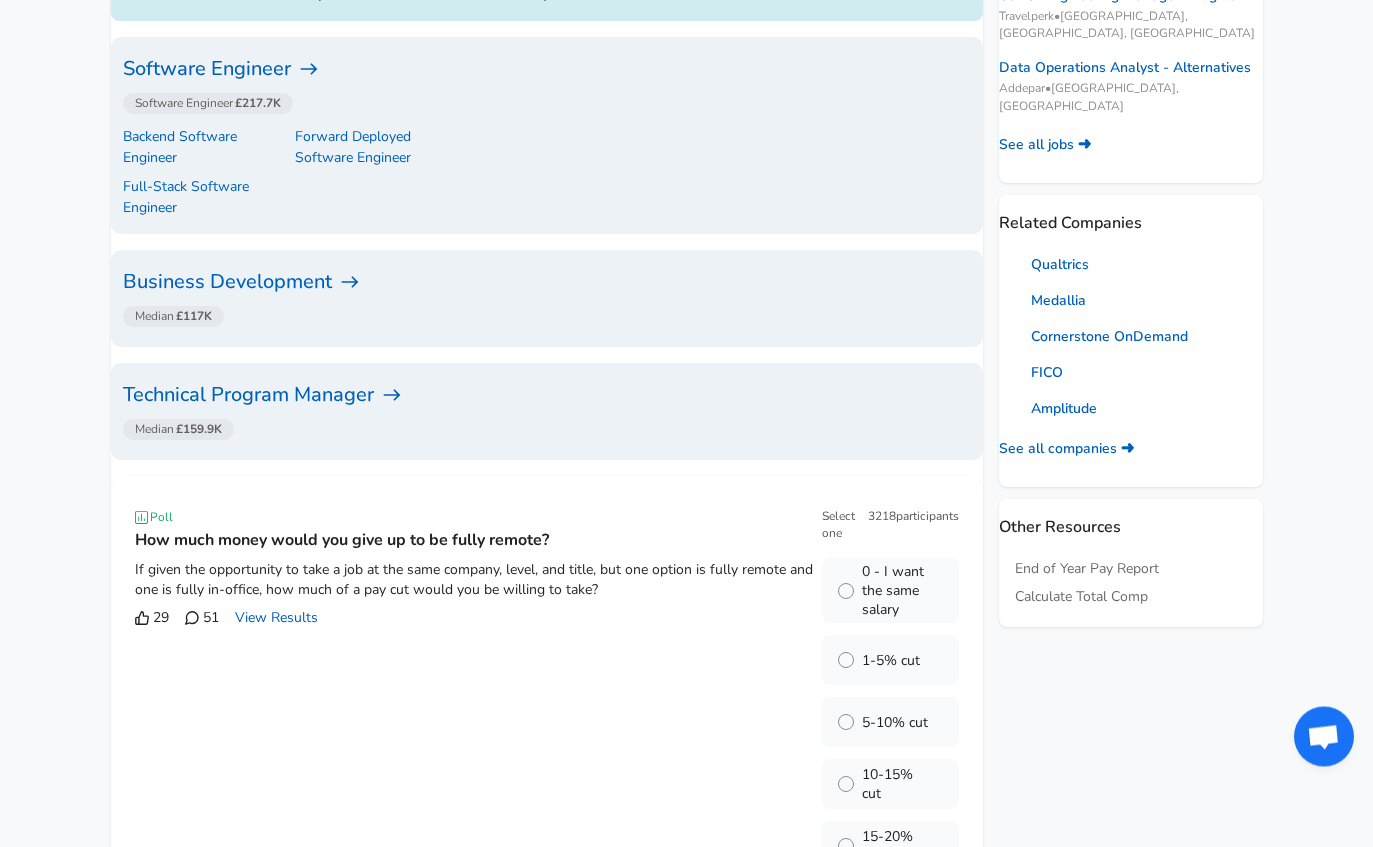 scroll, scrollTop: 605, scrollLeft: 0, axis: vertical 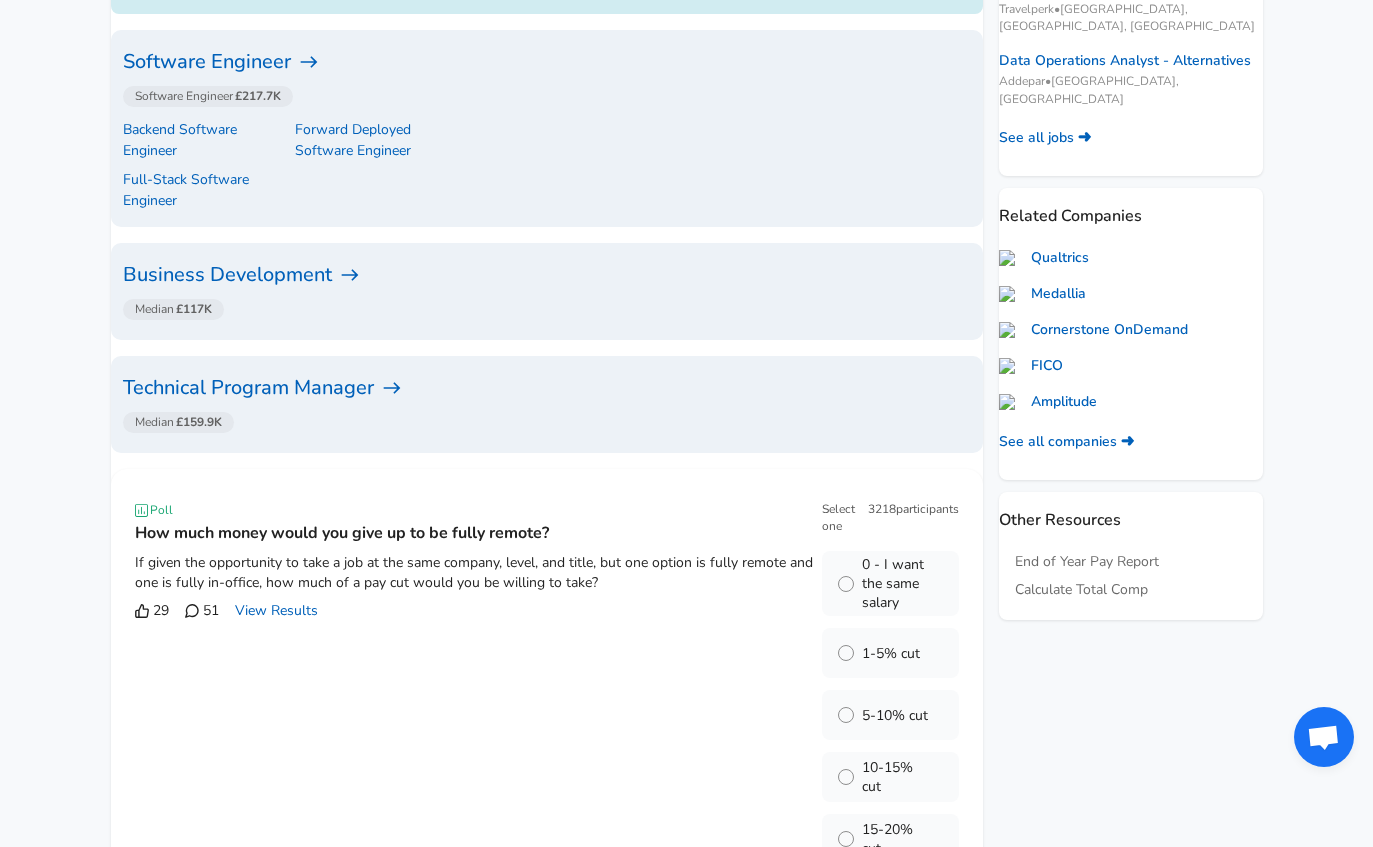 click on "Median  £159.9K" at bounding box center [543, 422] 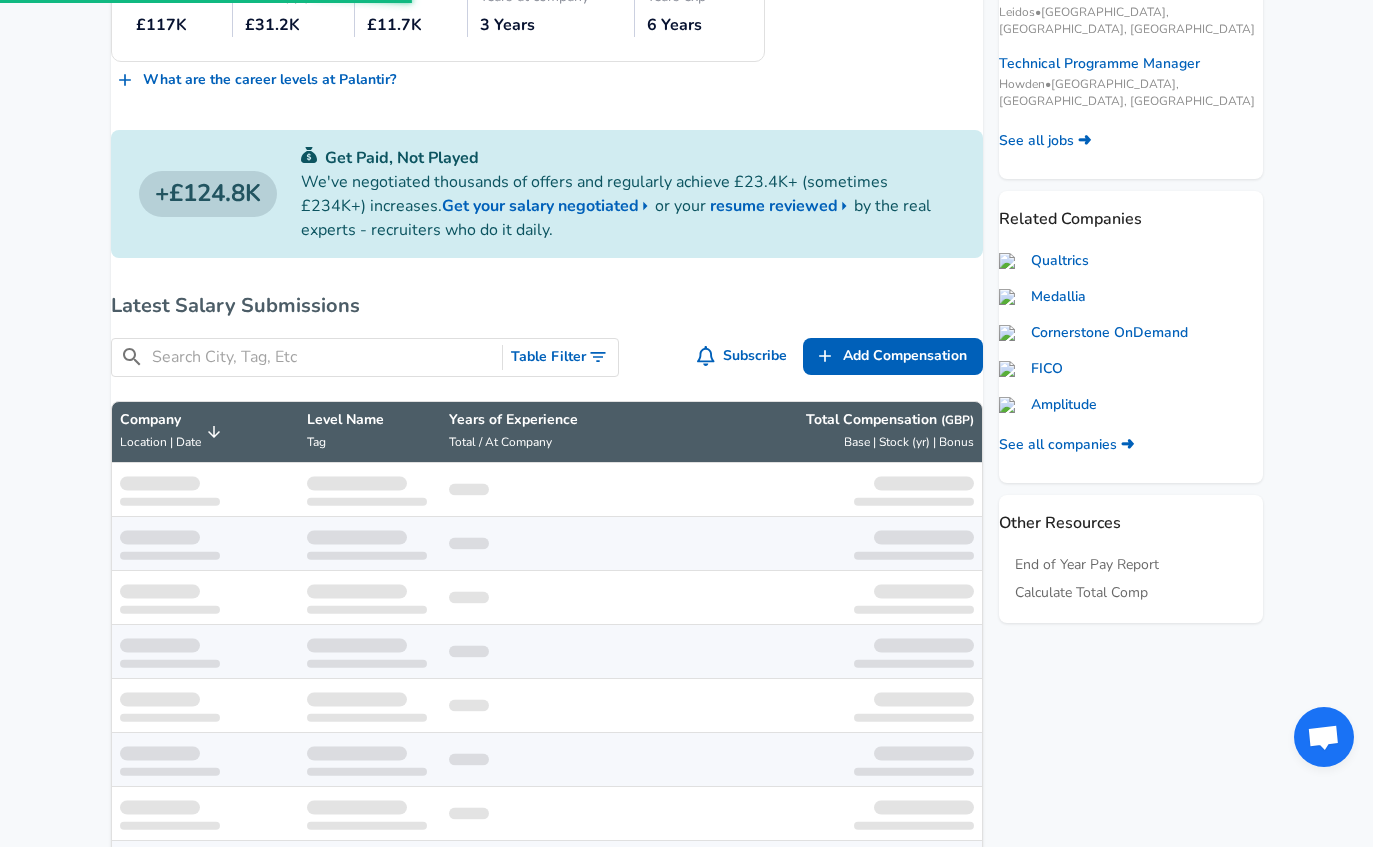 scroll, scrollTop: 0, scrollLeft: 0, axis: both 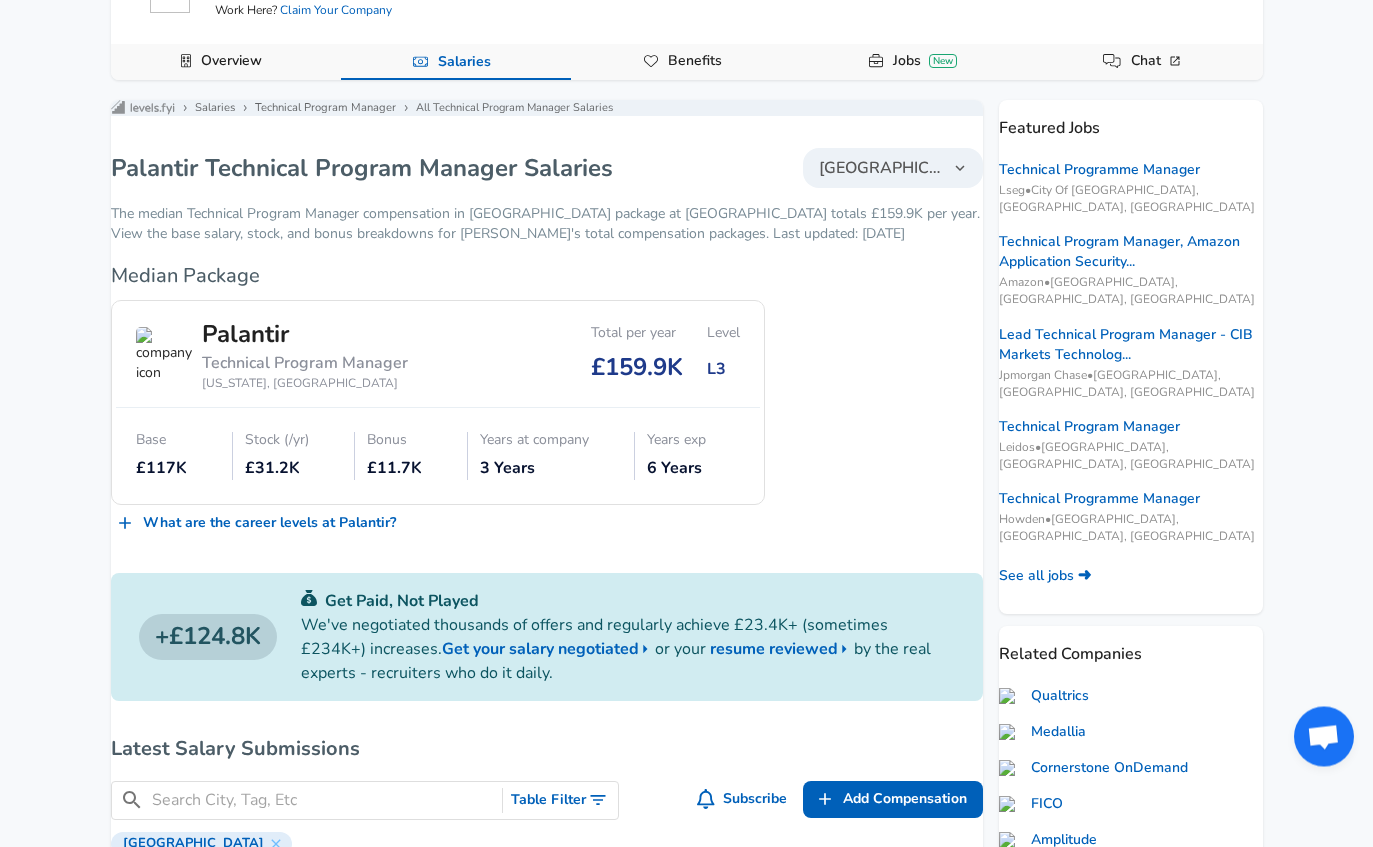 click on "[GEOGRAPHIC_DATA]" at bounding box center [881, 169] 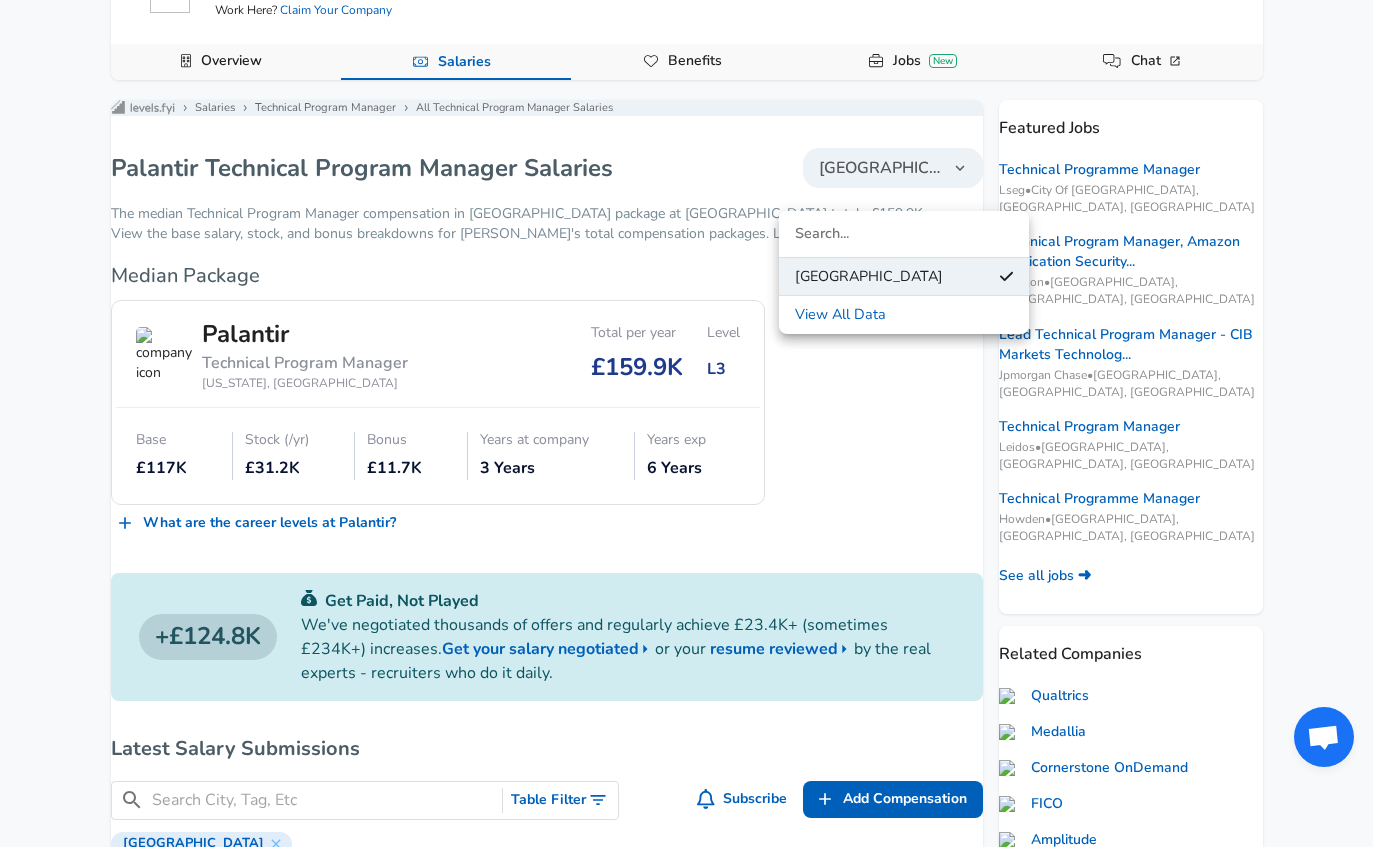 click on "View All Data" at bounding box center (904, 315) 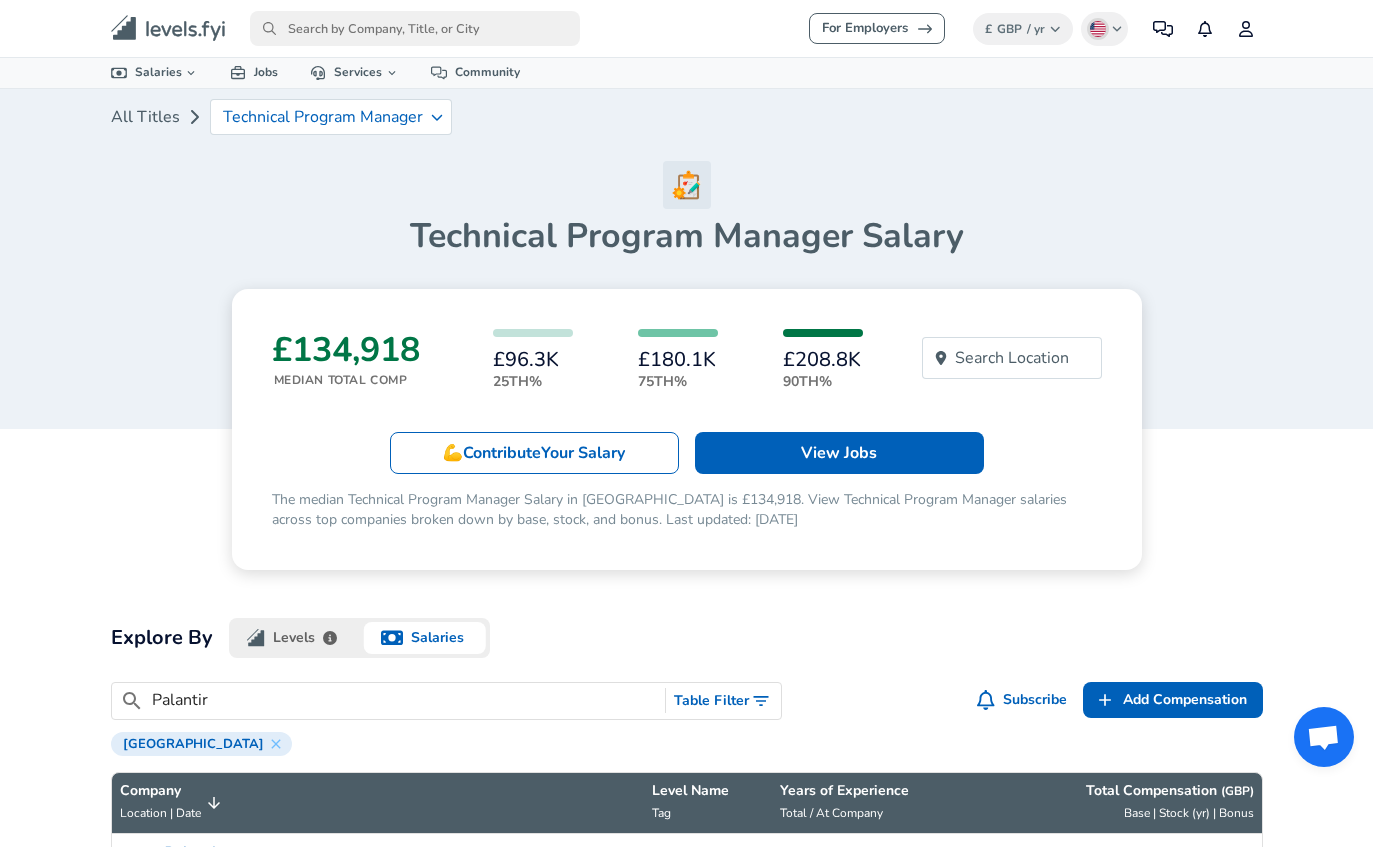 click on "Search Location" at bounding box center (1012, 358) 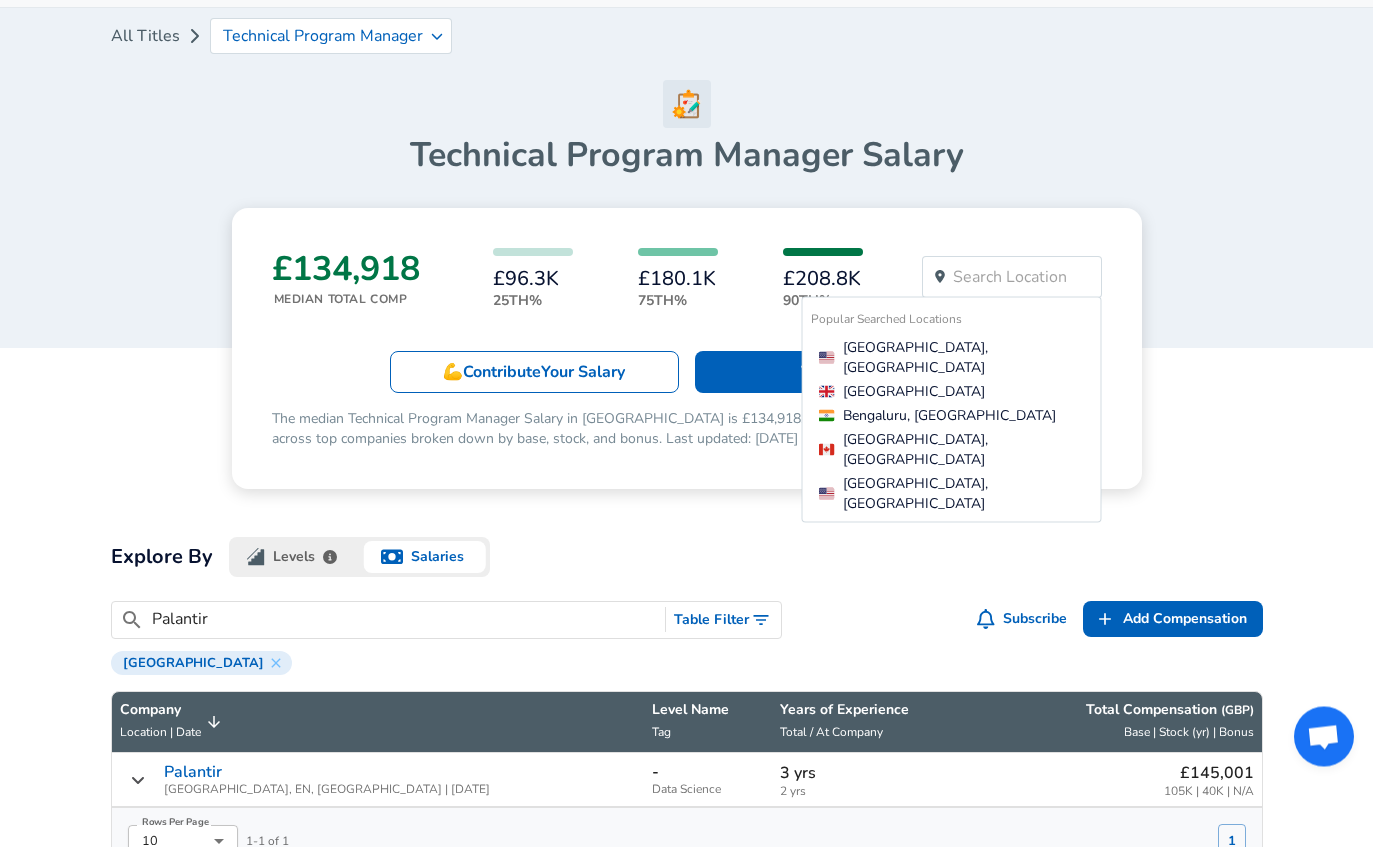 click on "[GEOGRAPHIC_DATA], [GEOGRAPHIC_DATA]" at bounding box center [956, 495] 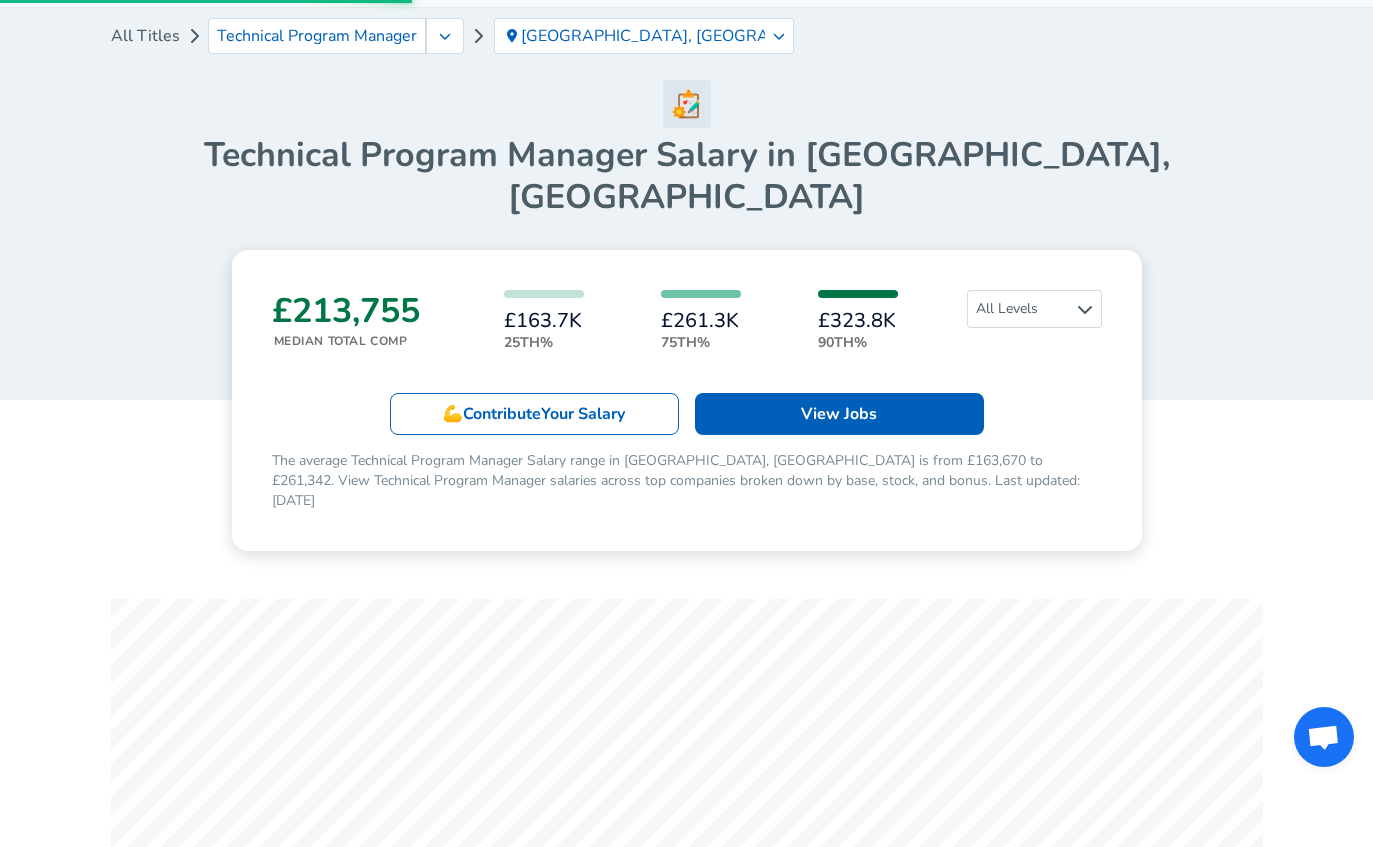 scroll, scrollTop: 0, scrollLeft: 0, axis: both 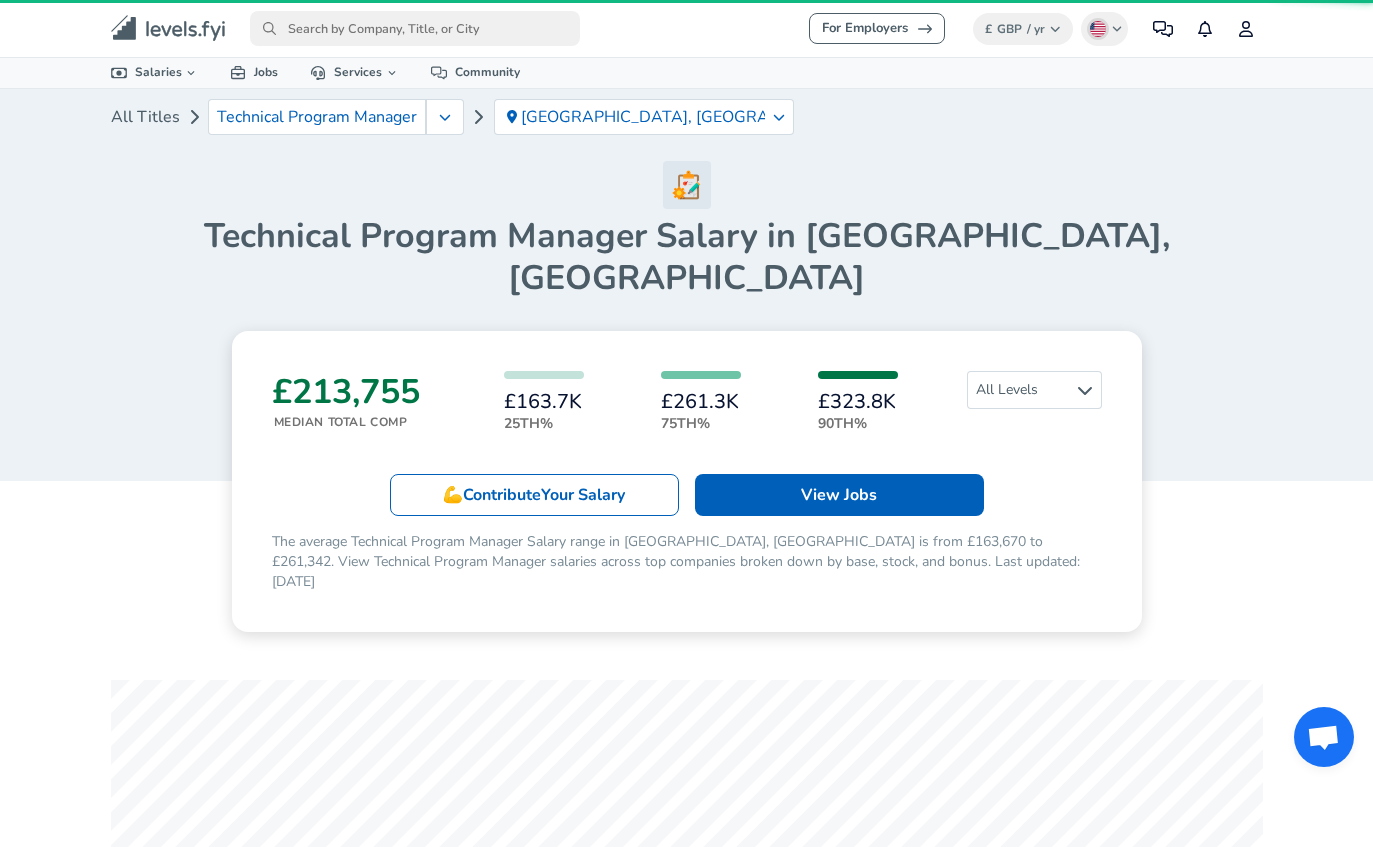 click on "All Levels" at bounding box center [1034, 390] 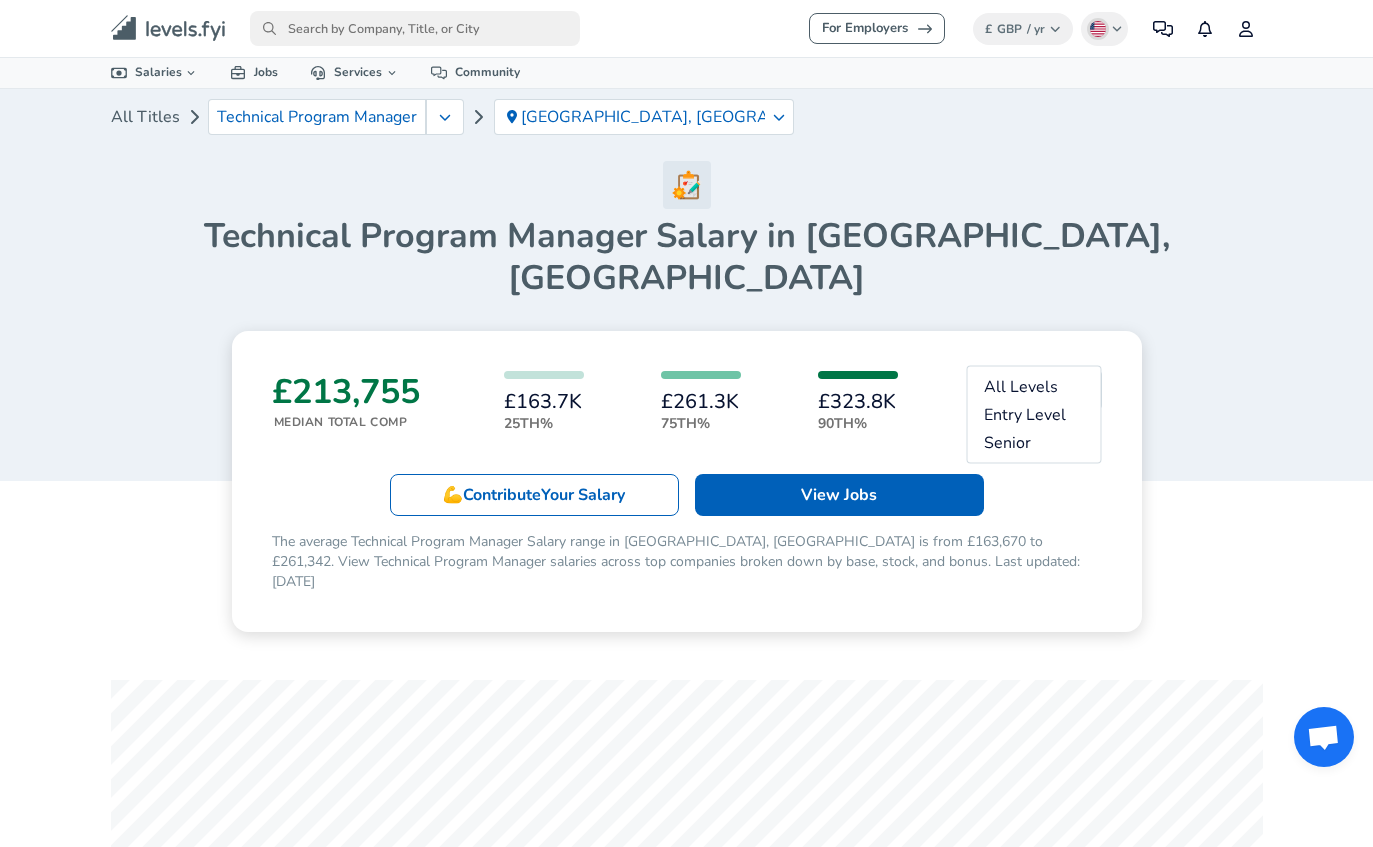 click on "All Levels" at bounding box center [1034, 390] 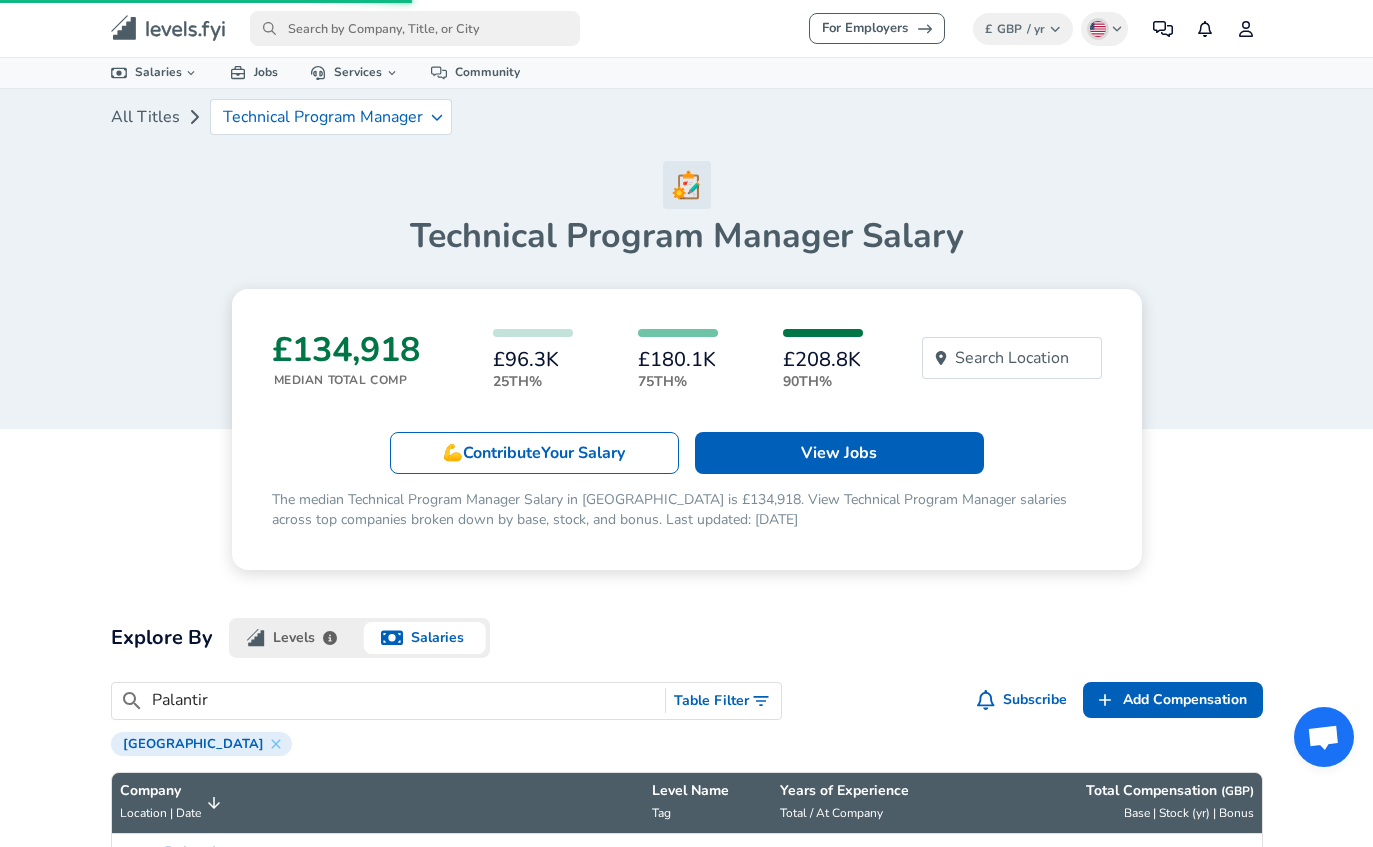 scroll, scrollTop: 148, scrollLeft: 0, axis: vertical 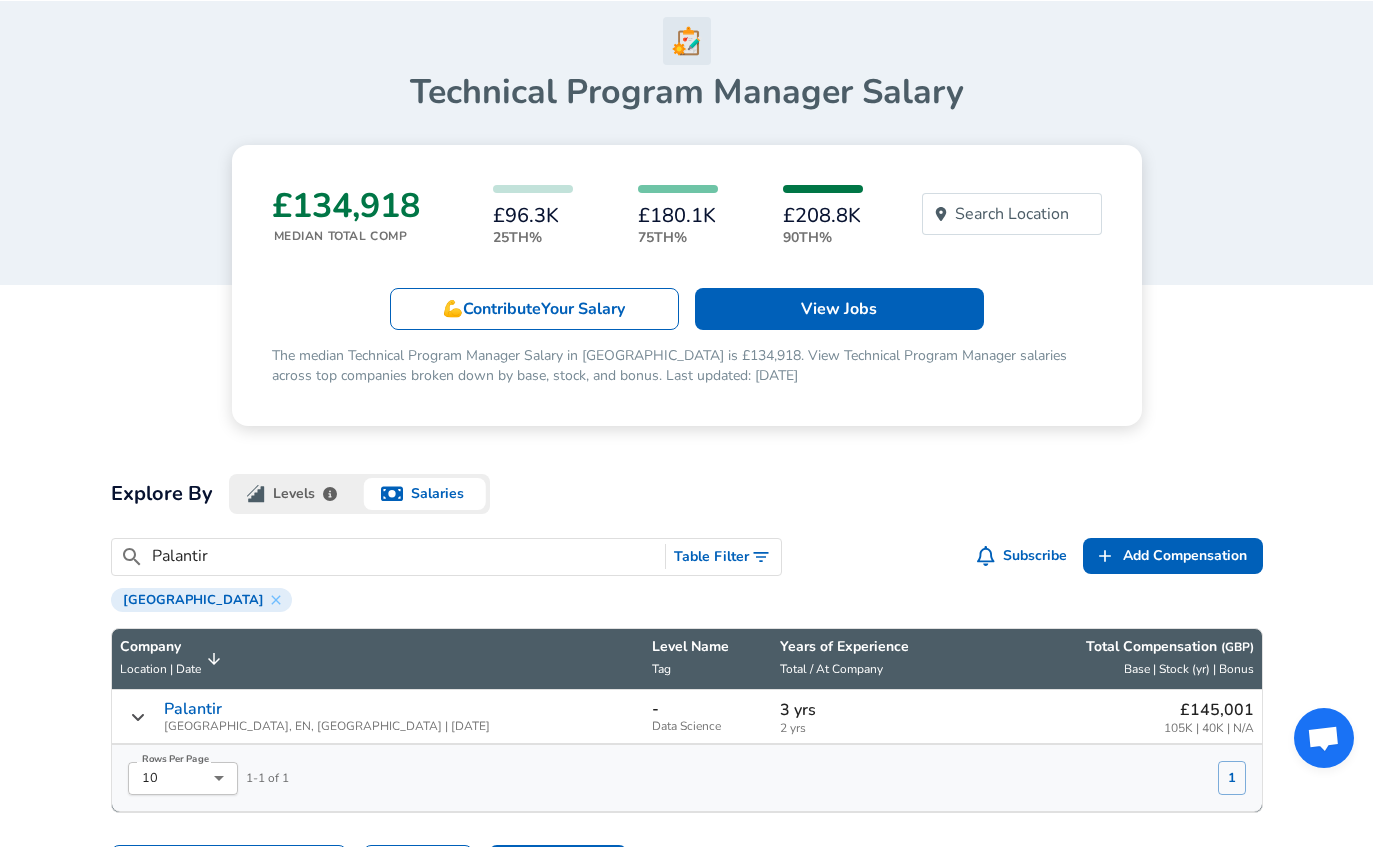 click on "Search Location" at bounding box center (1012, 213) 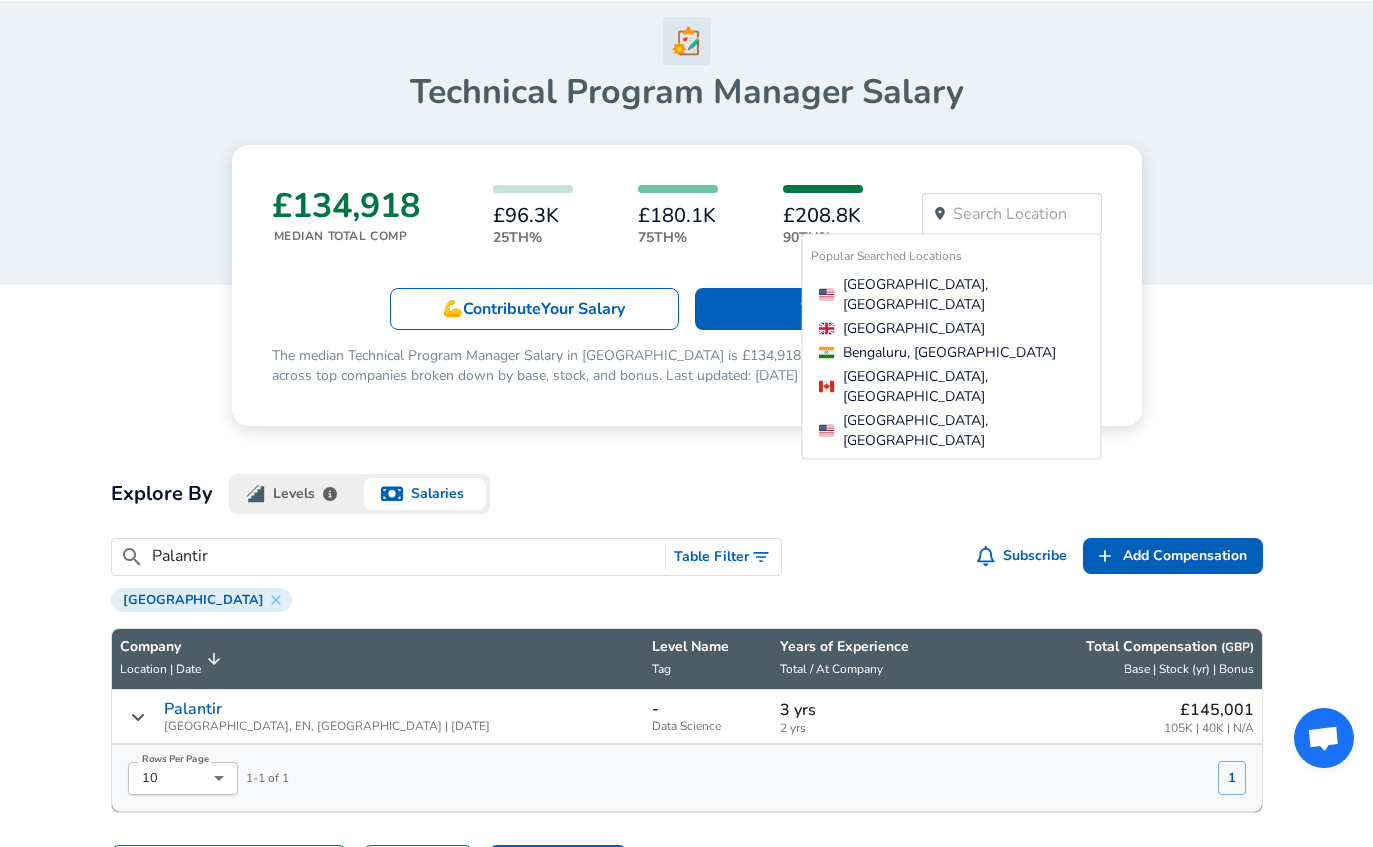 scroll, scrollTop: 144, scrollLeft: 0, axis: vertical 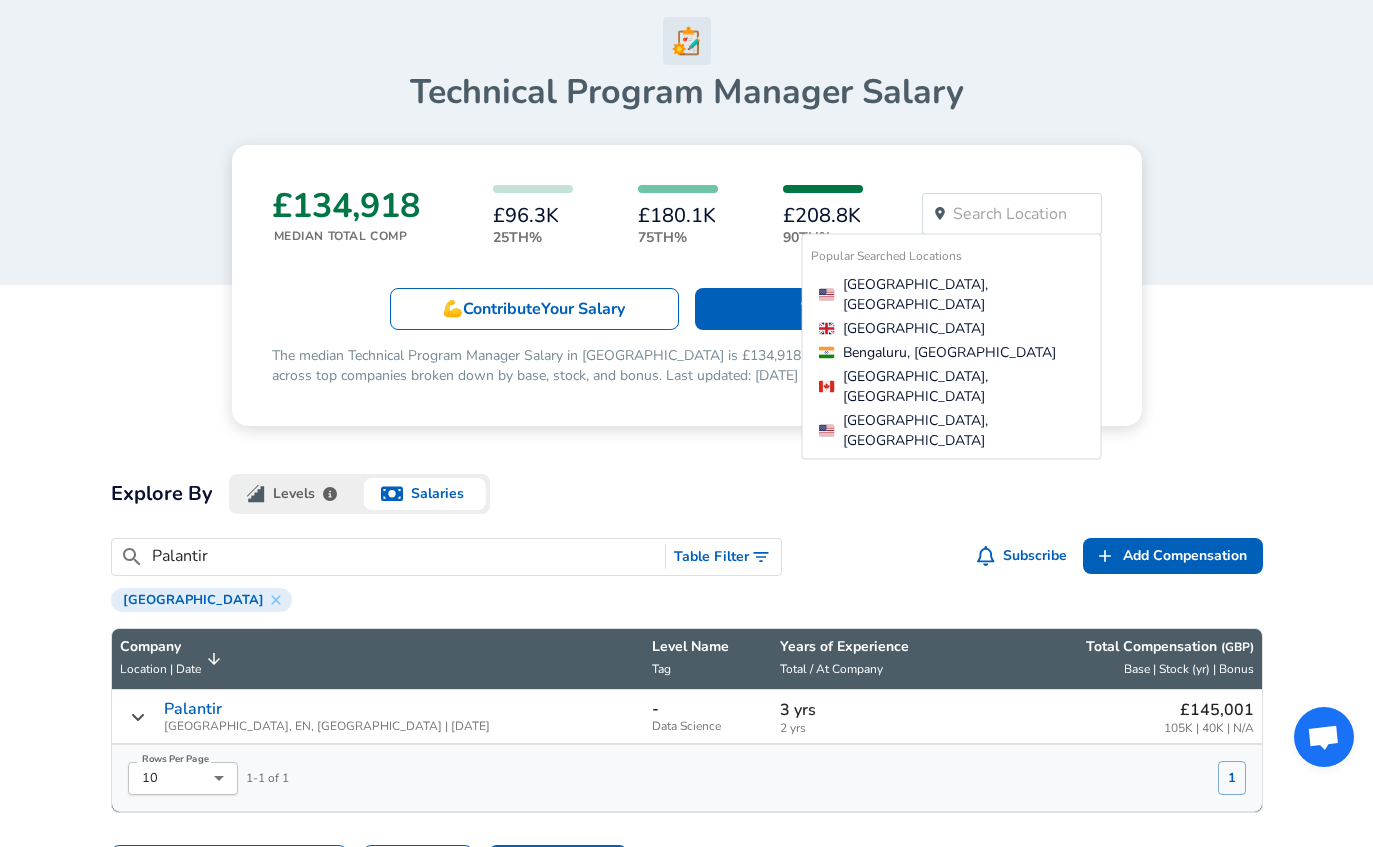 click on "[GEOGRAPHIC_DATA]" at bounding box center [956, 328] 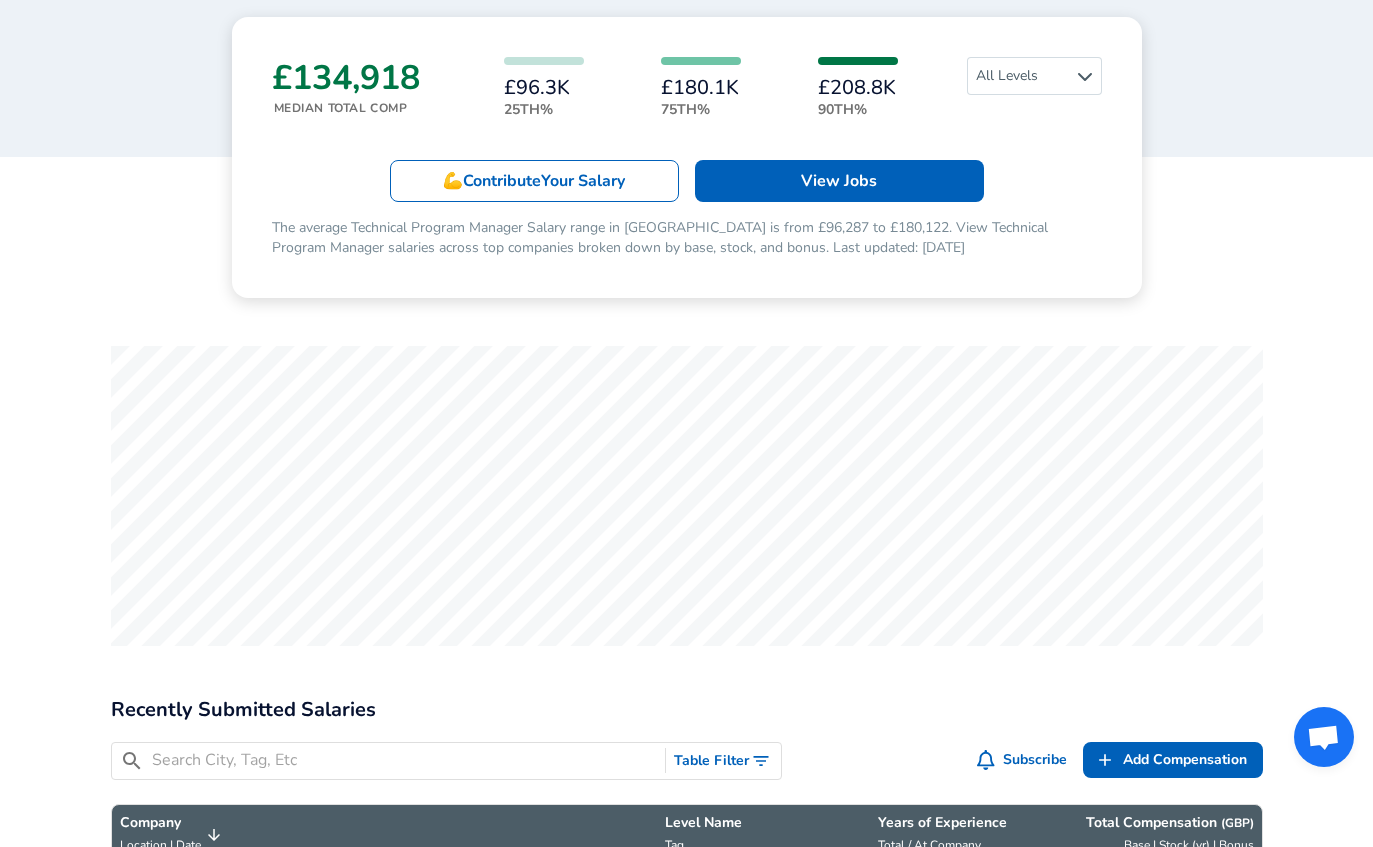scroll, scrollTop: 199, scrollLeft: 0, axis: vertical 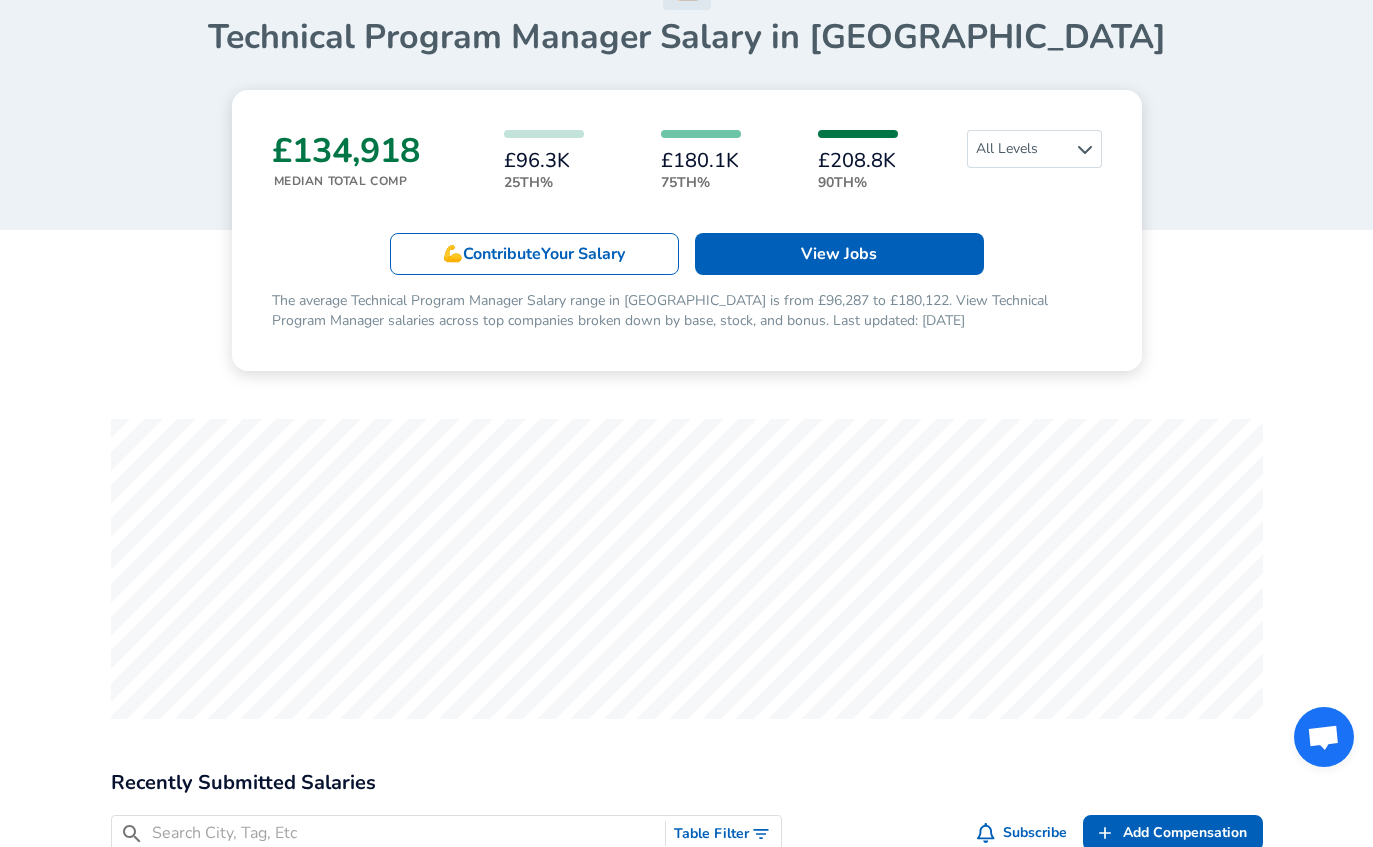 click on "All Levels" at bounding box center (1034, 149) 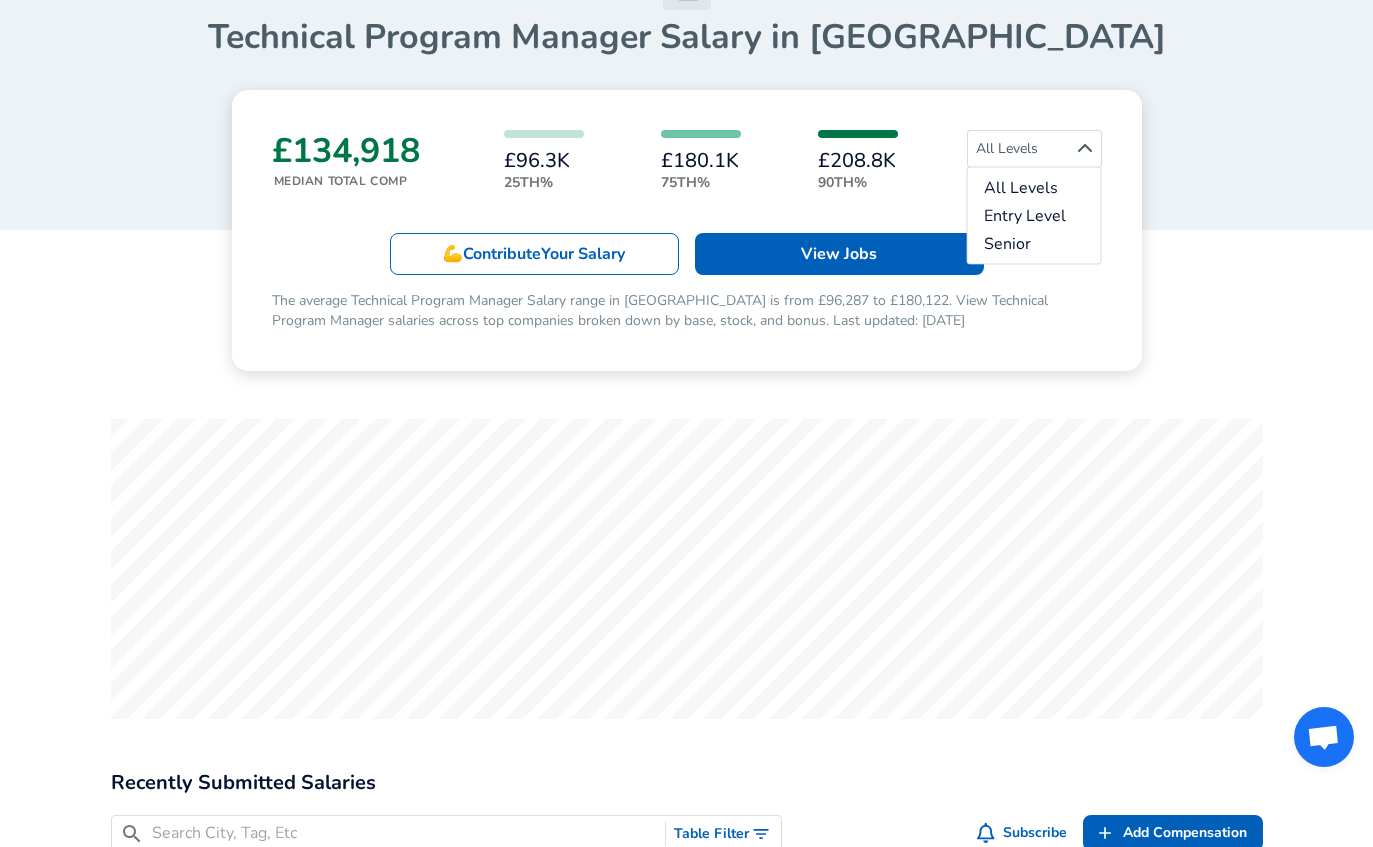 click on "Entry Level" at bounding box center (1034, 216) 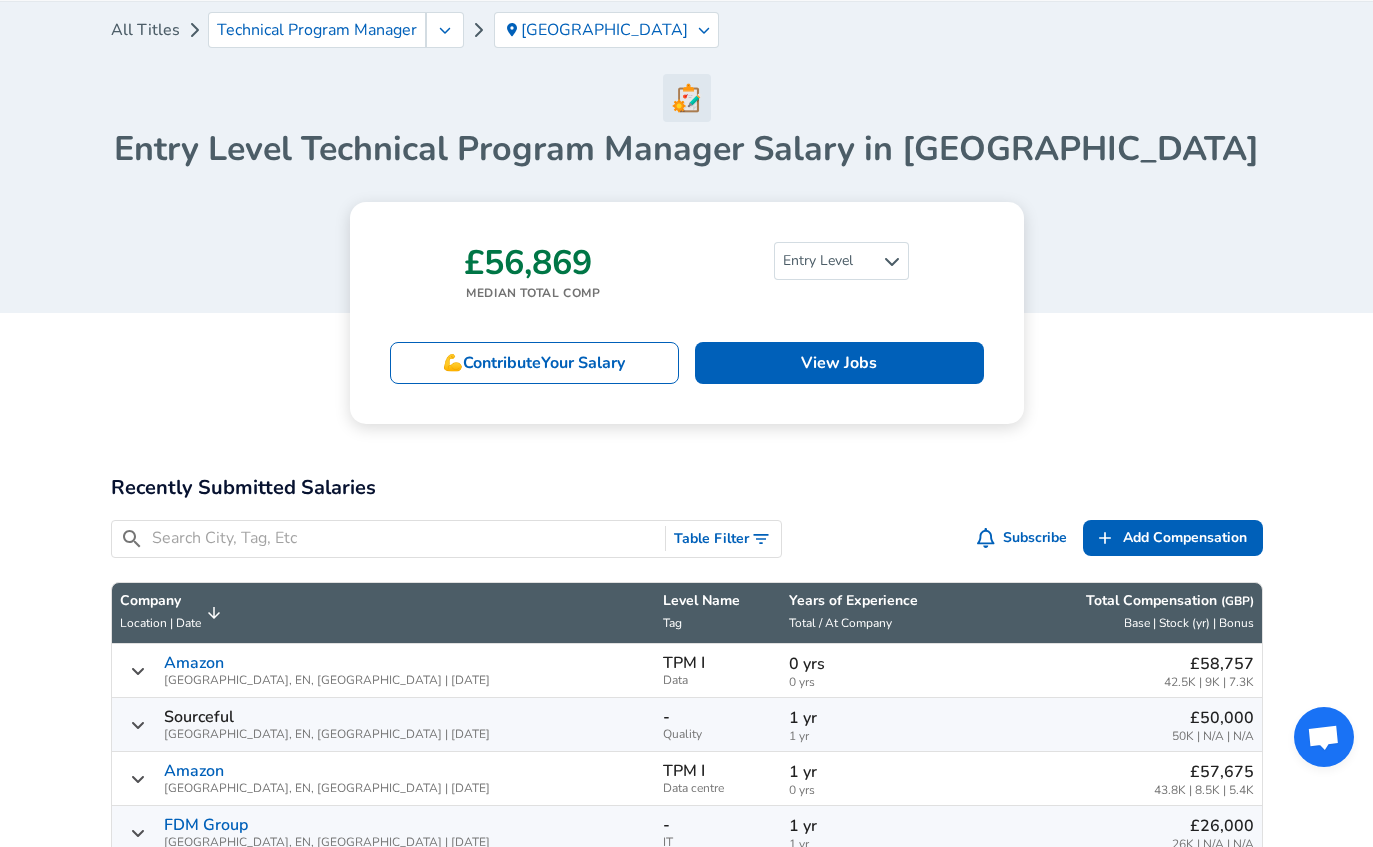 scroll, scrollTop: 0, scrollLeft: 0, axis: both 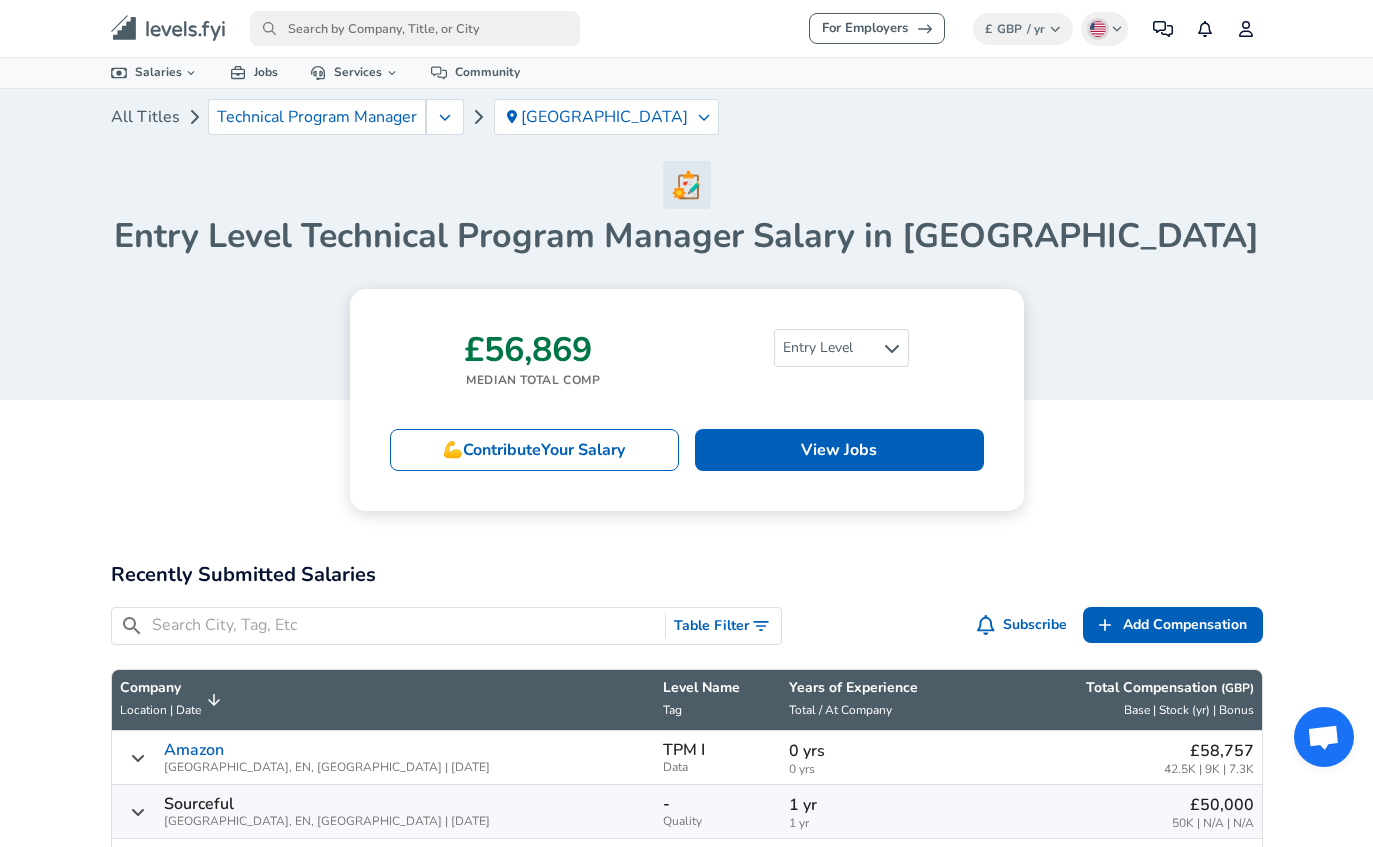 click at bounding box center [415, 28] 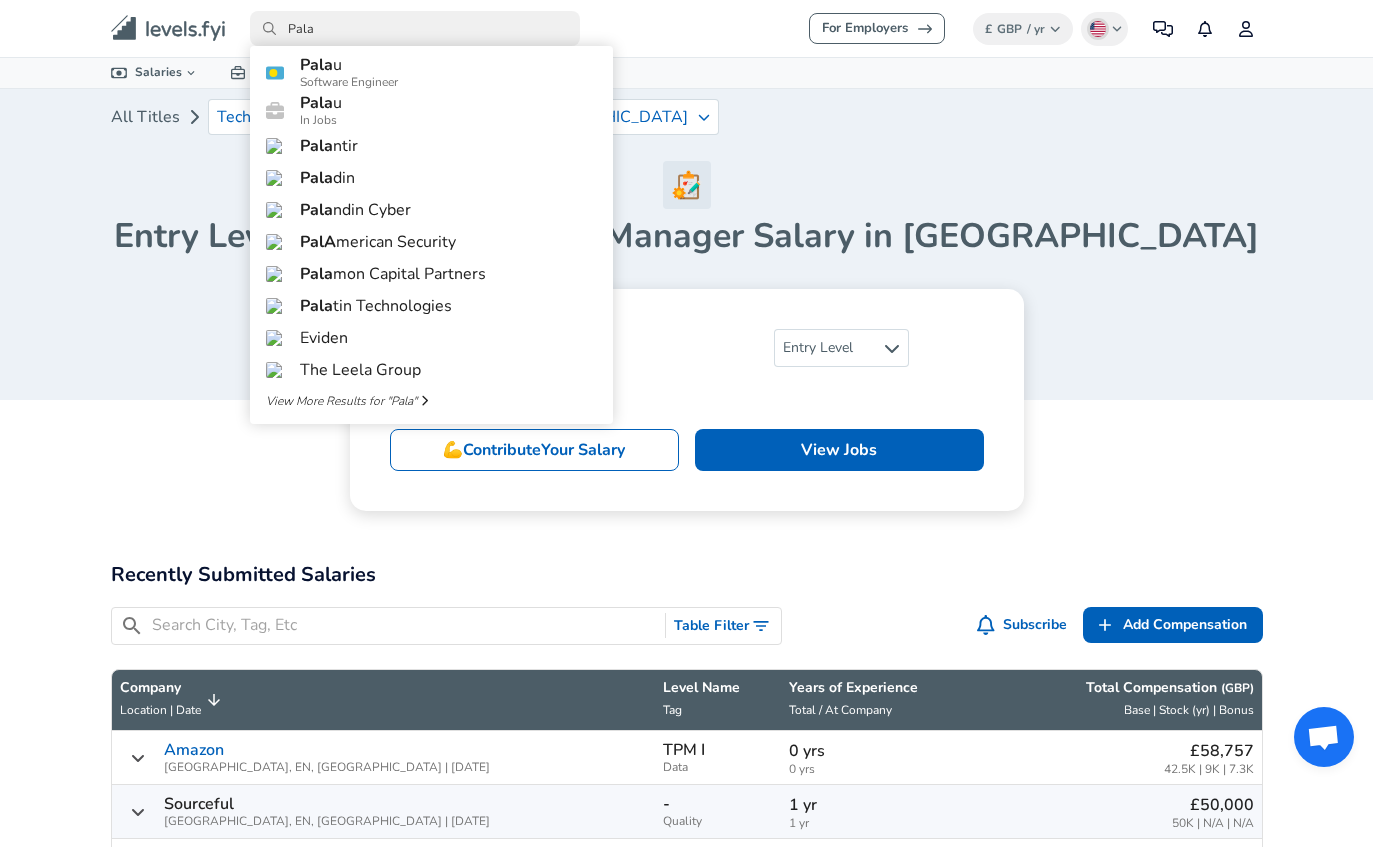 type on "Pala" 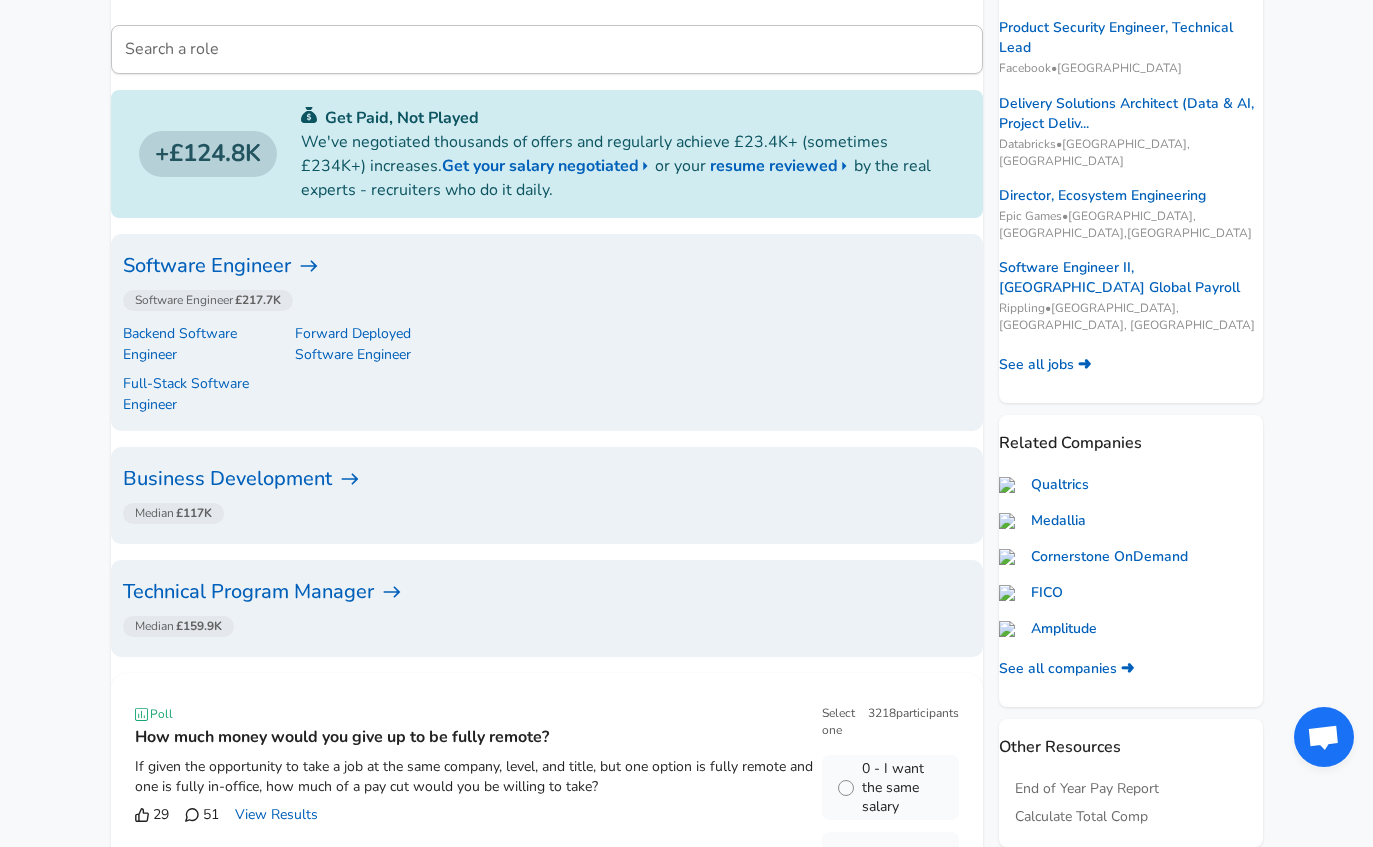 scroll, scrollTop: 469, scrollLeft: 0, axis: vertical 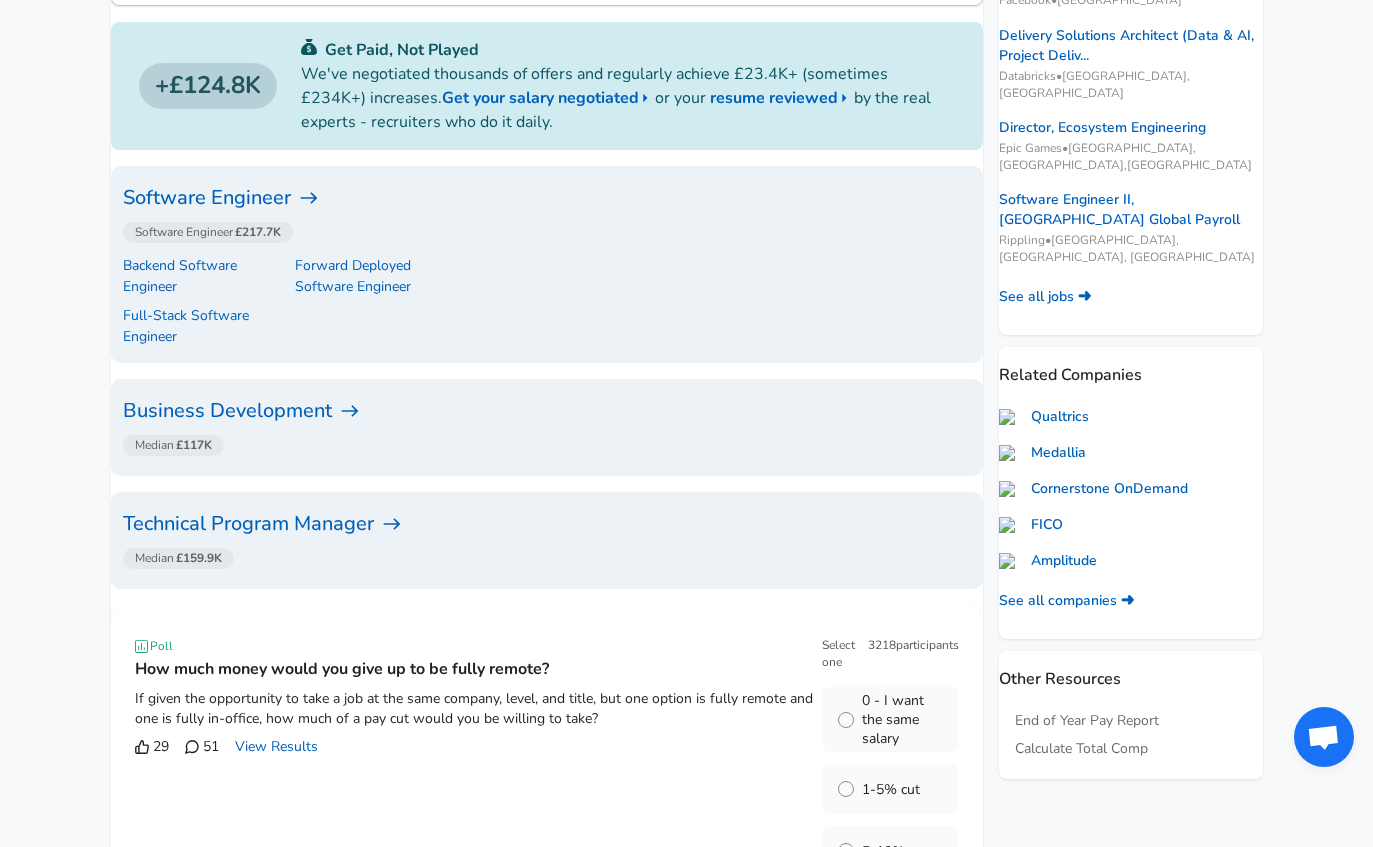 click on "Technical Program Manager" at bounding box center (547, 524) 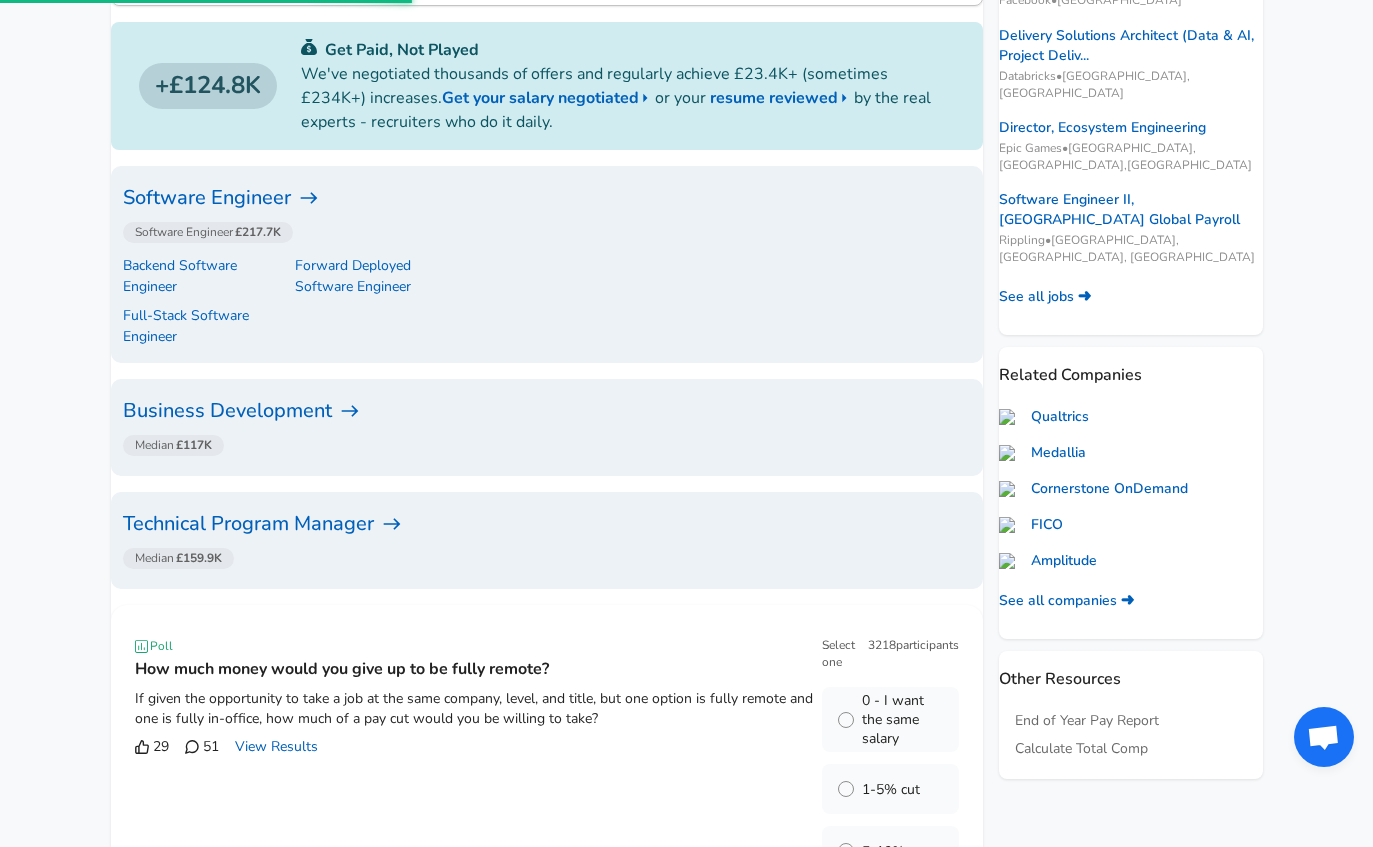 scroll, scrollTop: 0, scrollLeft: 0, axis: both 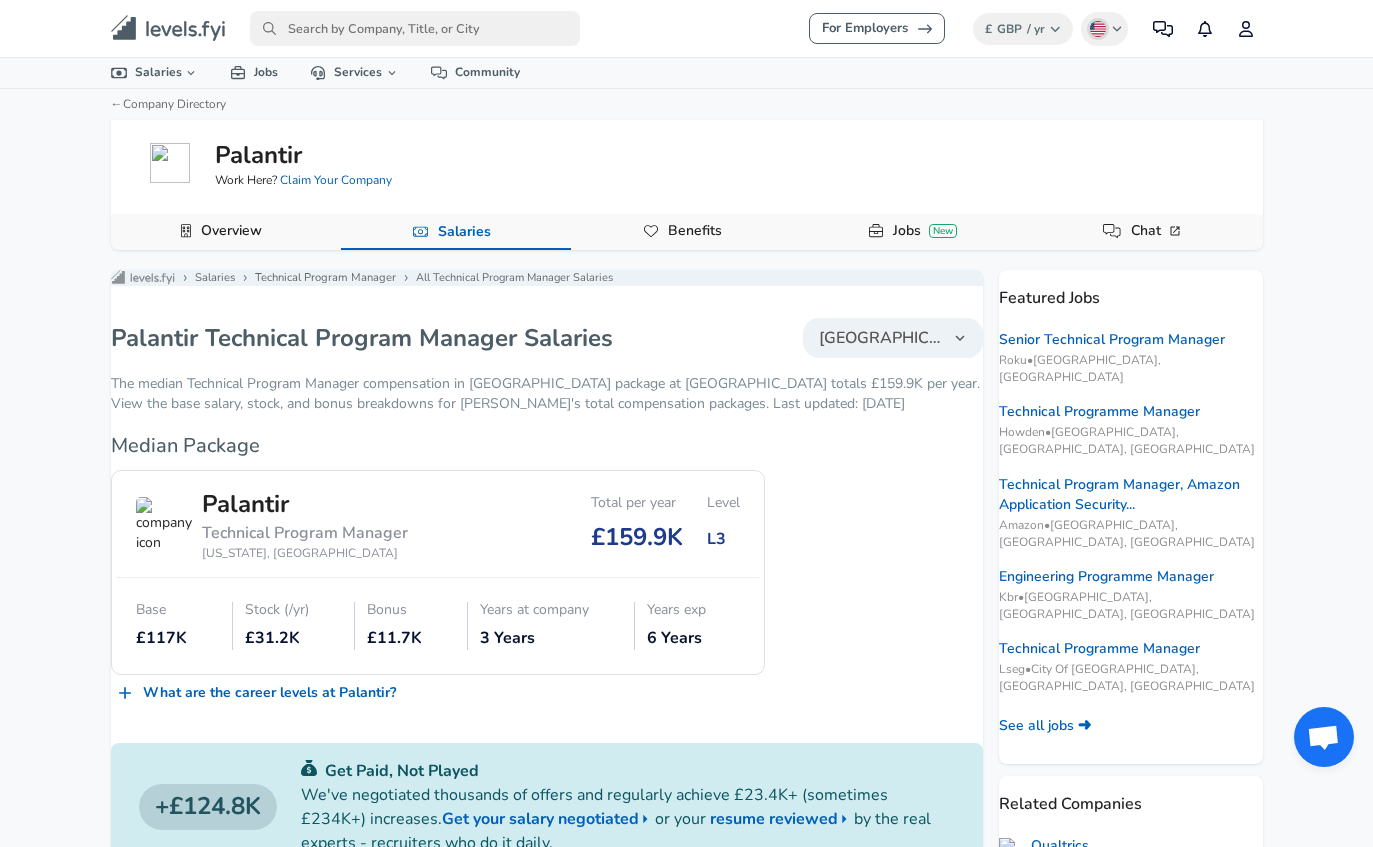click on "Palantir Technical Program Manager [US_STATE], [GEOGRAPHIC_DATA] Total per year £159.9K Level L3" at bounding box center (438, 524) 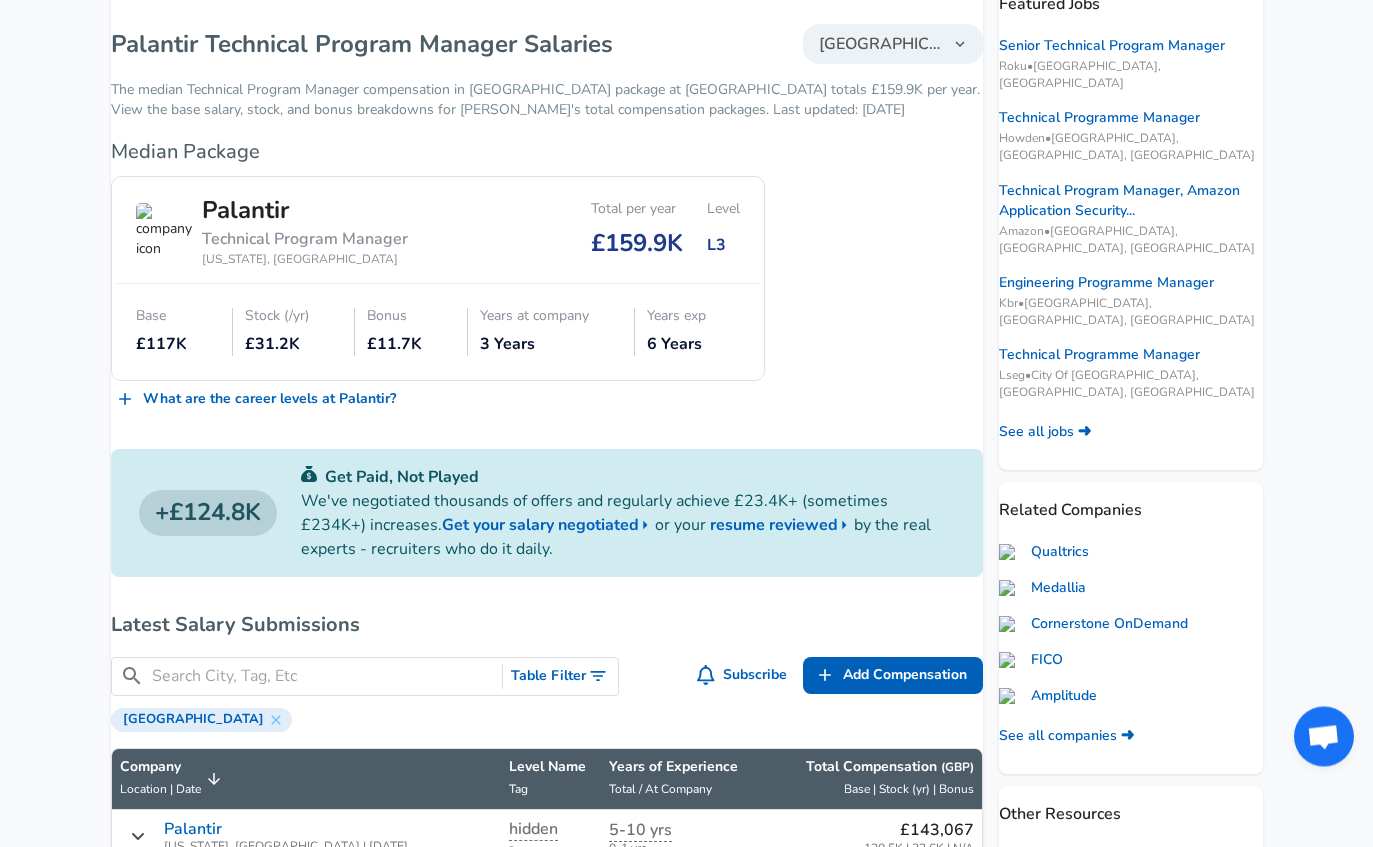click on "[GEOGRAPHIC_DATA]" at bounding box center (881, 45) 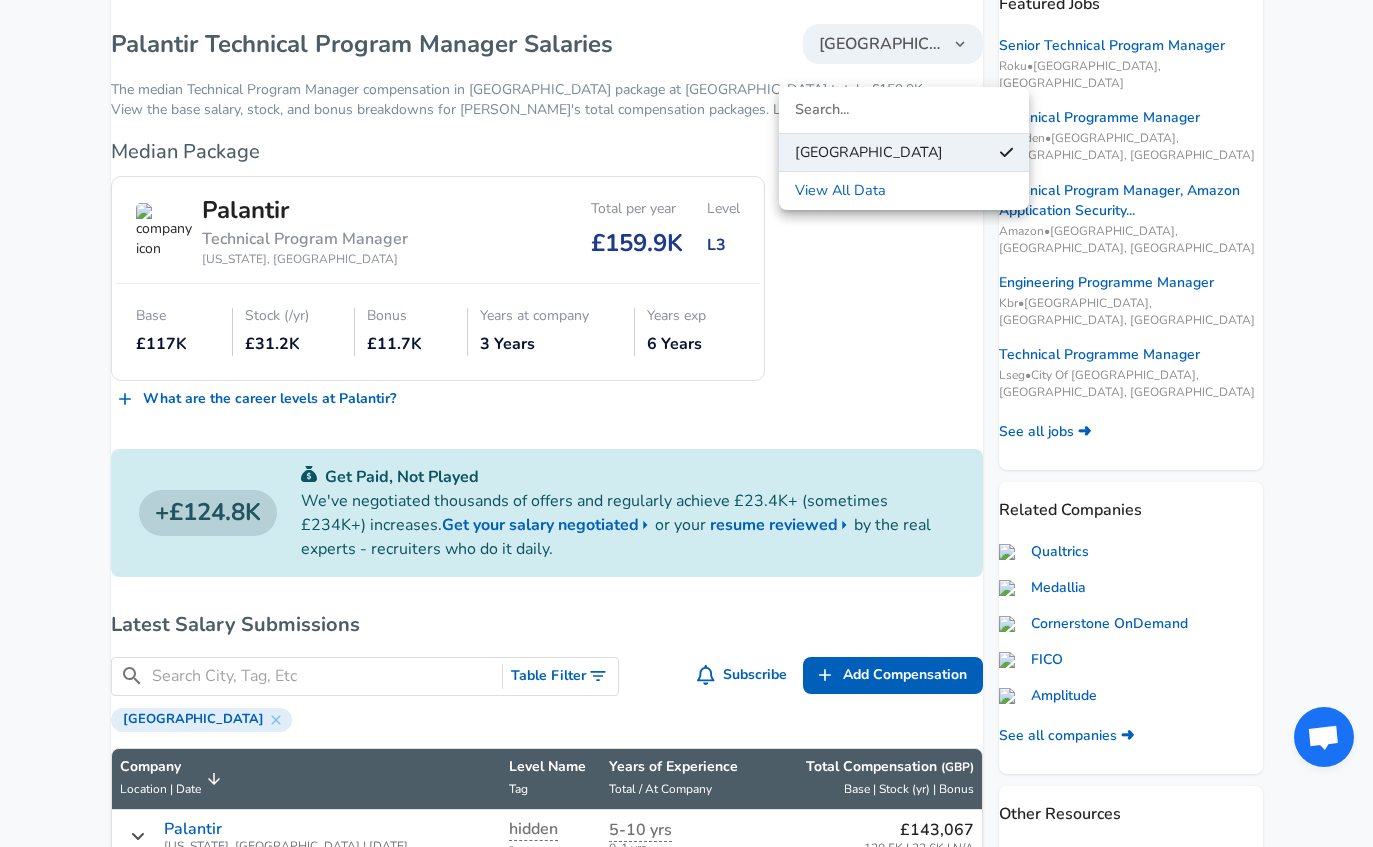 click on "View All Data" at bounding box center [904, 191] 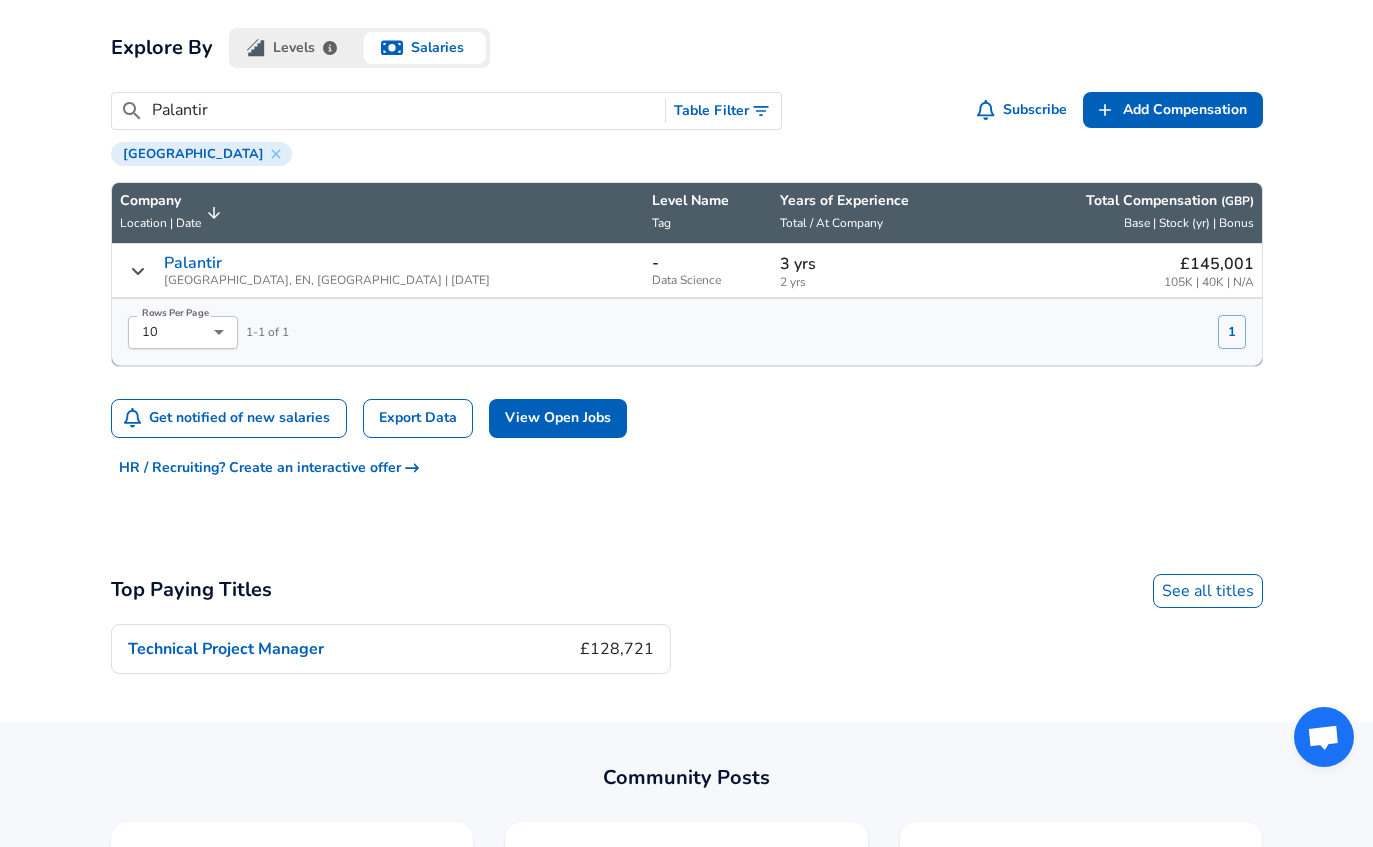 scroll, scrollTop: 589, scrollLeft: 0, axis: vertical 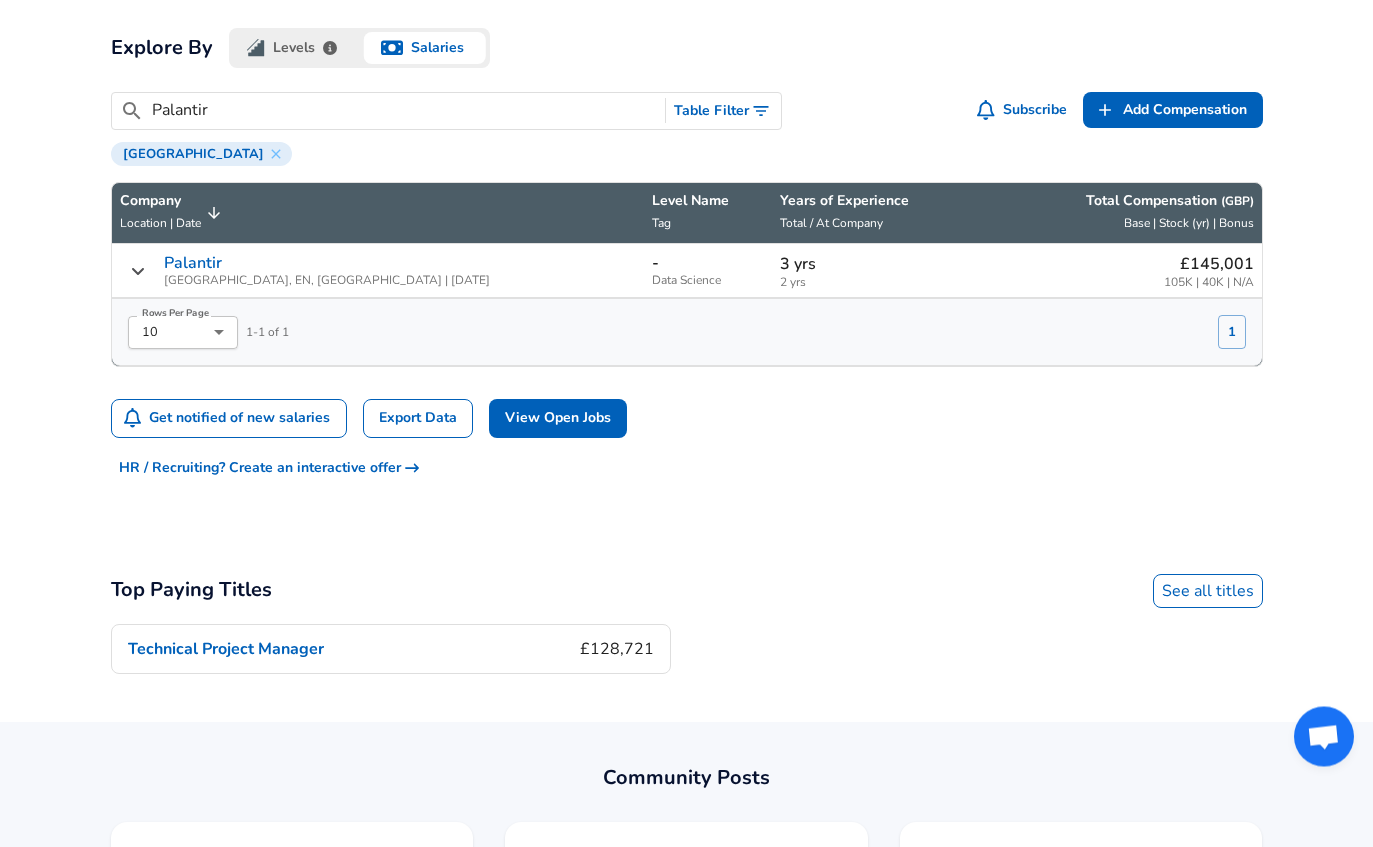 click 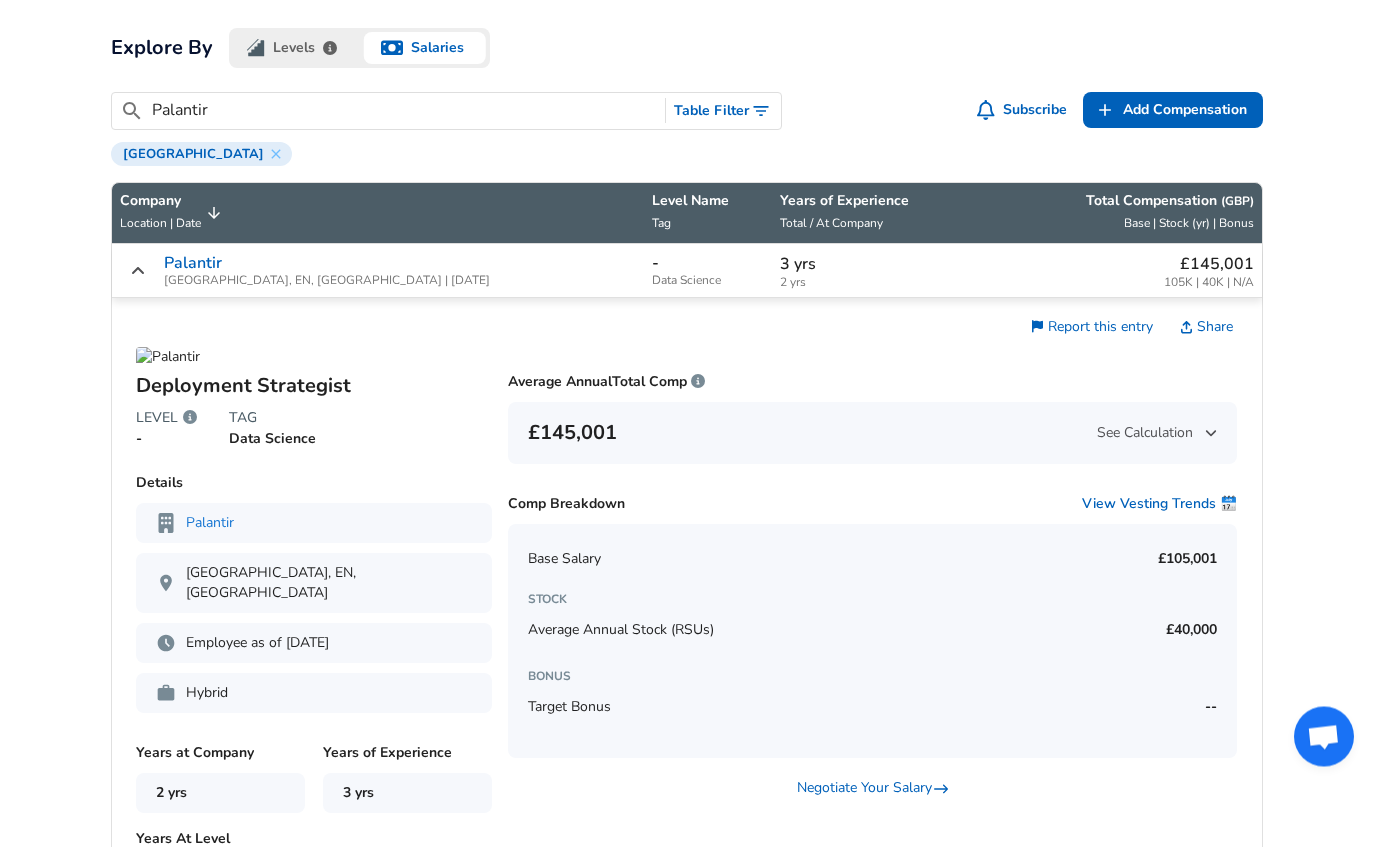 scroll, scrollTop: 590, scrollLeft: 0, axis: vertical 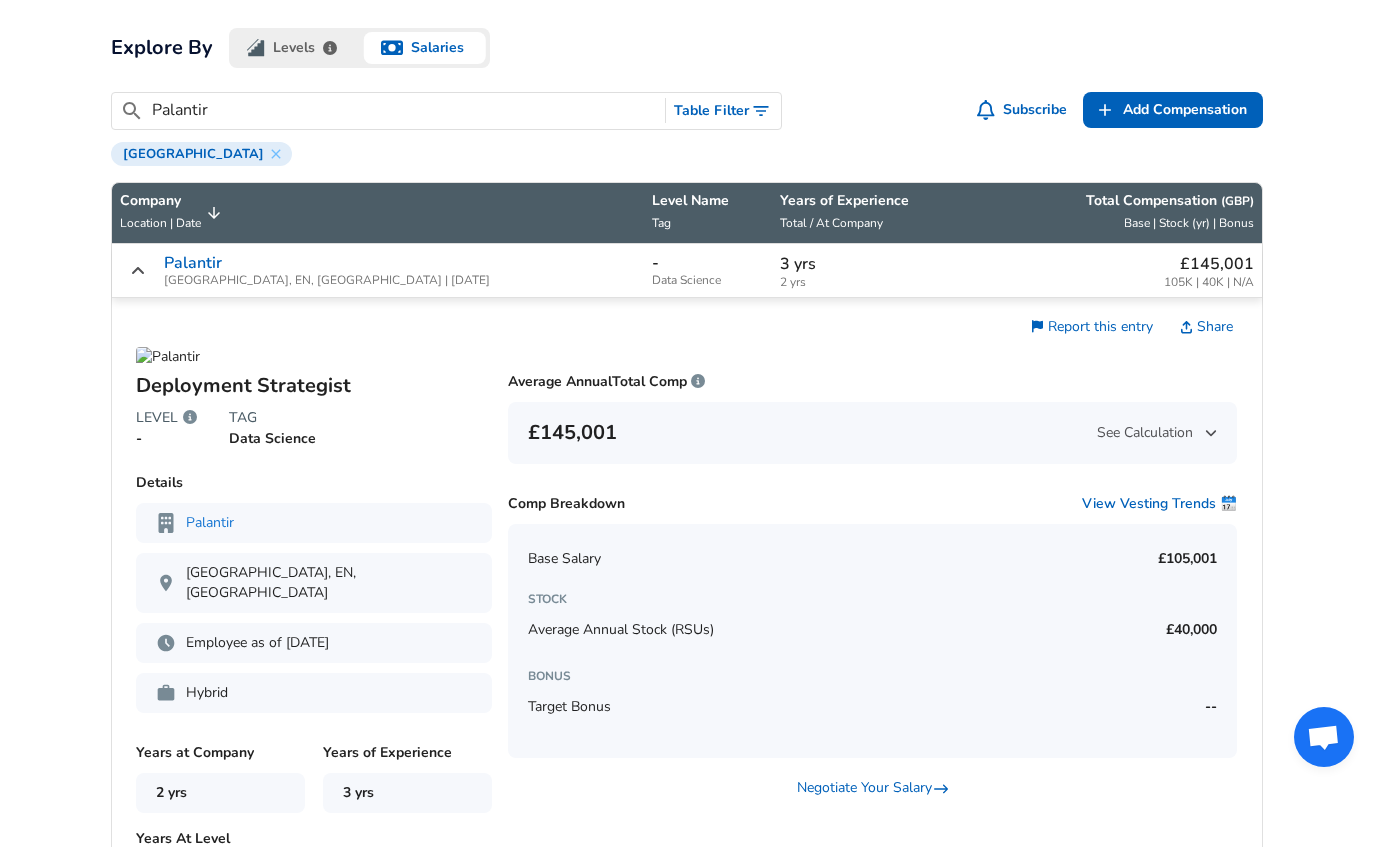 click on "Palantir   London, EN, [GEOGRAPHIC_DATA]   |   [DATE]" at bounding box center [378, 270] 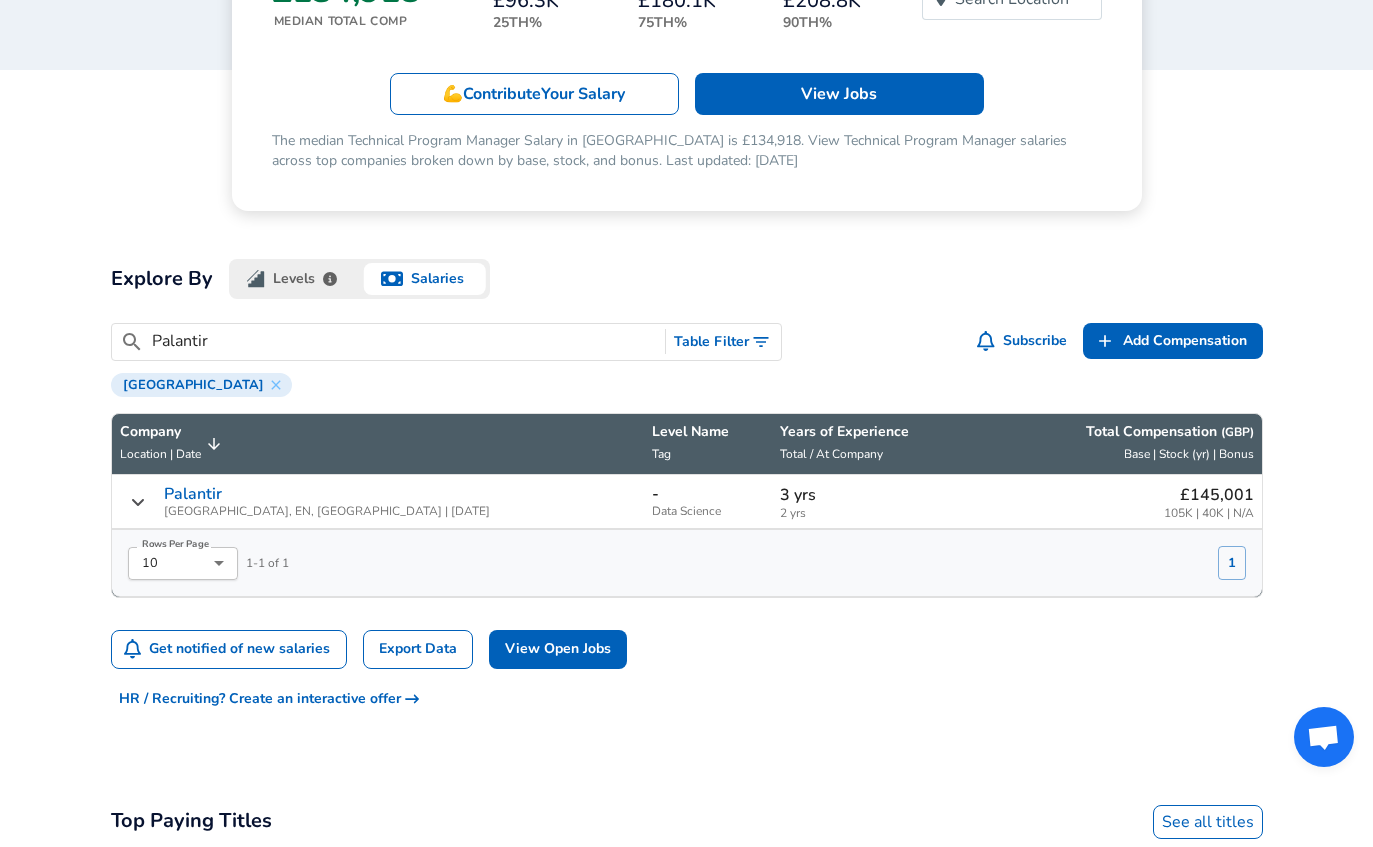 scroll, scrollTop: 326, scrollLeft: 0, axis: vertical 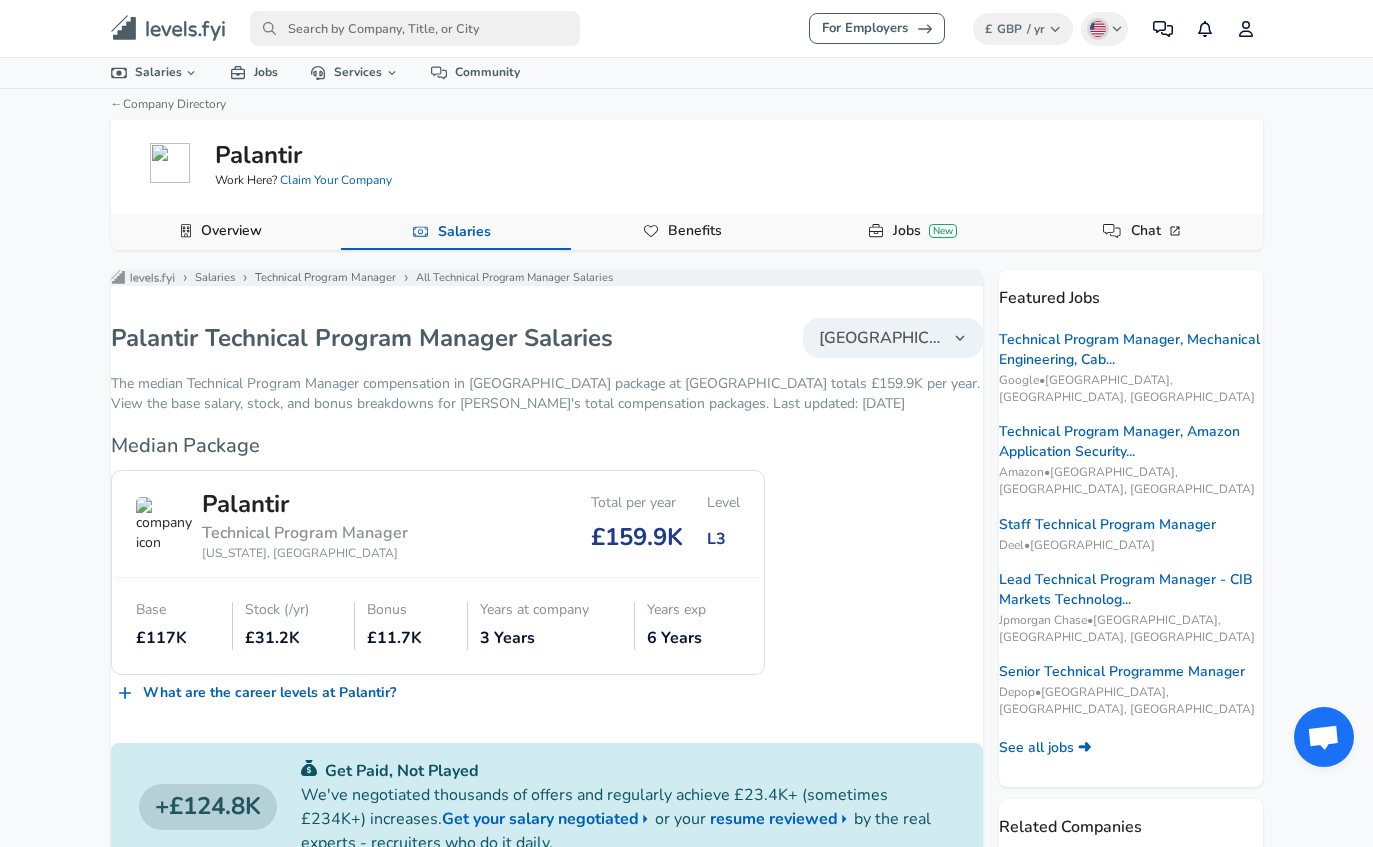 click at bounding box center (415, 28) 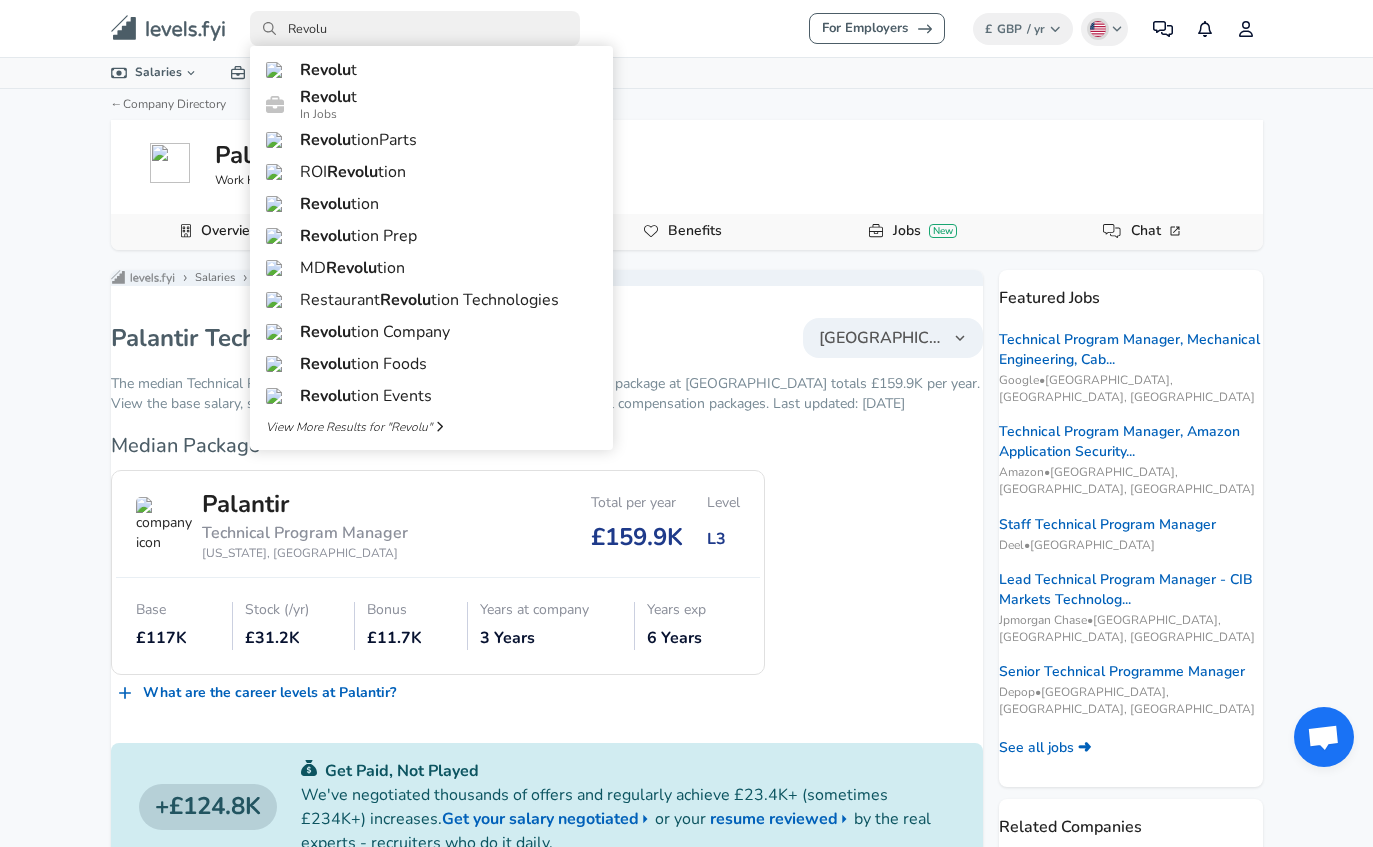 type on "Revolu" 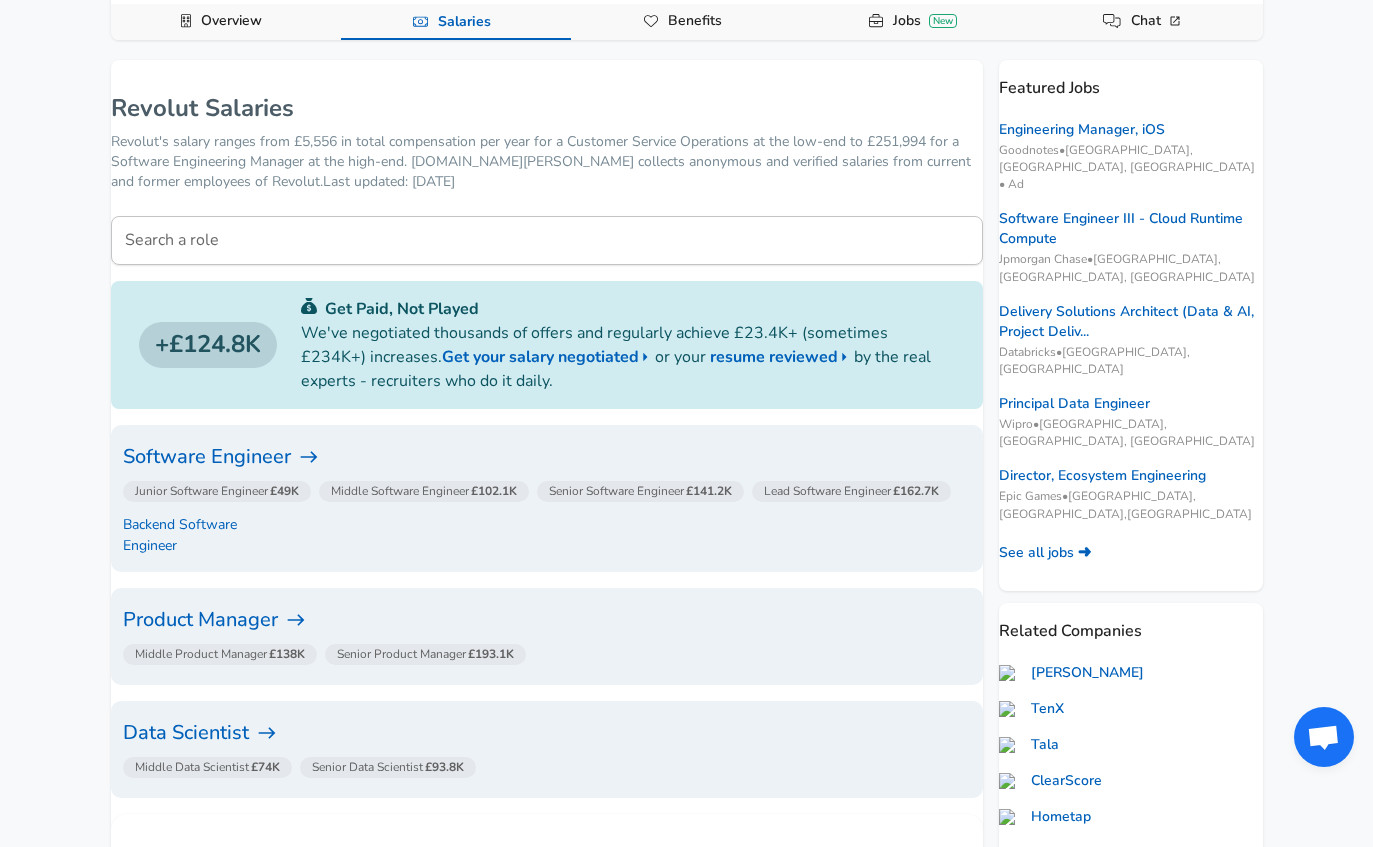 scroll, scrollTop: 292, scrollLeft: 0, axis: vertical 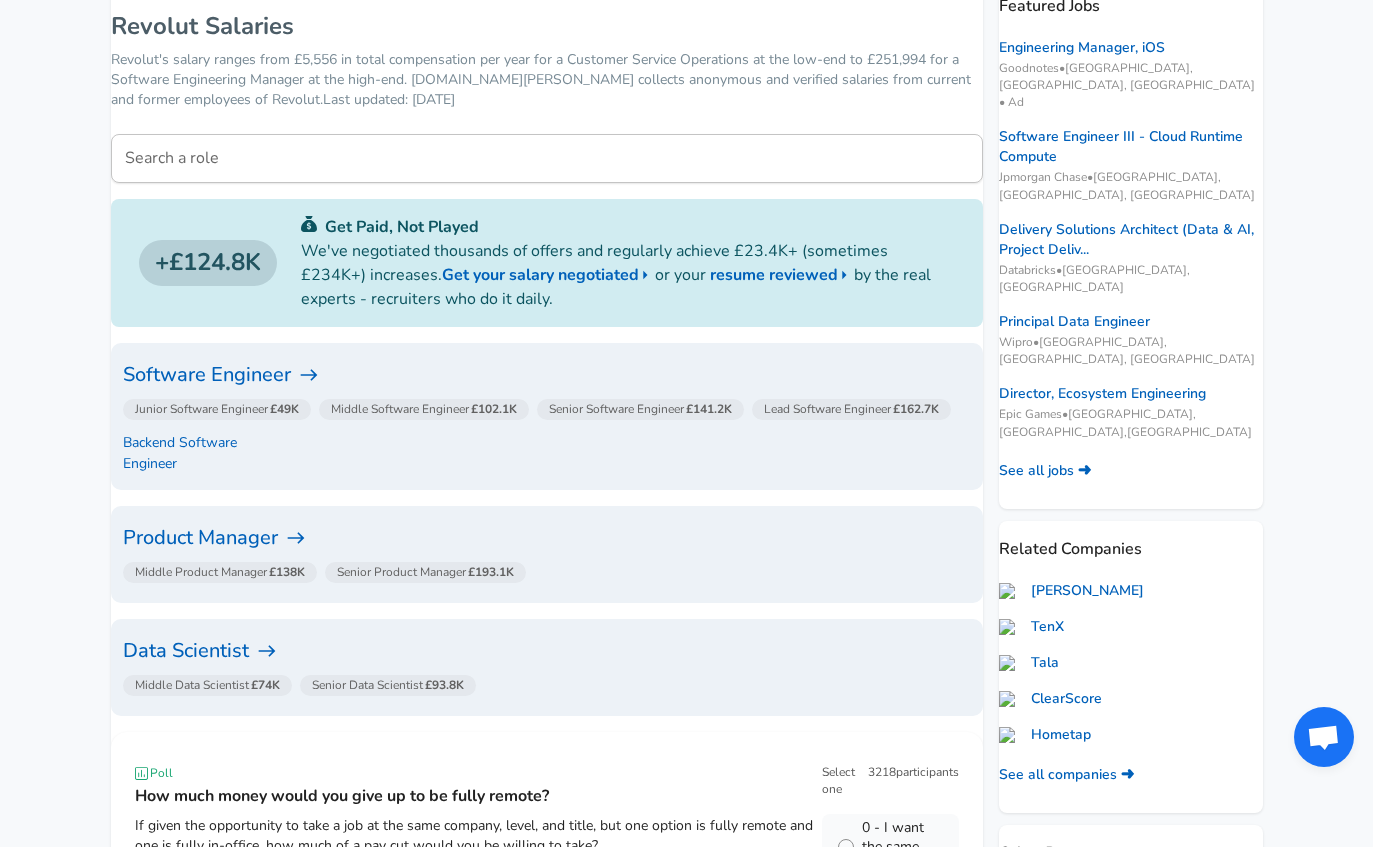 click on "Search a role" at bounding box center [547, 158] 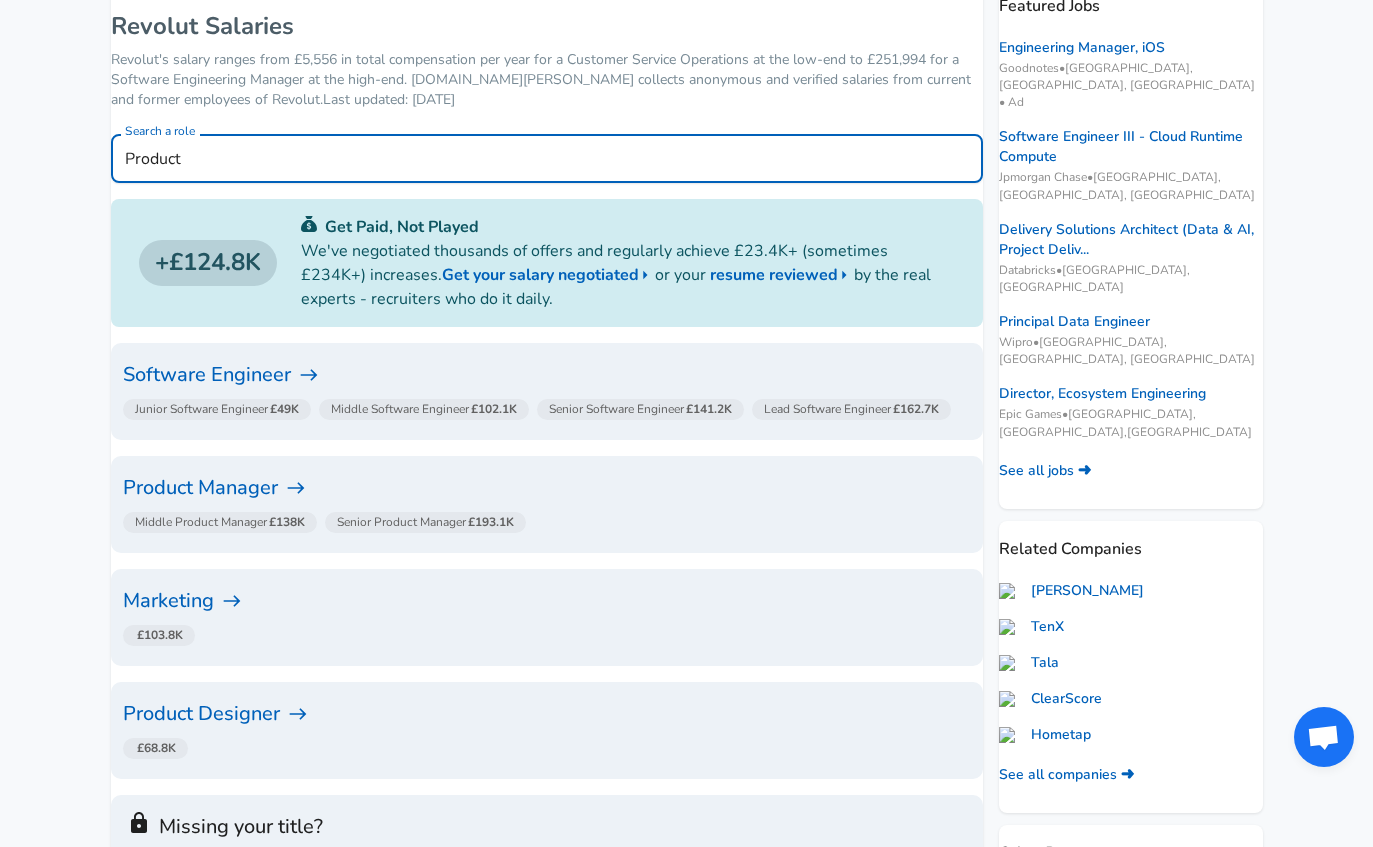 type on "Product" 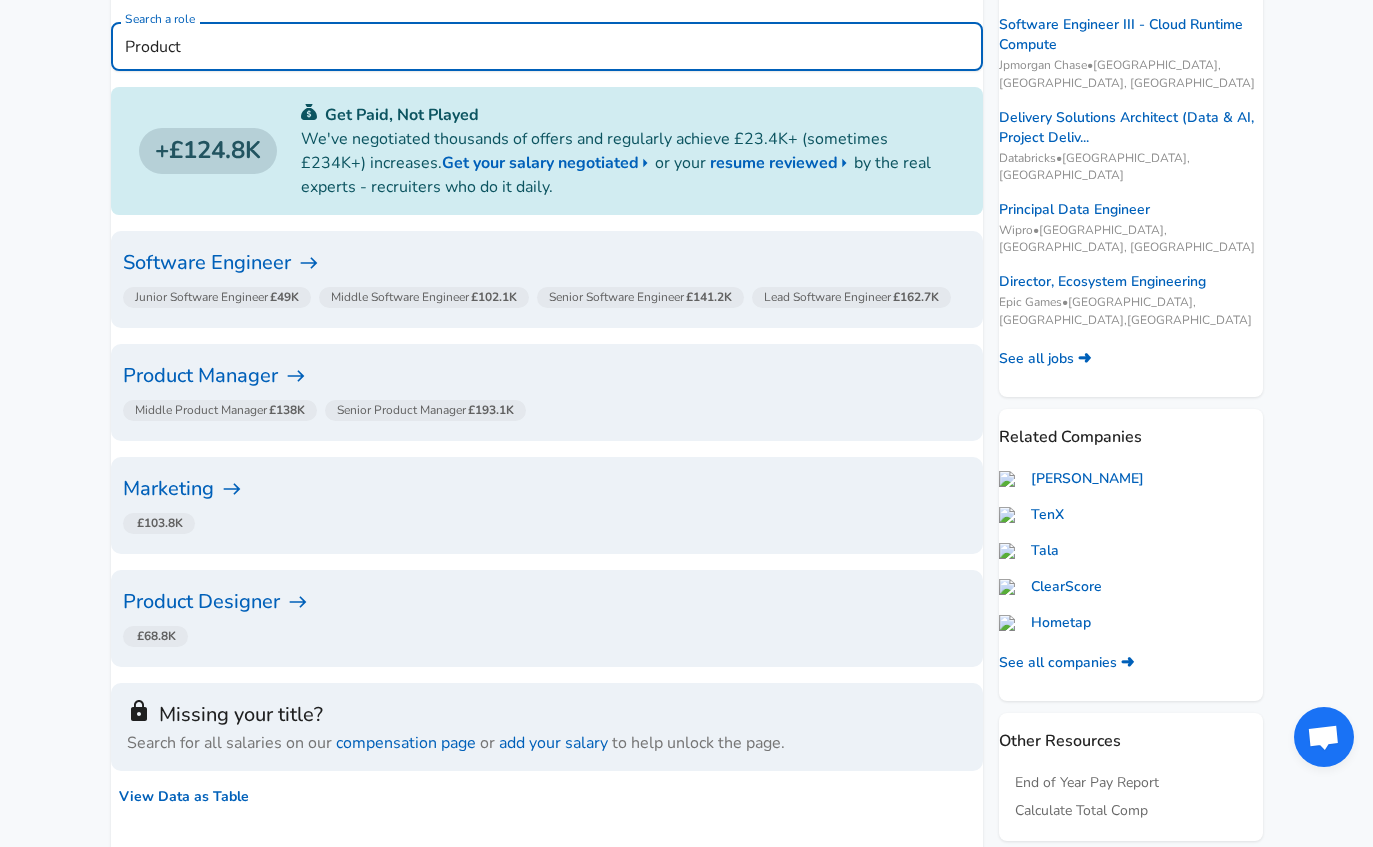 scroll, scrollTop: 403, scrollLeft: 0, axis: vertical 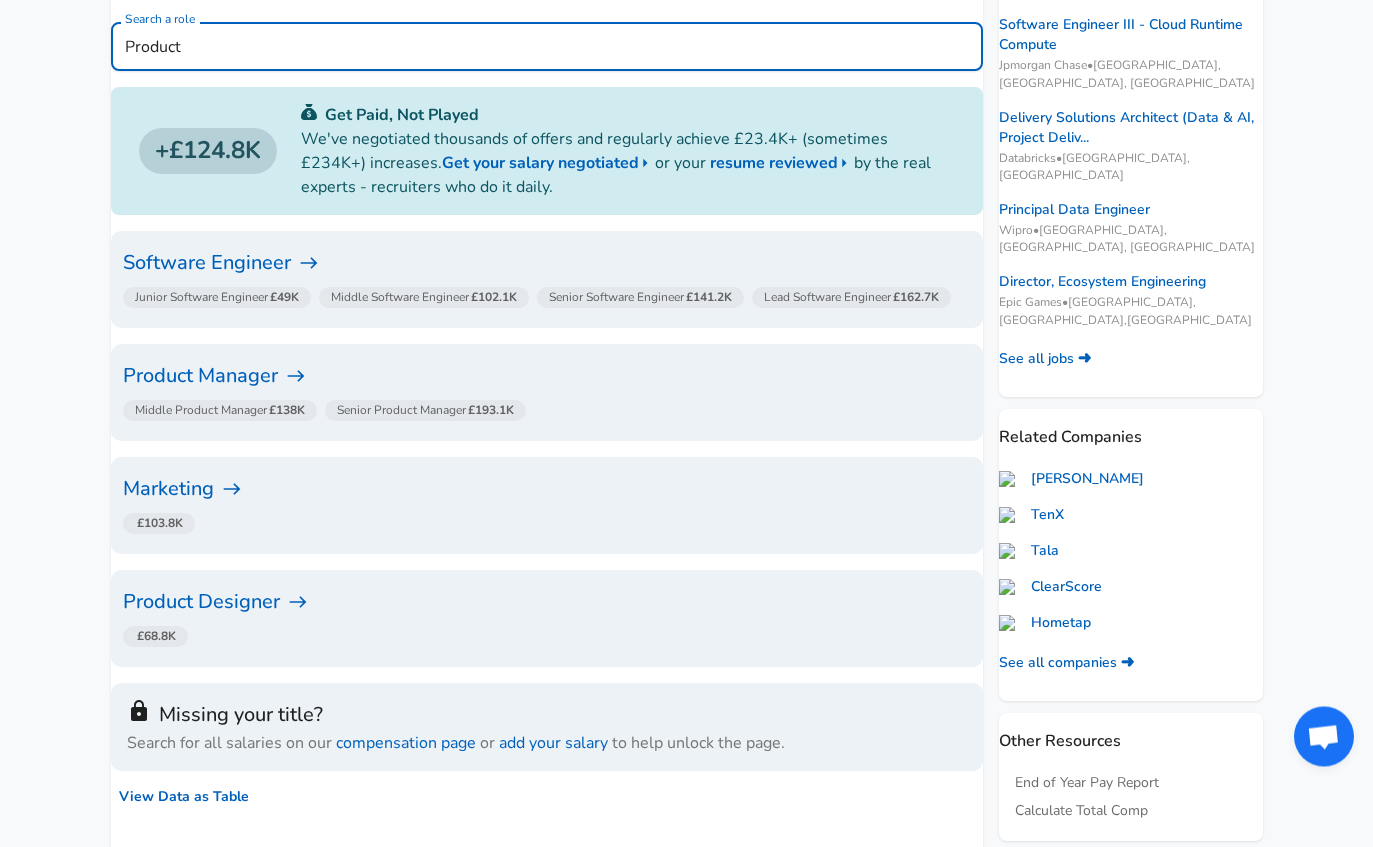 click on "Product Manager" at bounding box center [547, 377] 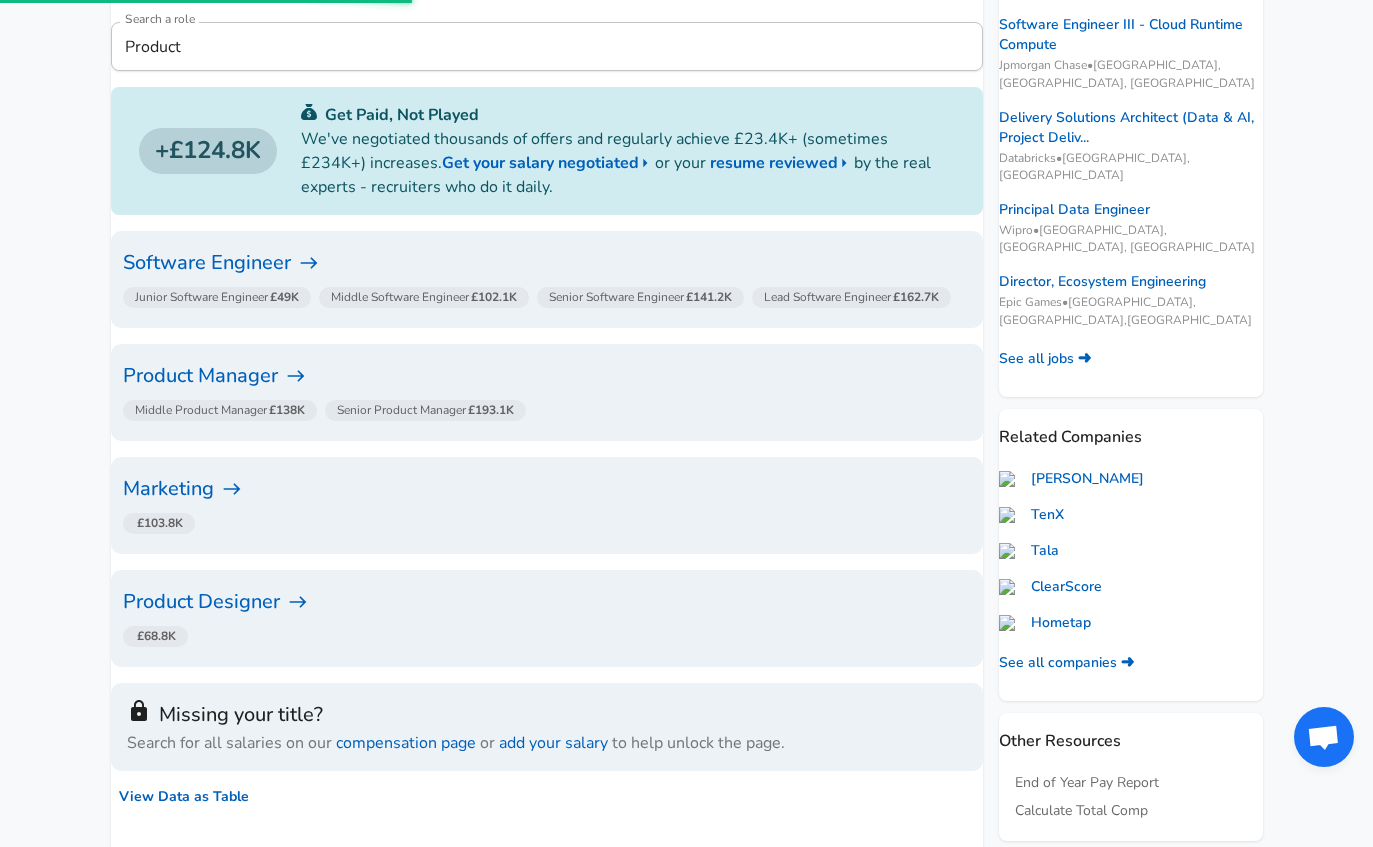 scroll, scrollTop: 0, scrollLeft: 0, axis: both 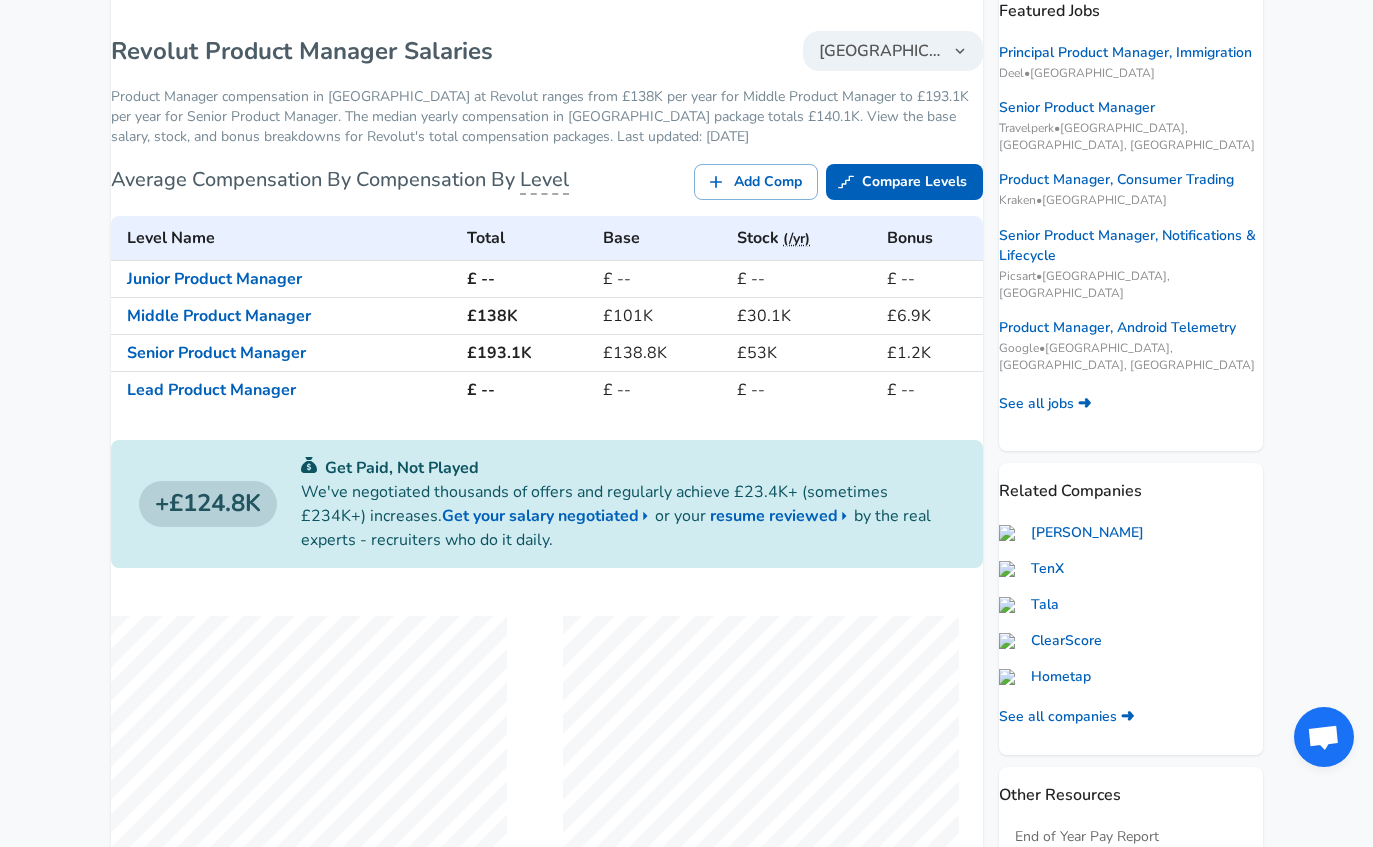 click on "Compare Levels" at bounding box center (904, 182) 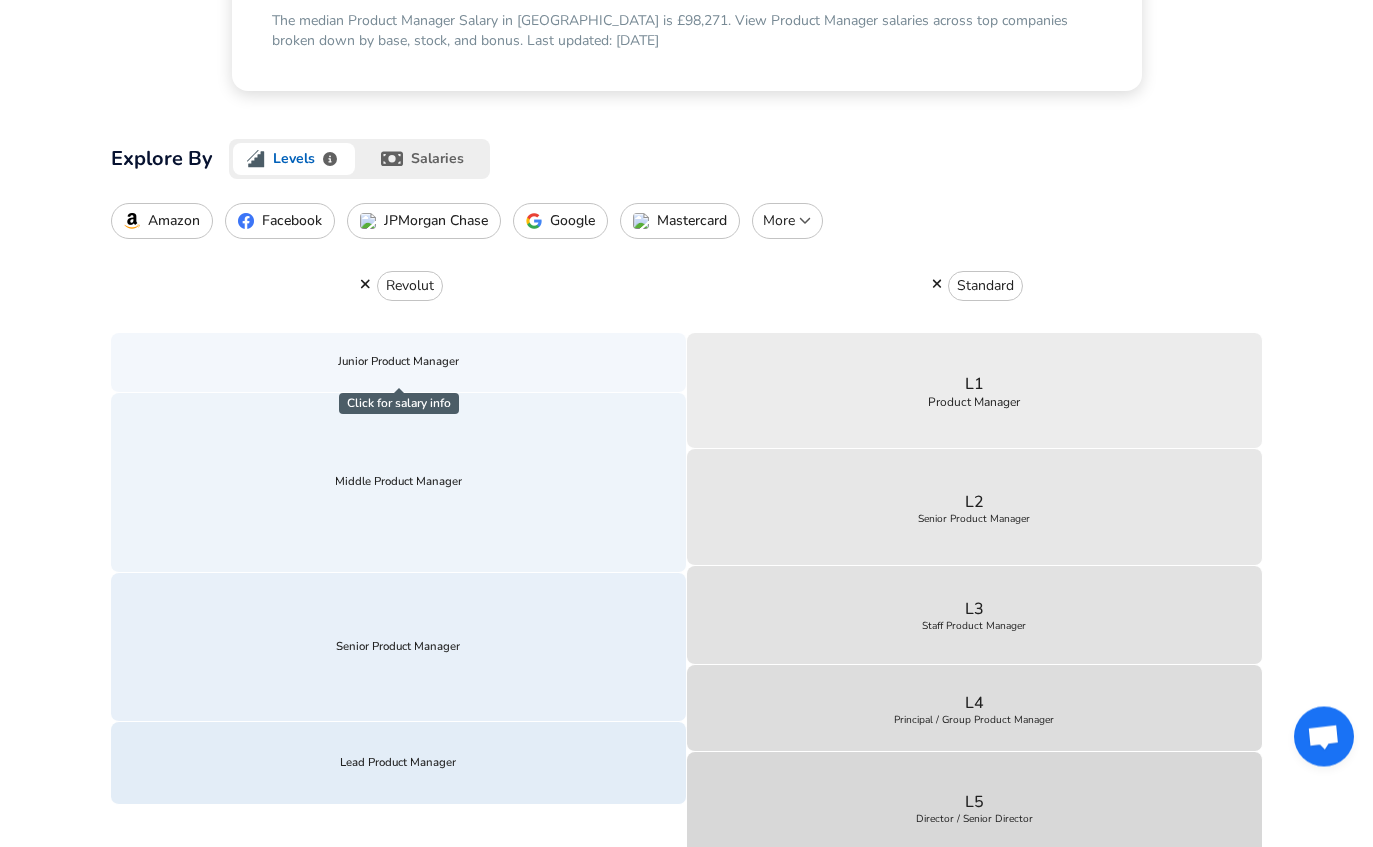 scroll, scrollTop: 478, scrollLeft: 0, axis: vertical 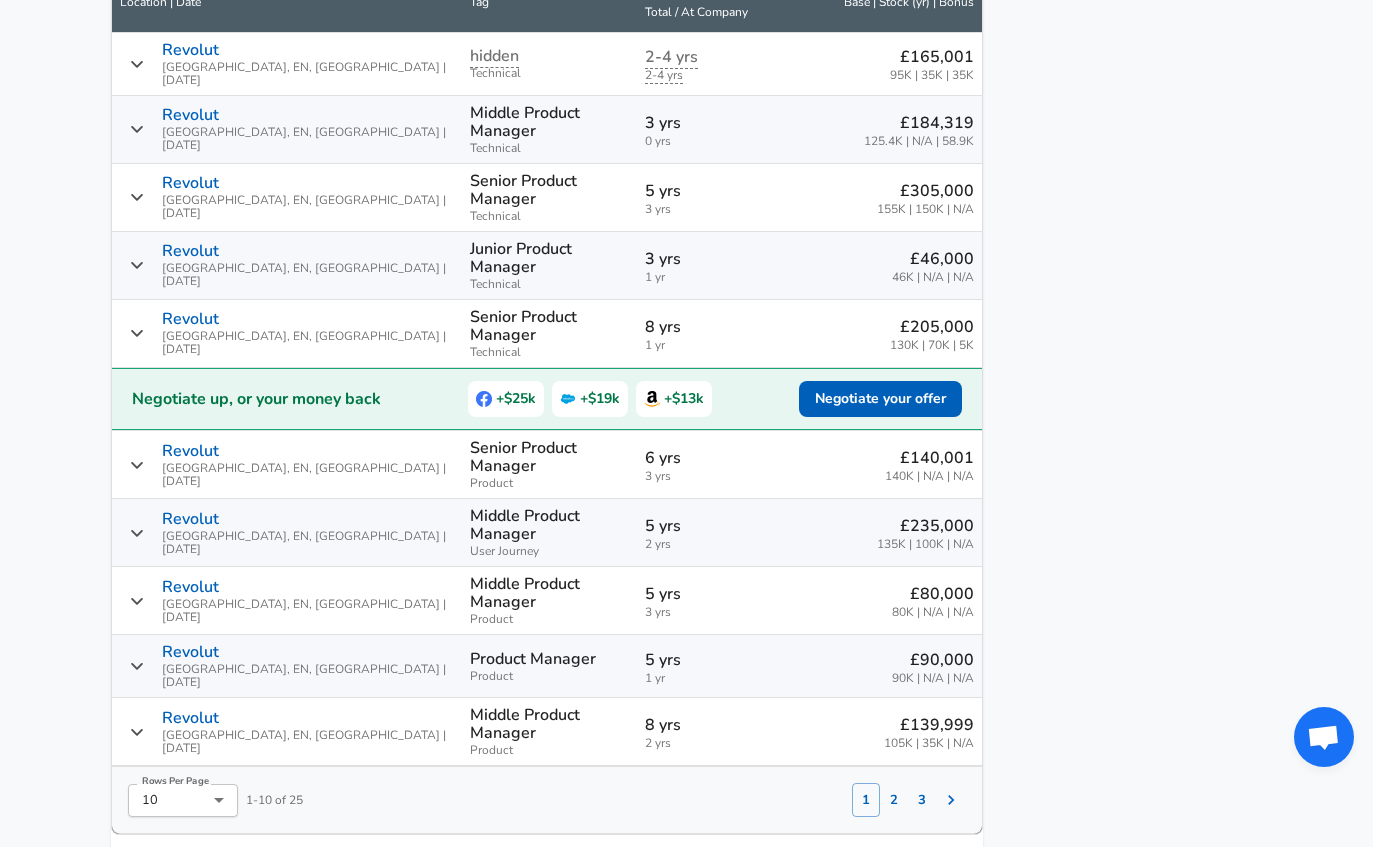 click on "2" at bounding box center [894, 800] 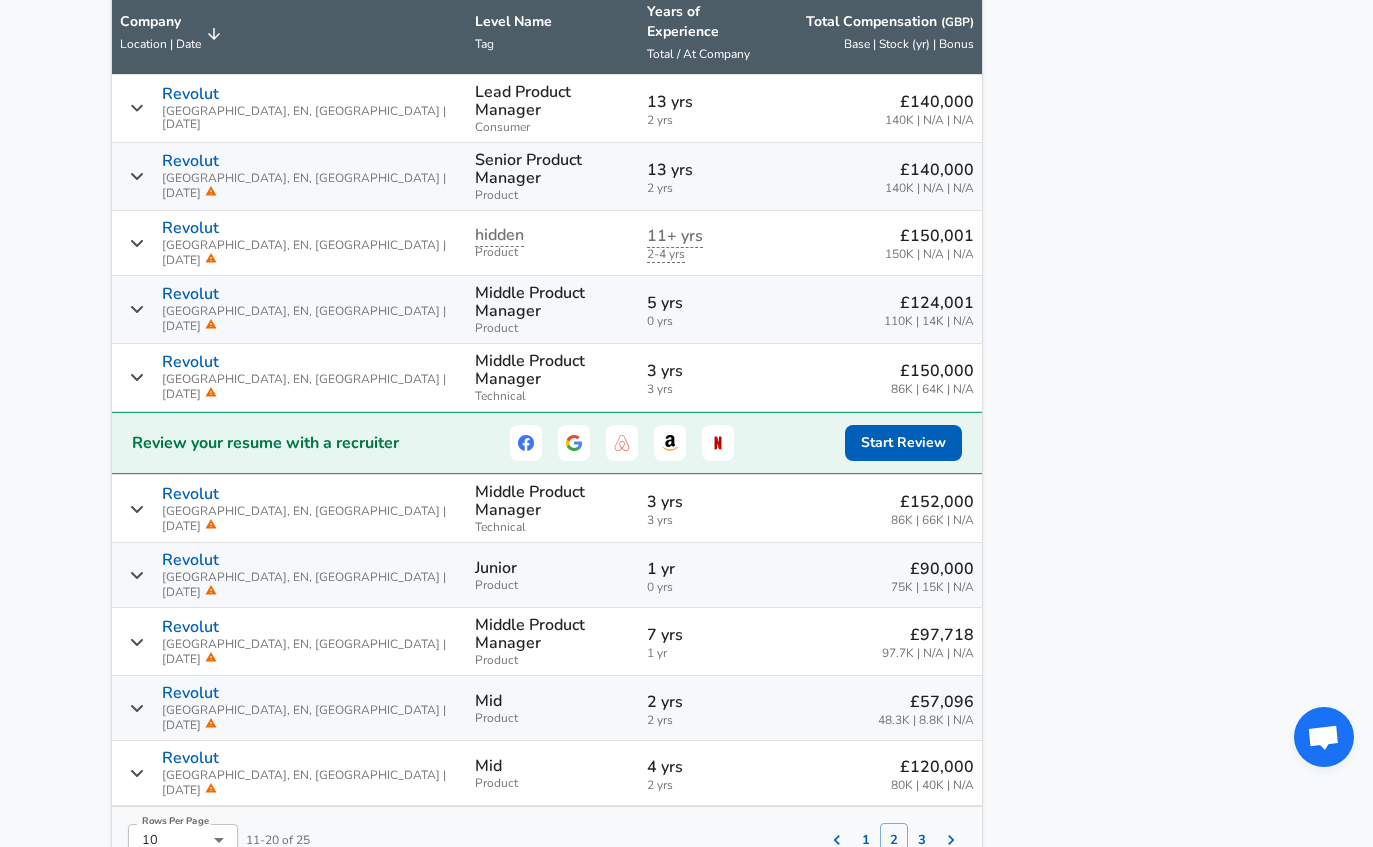 scroll, scrollTop: 1321, scrollLeft: 0, axis: vertical 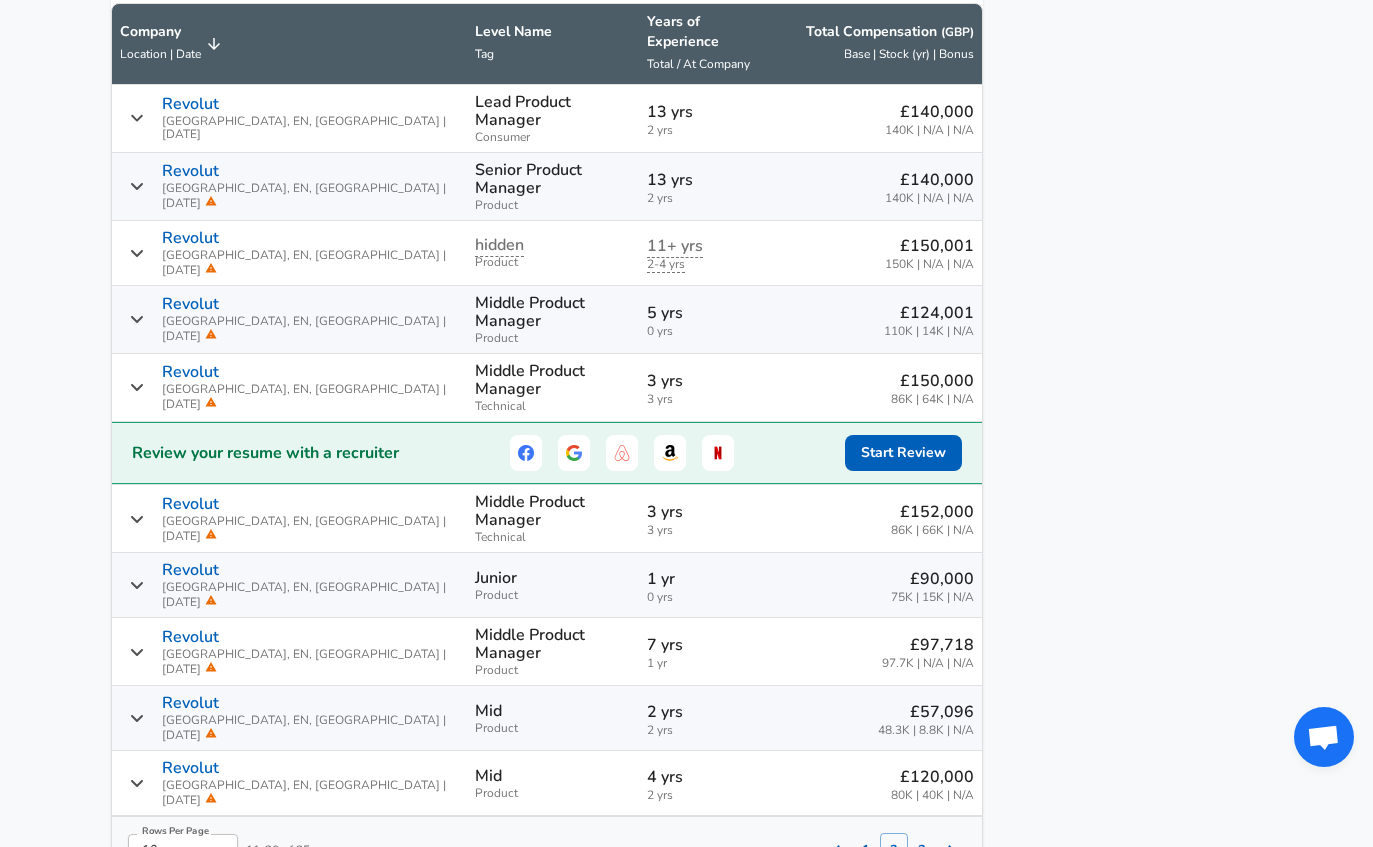 click on "3" at bounding box center [922, 850] 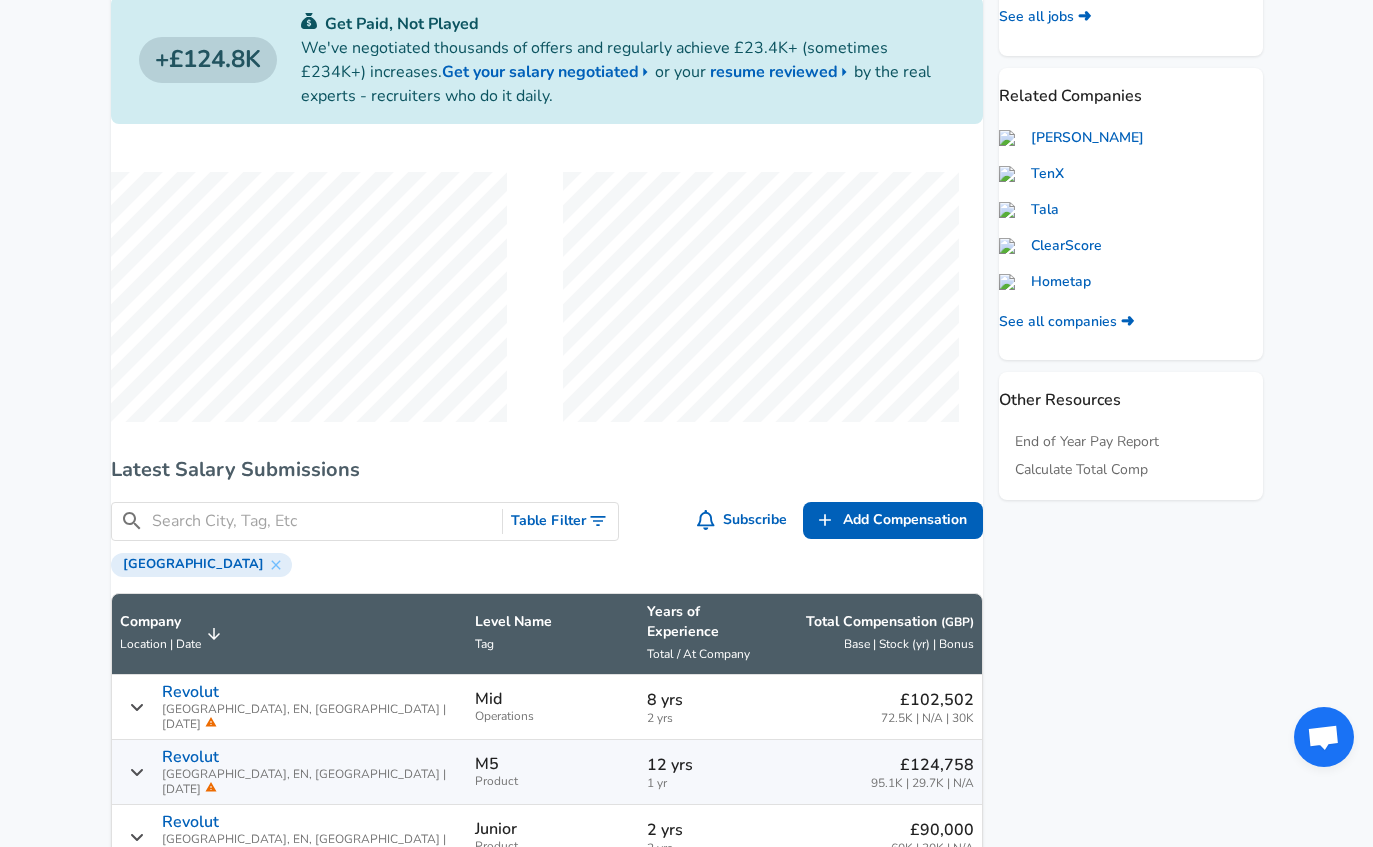 scroll, scrollTop: 722, scrollLeft: 0, axis: vertical 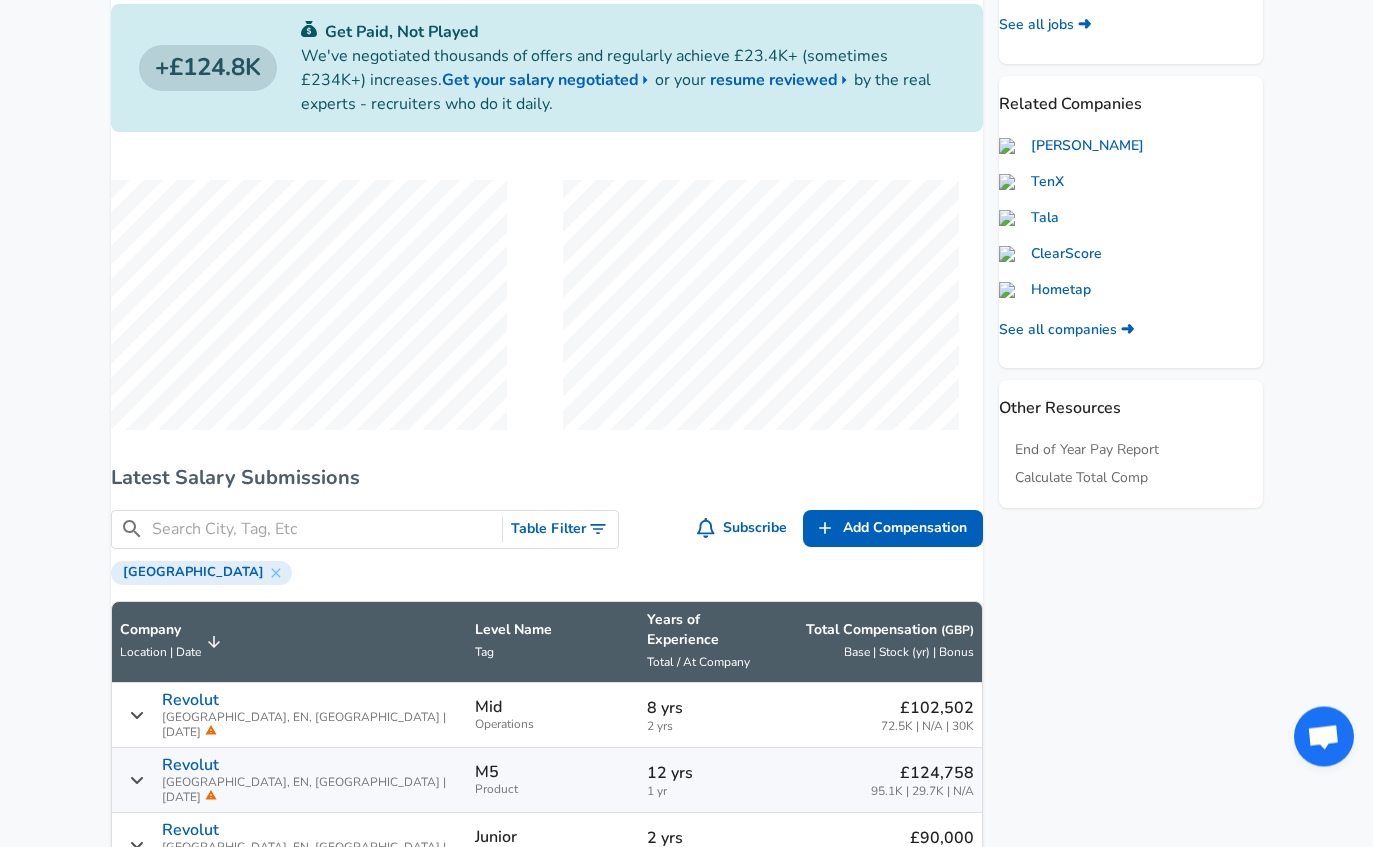 click on "[PERSON_NAME]" at bounding box center (1071, 147) 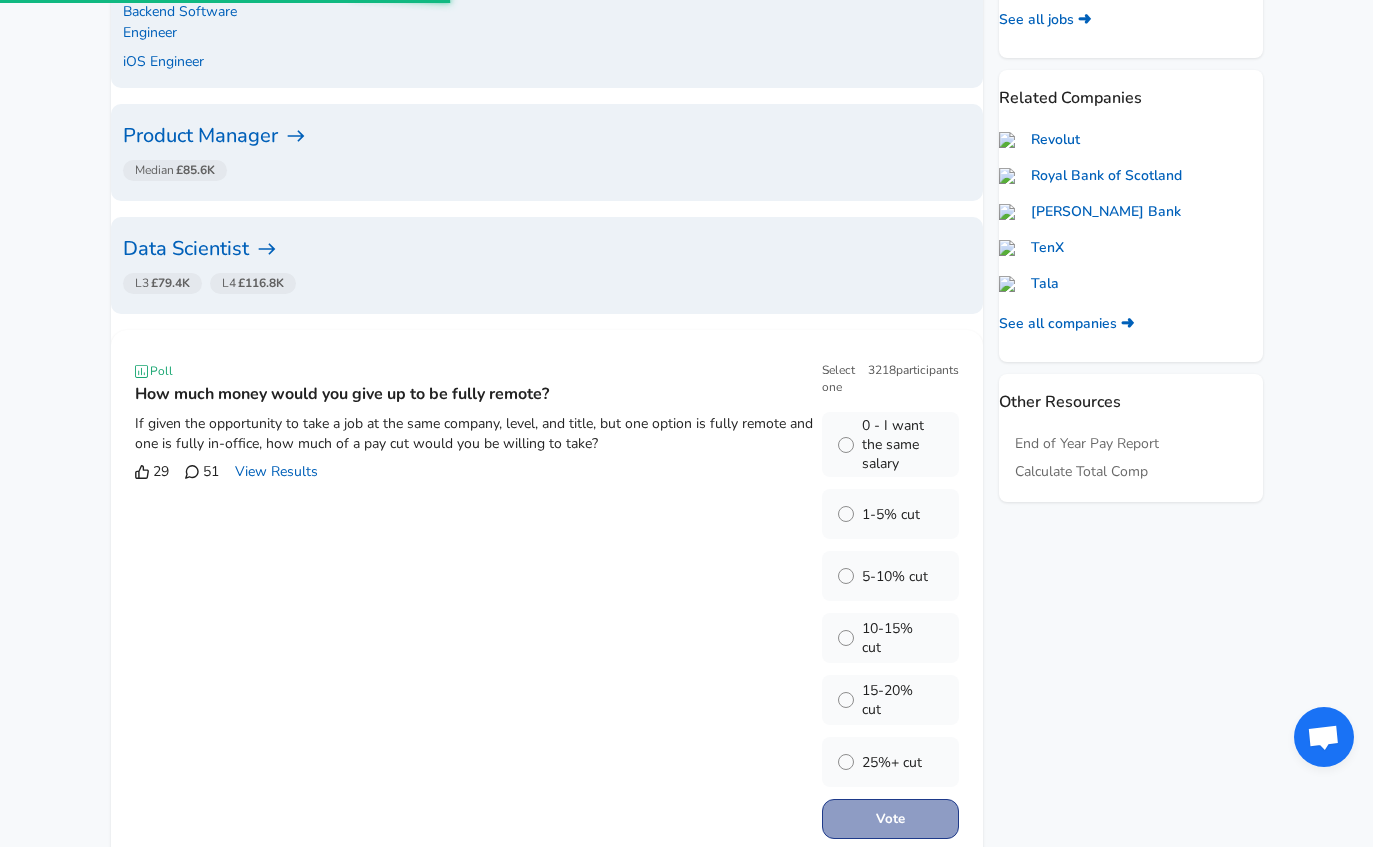 scroll, scrollTop: 0, scrollLeft: 0, axis: both 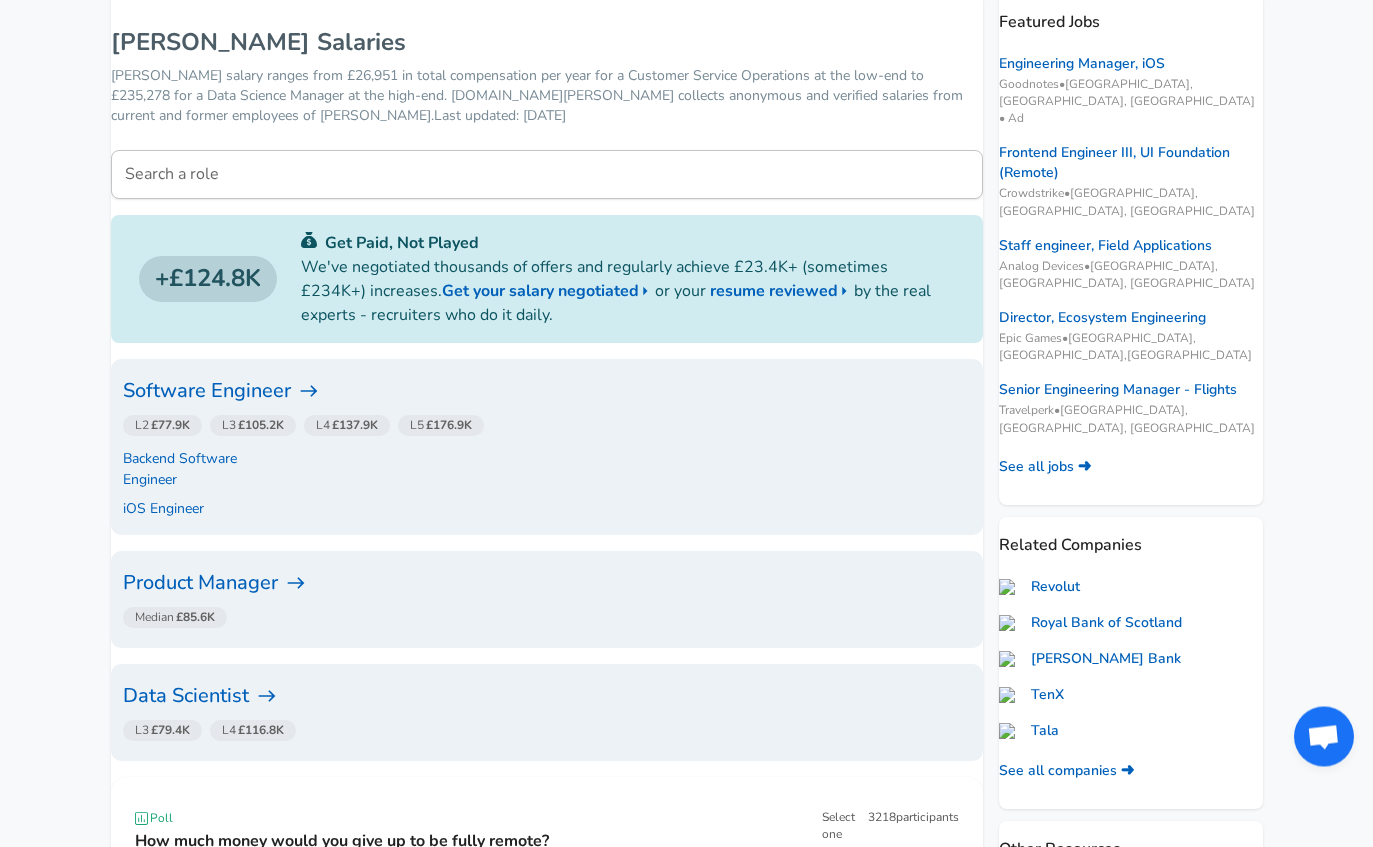 click on "Product Manager" at bounding box center [547, 584] 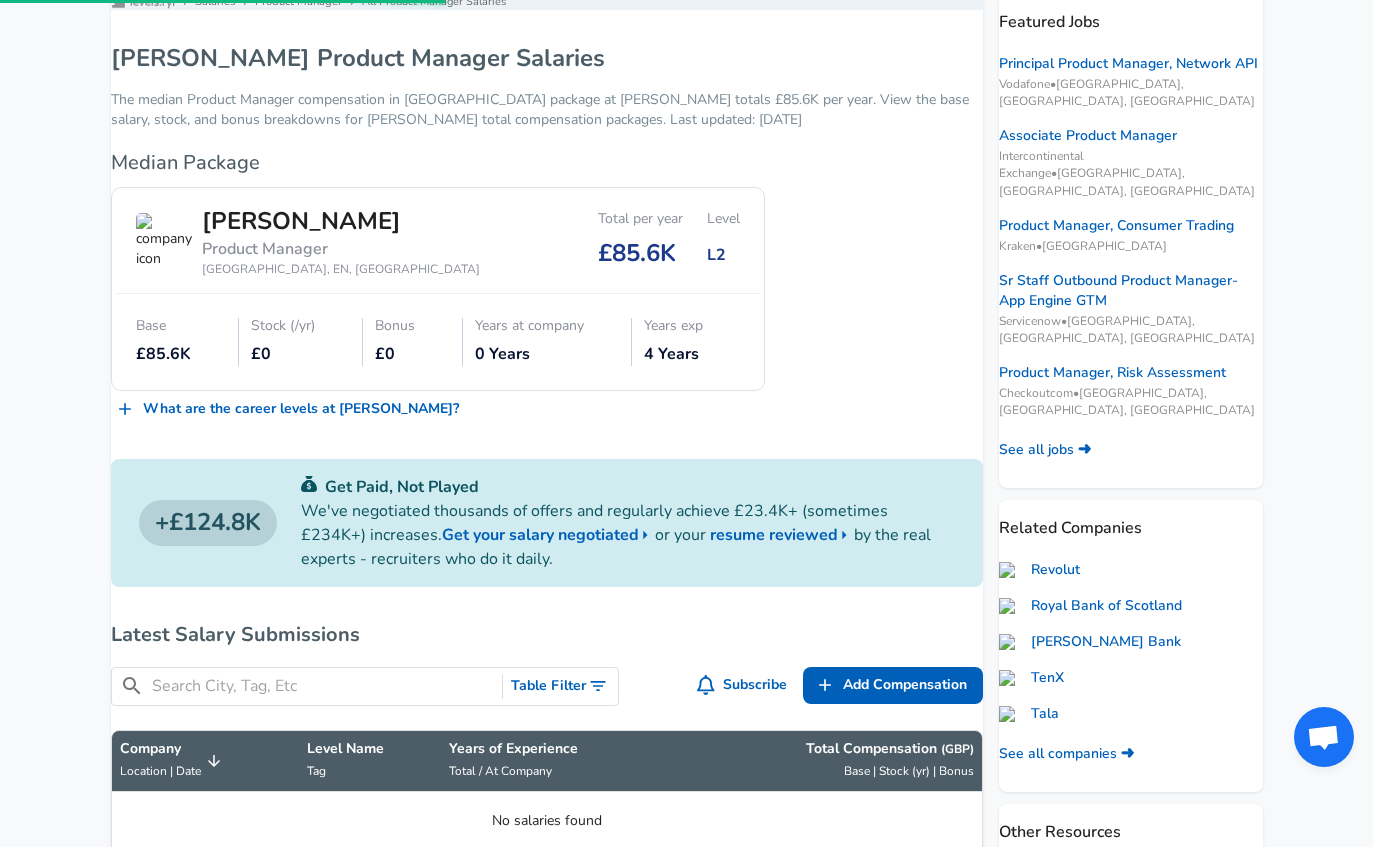 scroll, scrollTop: 0, scrollLeft: 0, axis: both 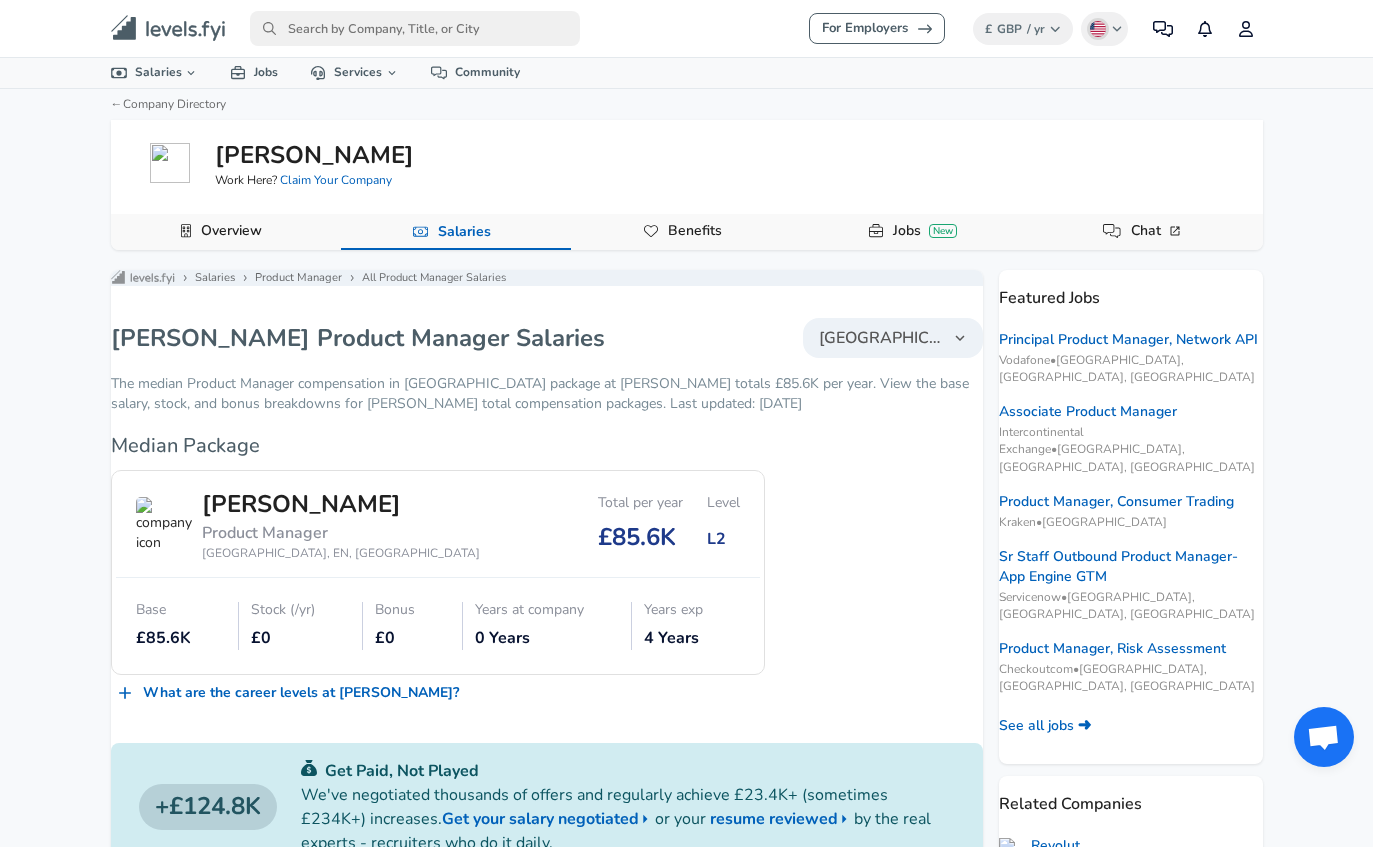 click at bounding box center (415, 28) 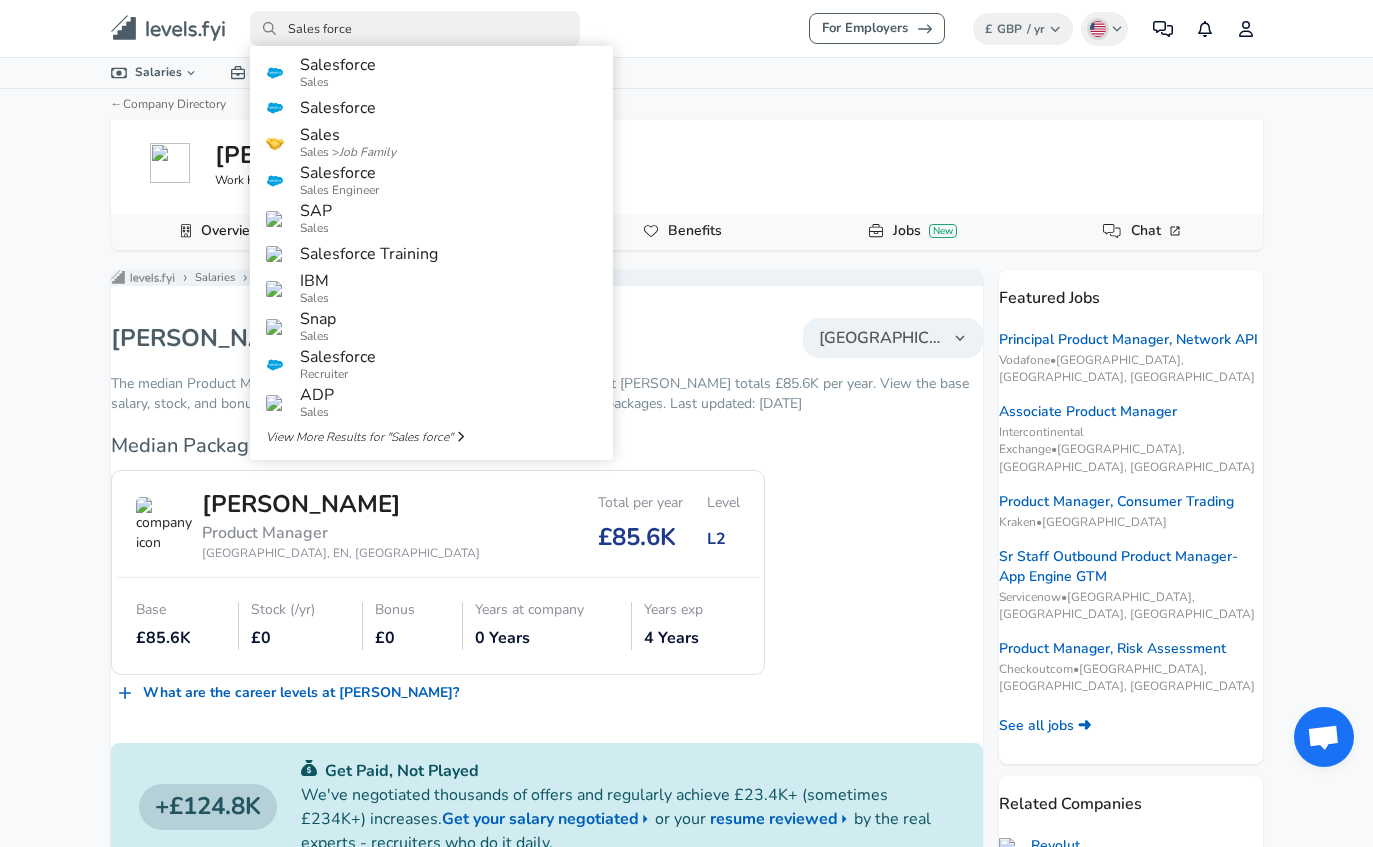 type on "Sales force" 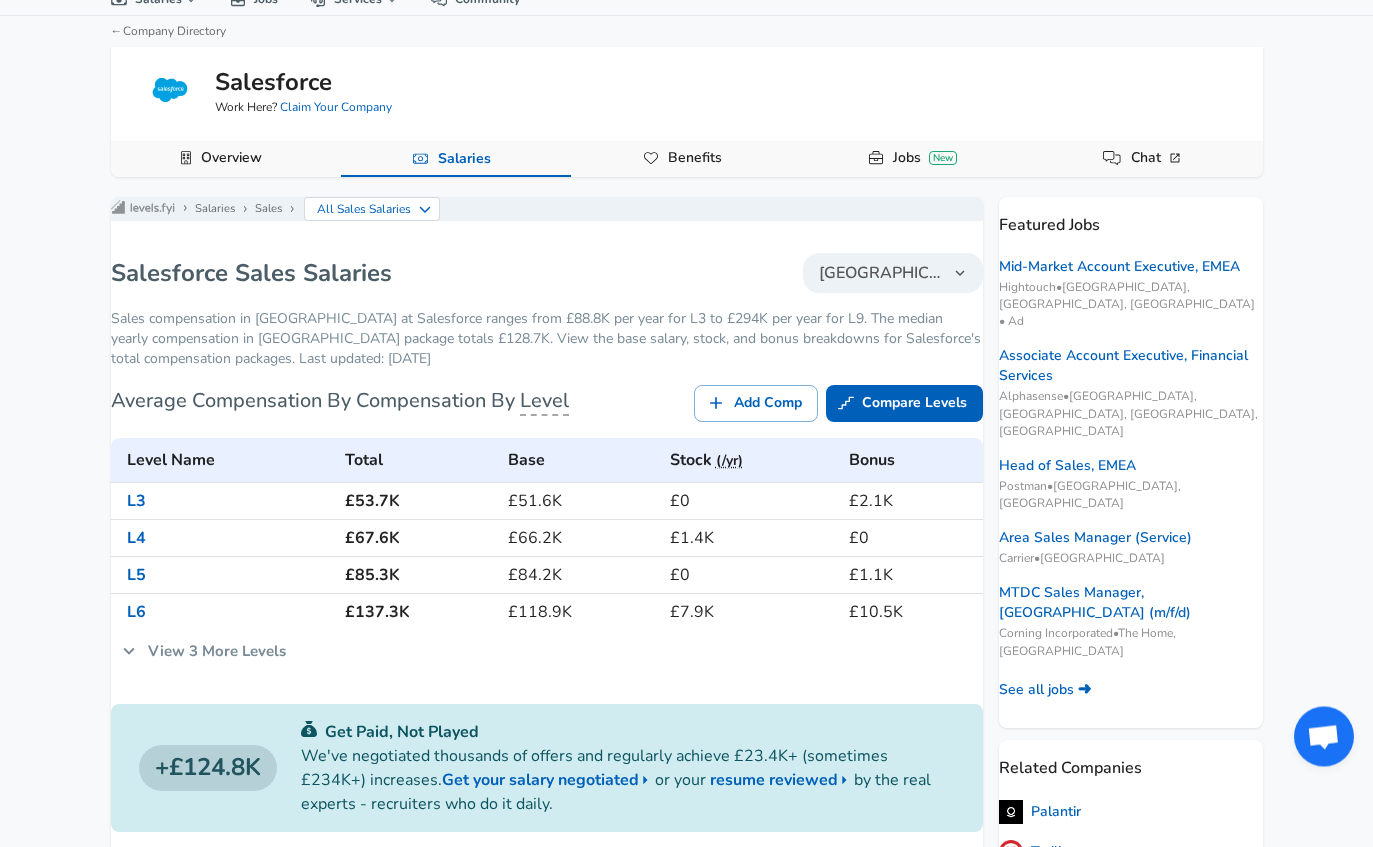 scroll, scrollTop: 0, scrollLeft: 0, axis: both 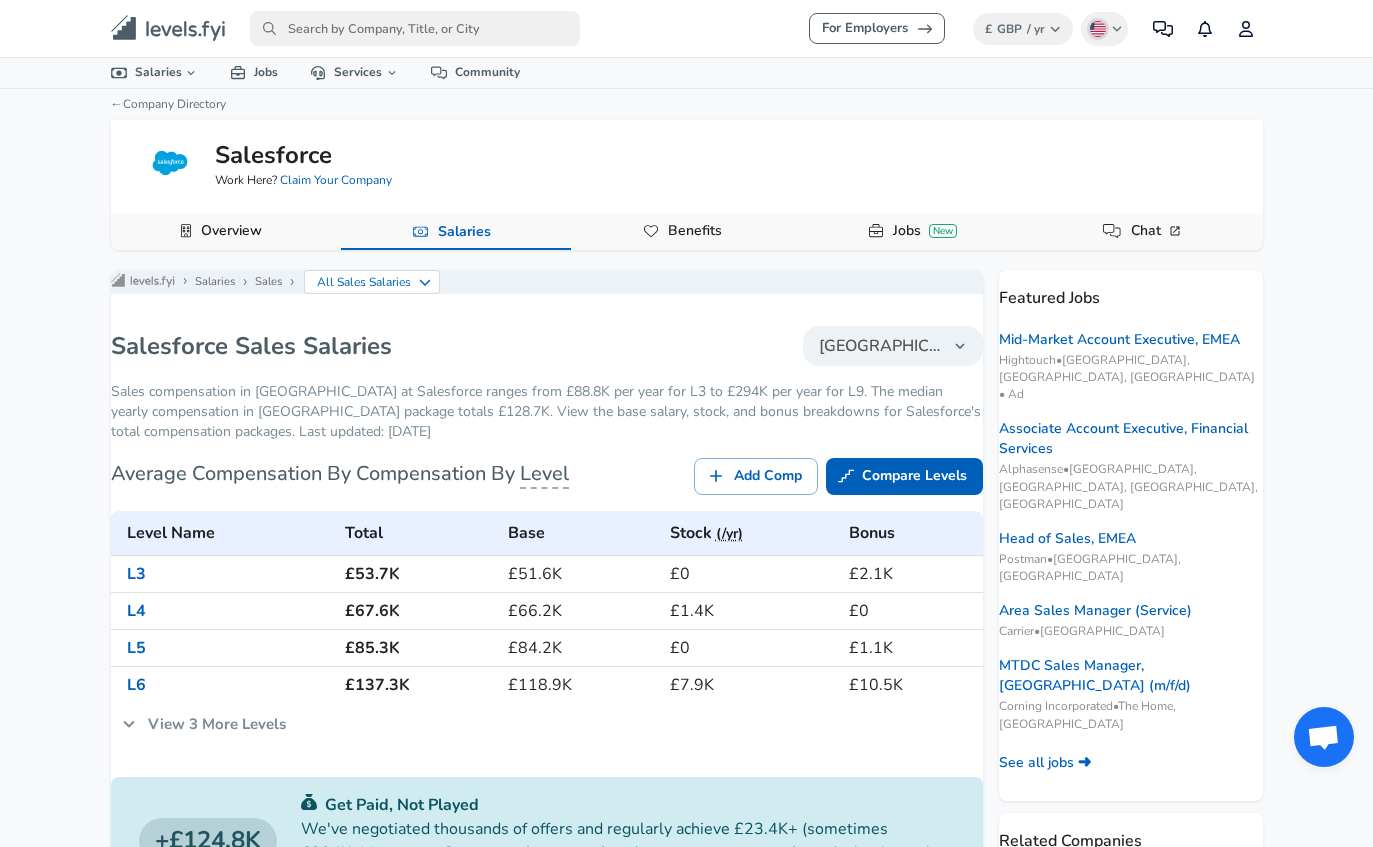 click on "[GEOGRAPHIC_DATA]" at bounding box center [881, 346] 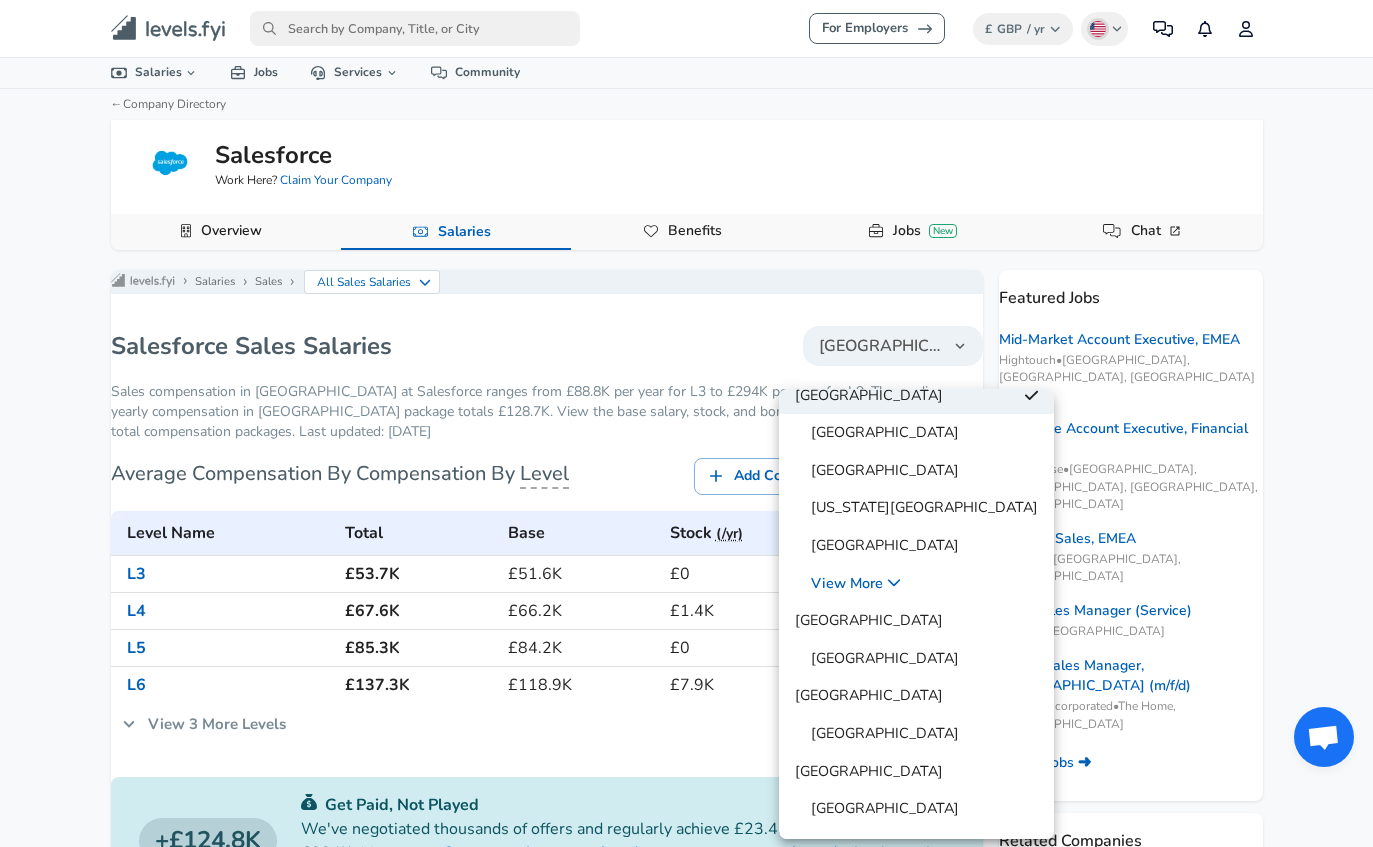 scroll, scrollTop: 80, scrollLeft: 0, axis: vertical 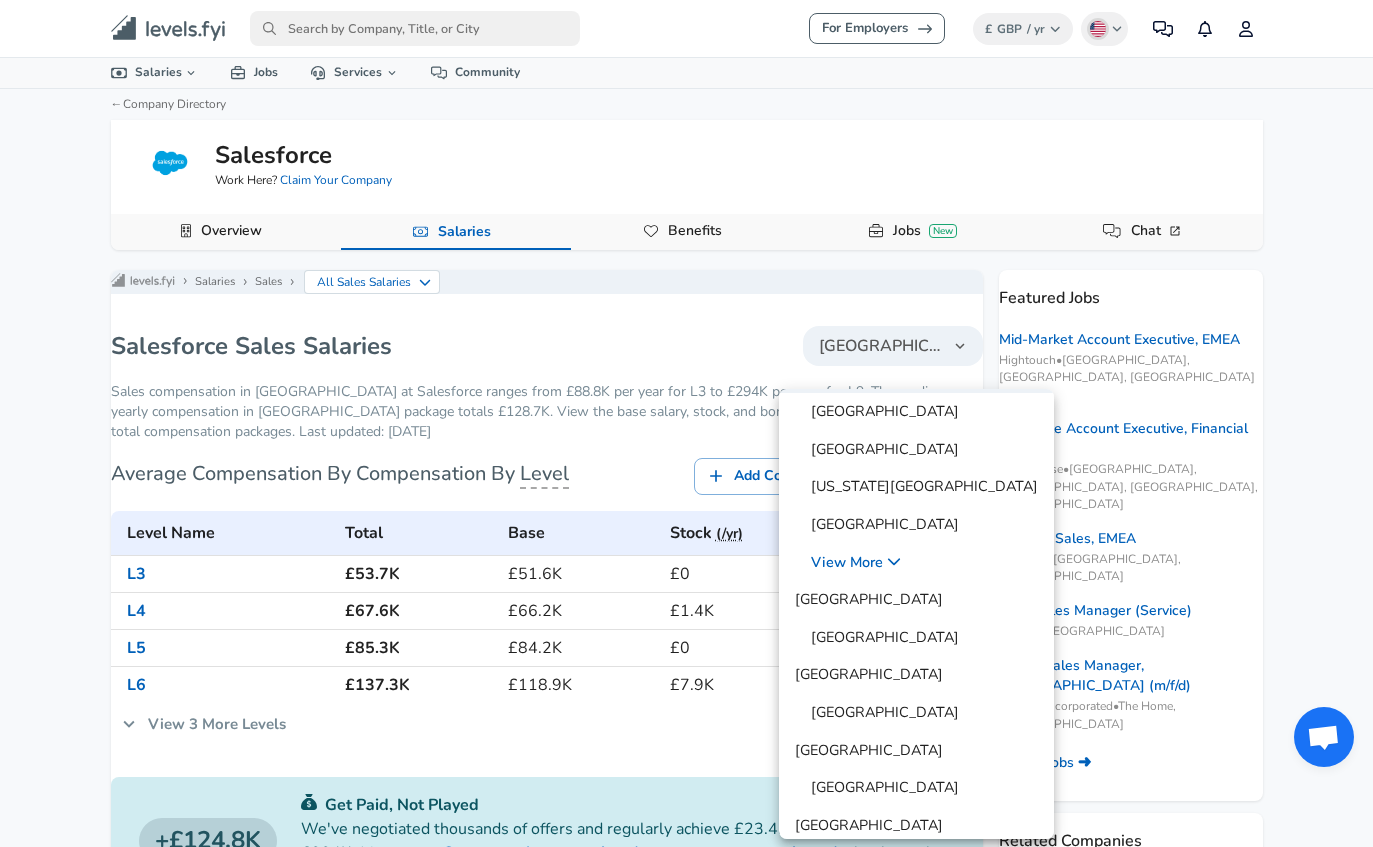 click on "[GEOGRAPHIC_DATA]" at bounding box center (877, 788) 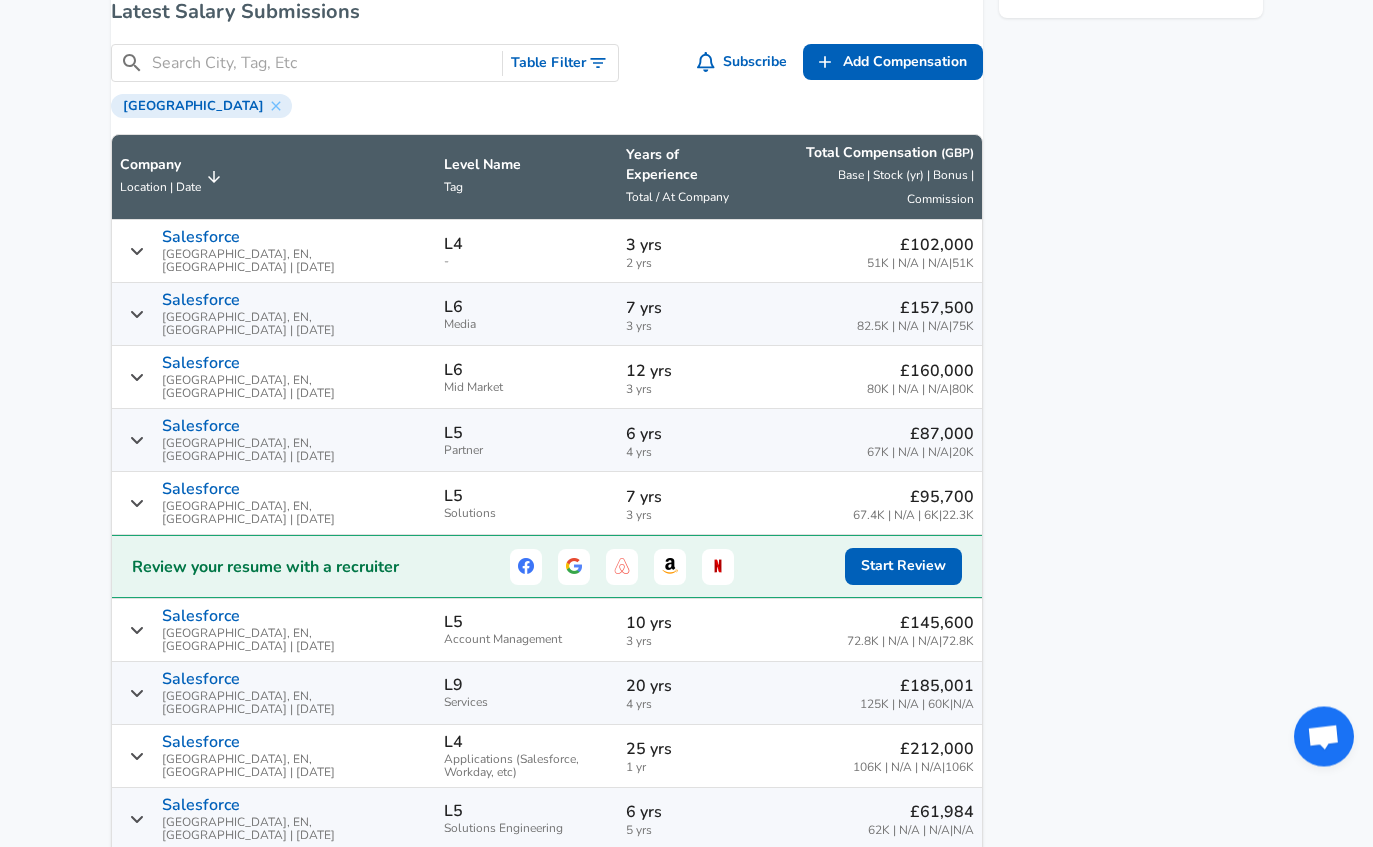 scroll, scrollTop: 1384, scrollLeft: 0, axis: vertical 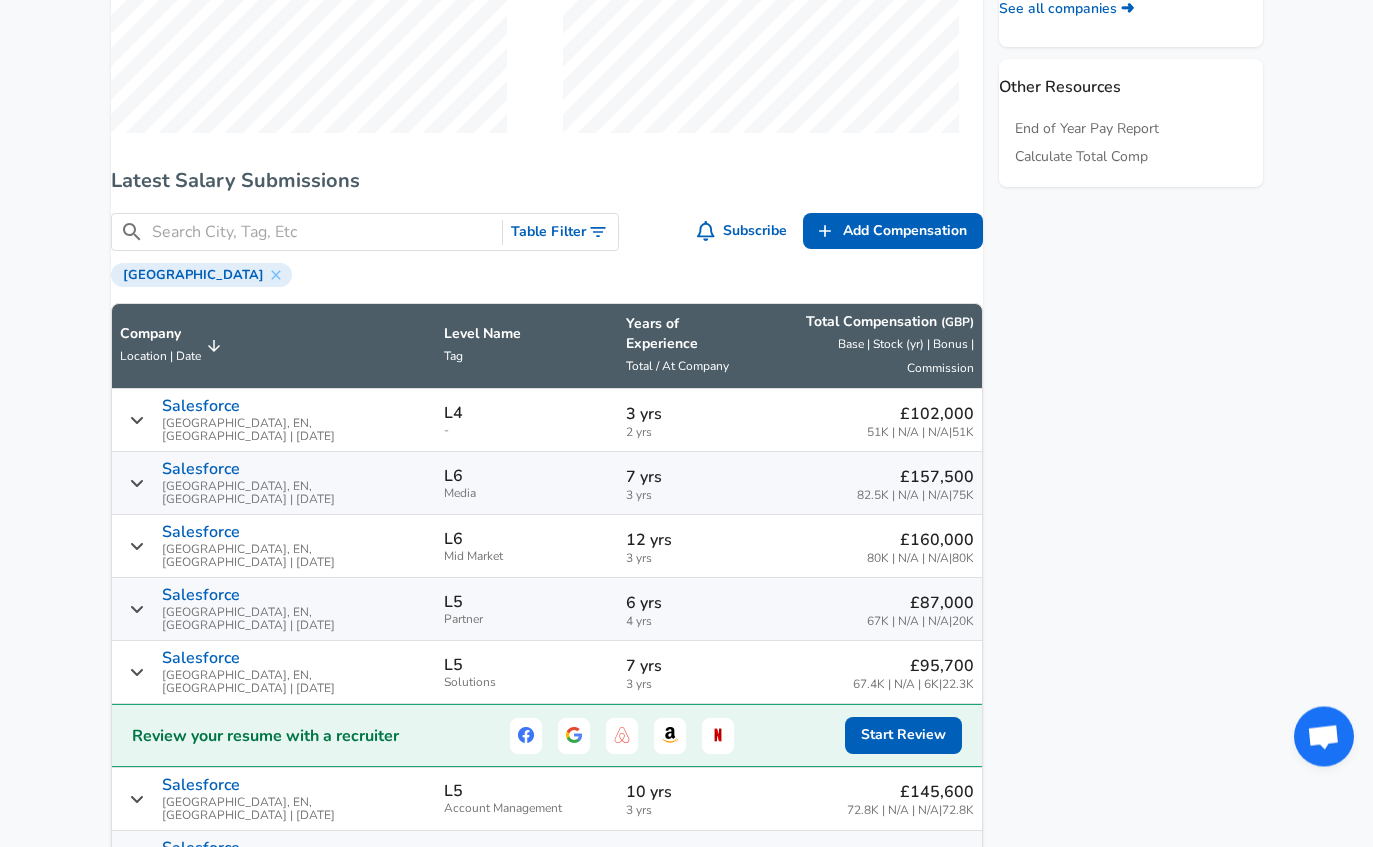 click at bounding box center (323, 233) 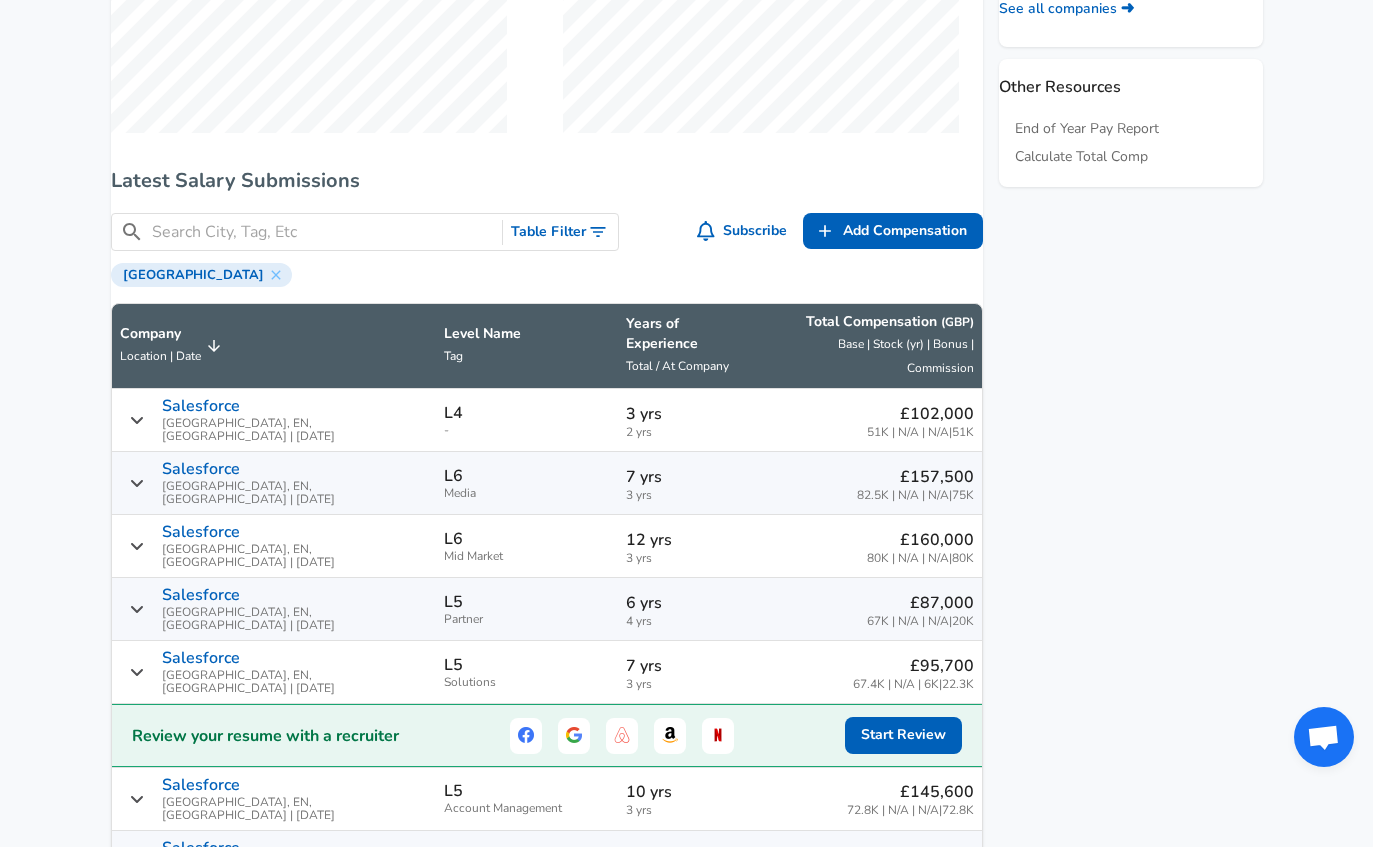 click at bounding box center (323, 232) 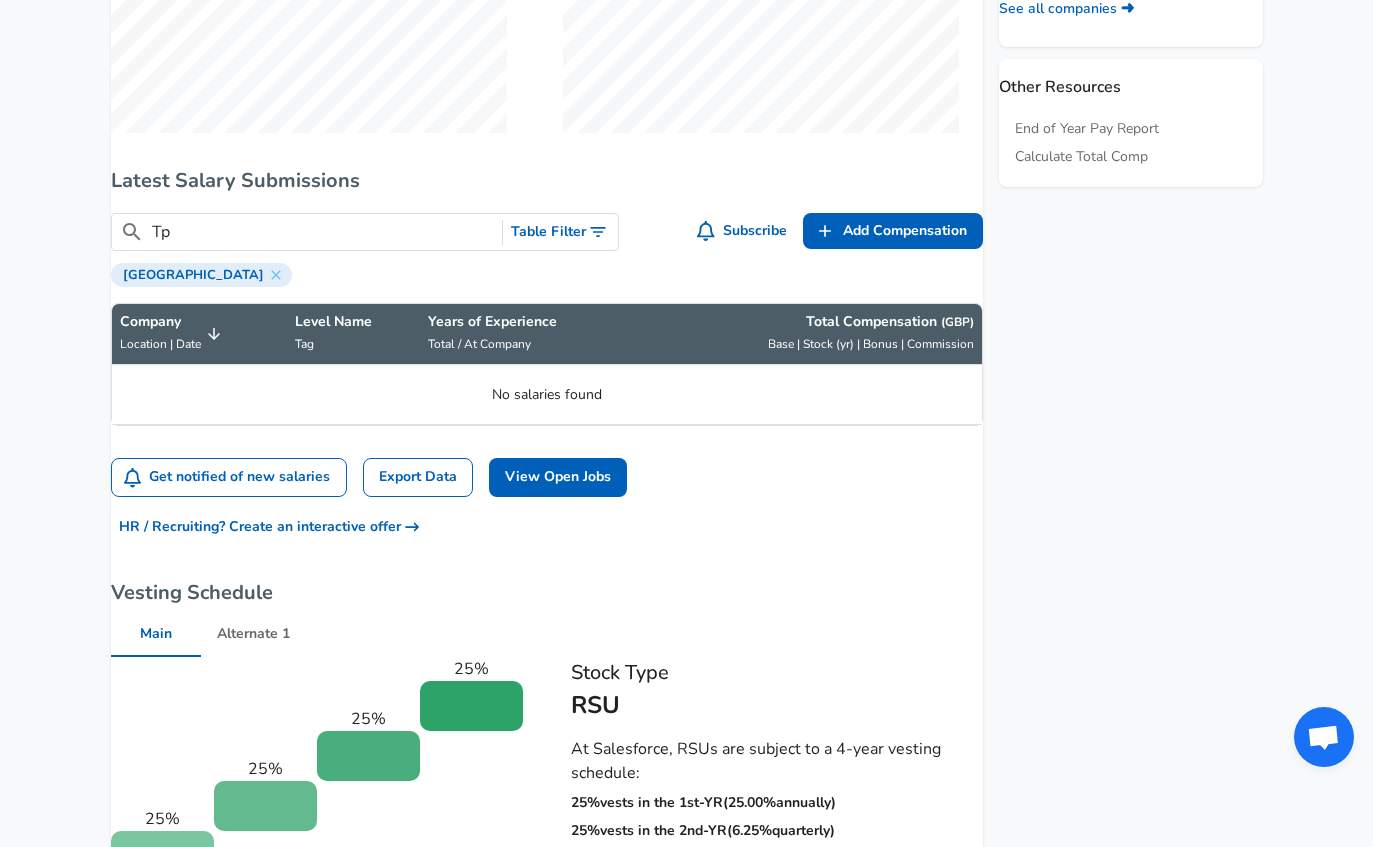 type on "T" 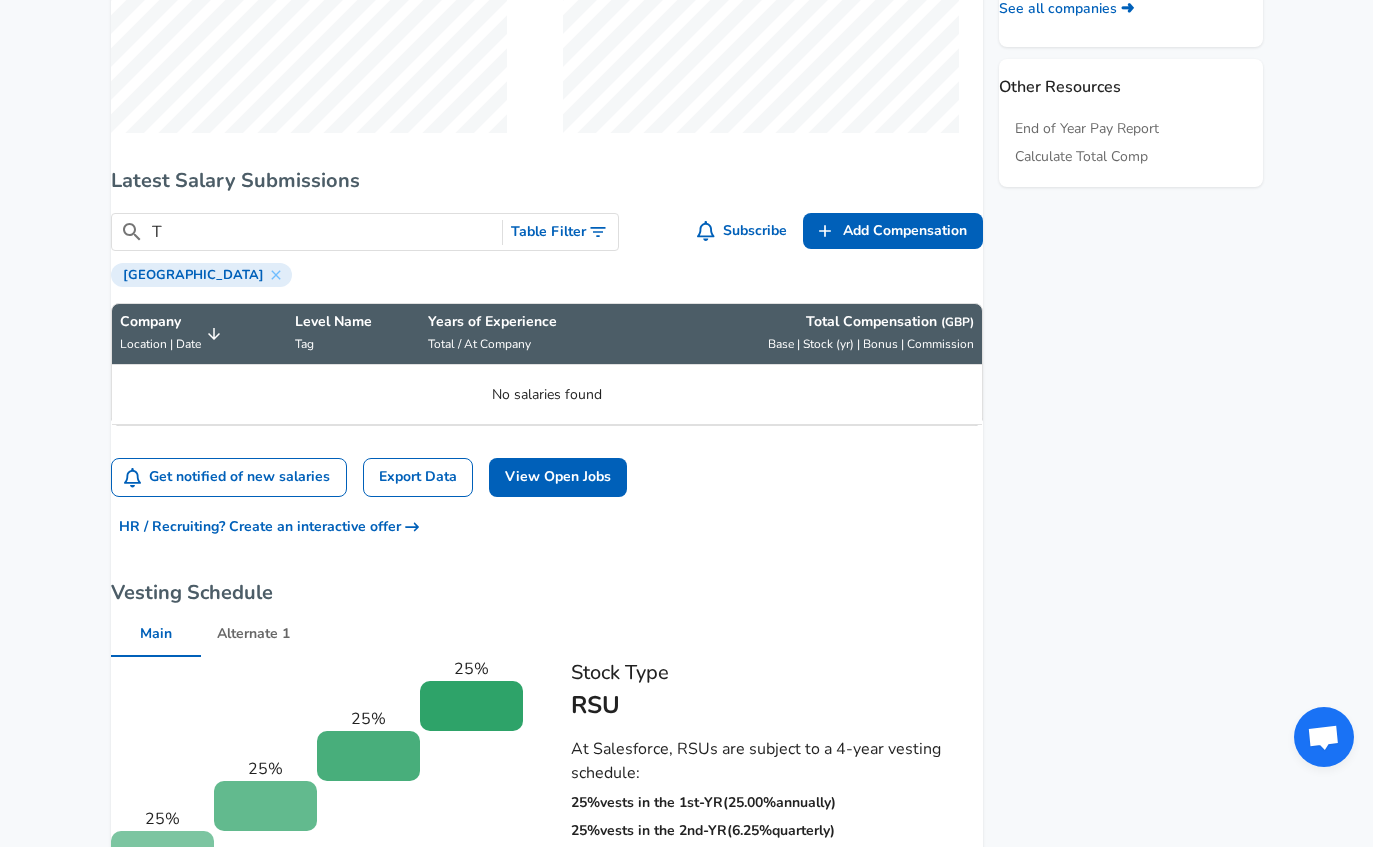 type 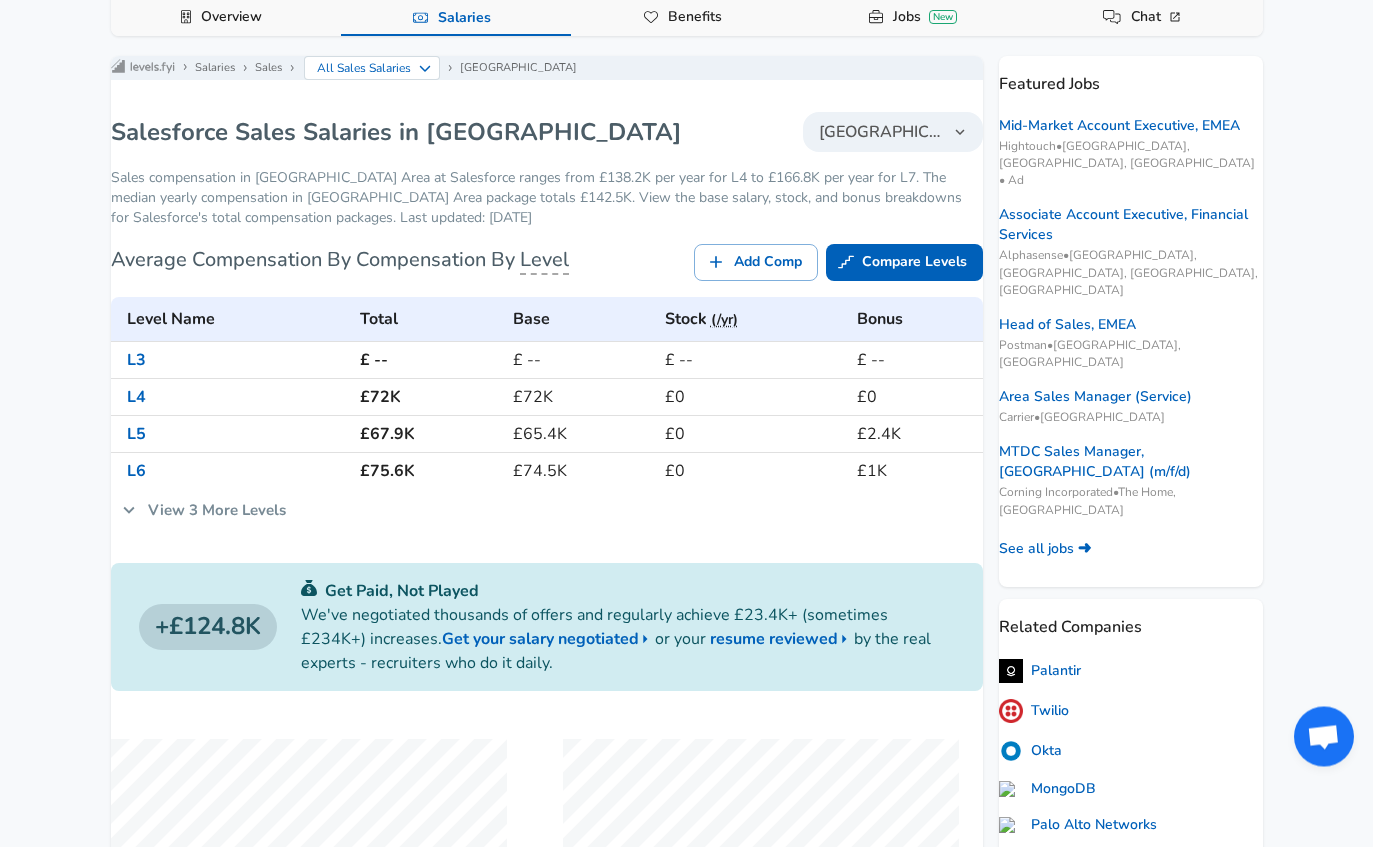 scroll, scrollTop: 0, scrollLeft: 0, axis: both 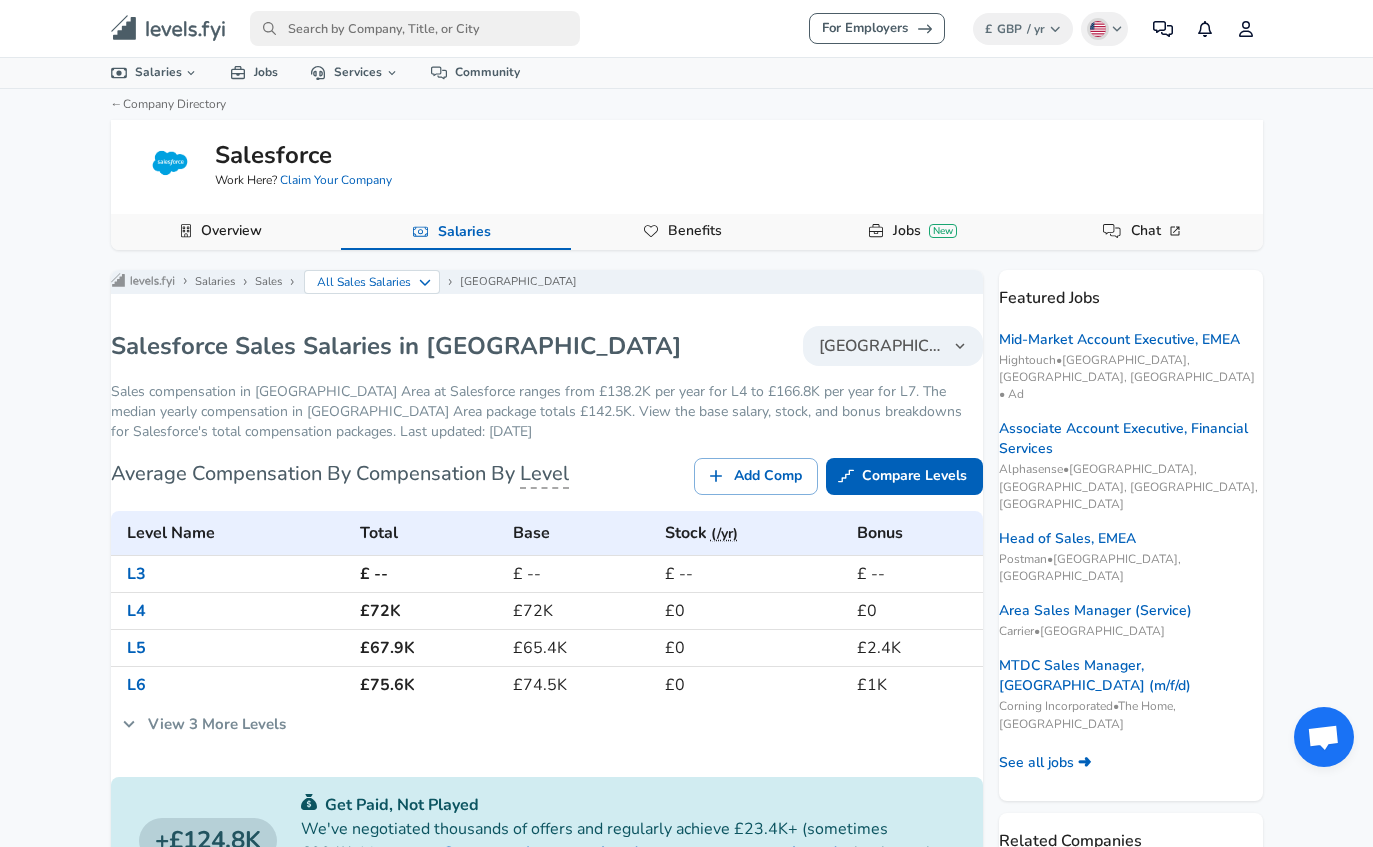 click on "Overview" at bounding box center [231, 231] 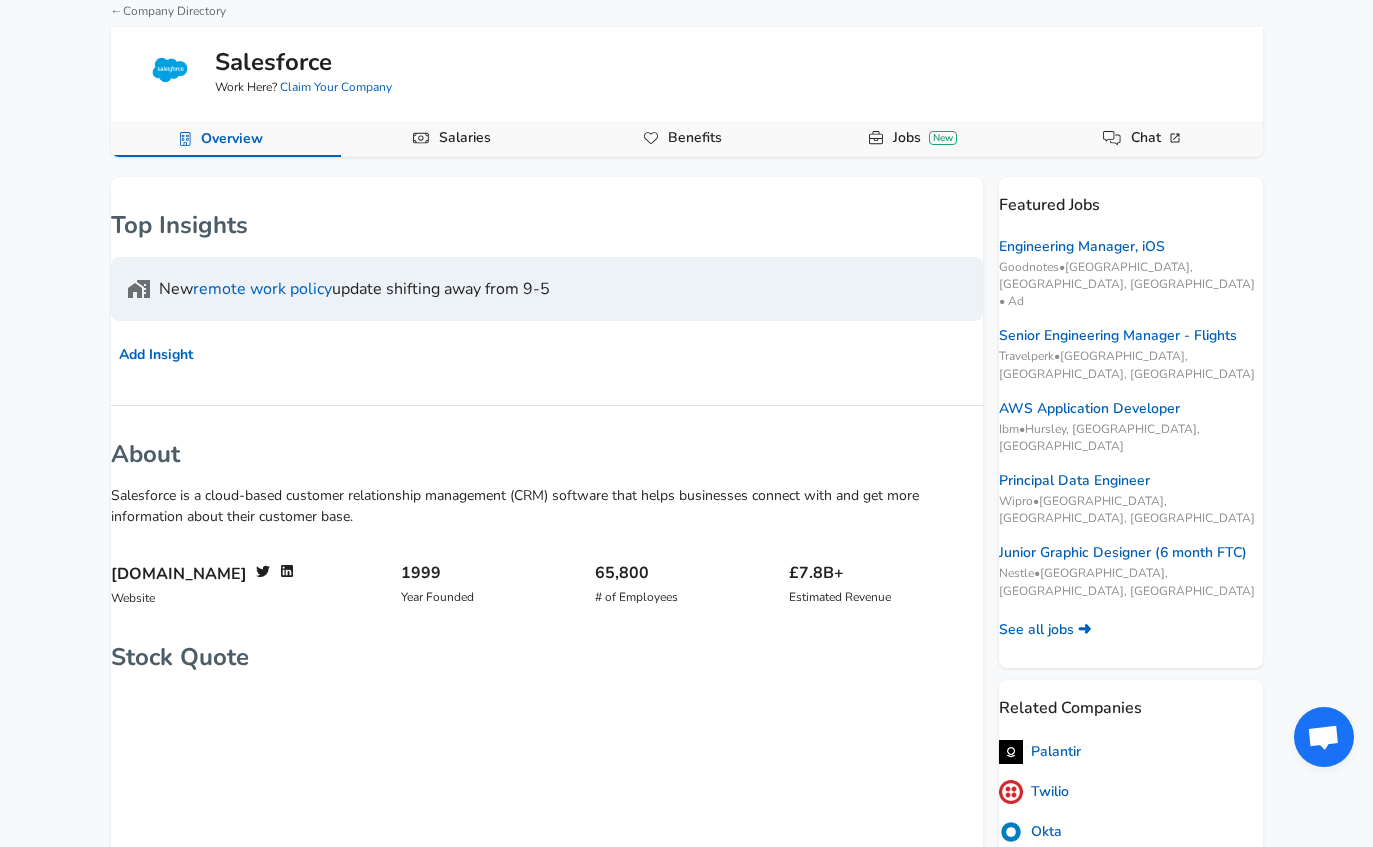 scroll, scrollTop: 0, scrollLeft: 0, axis: both 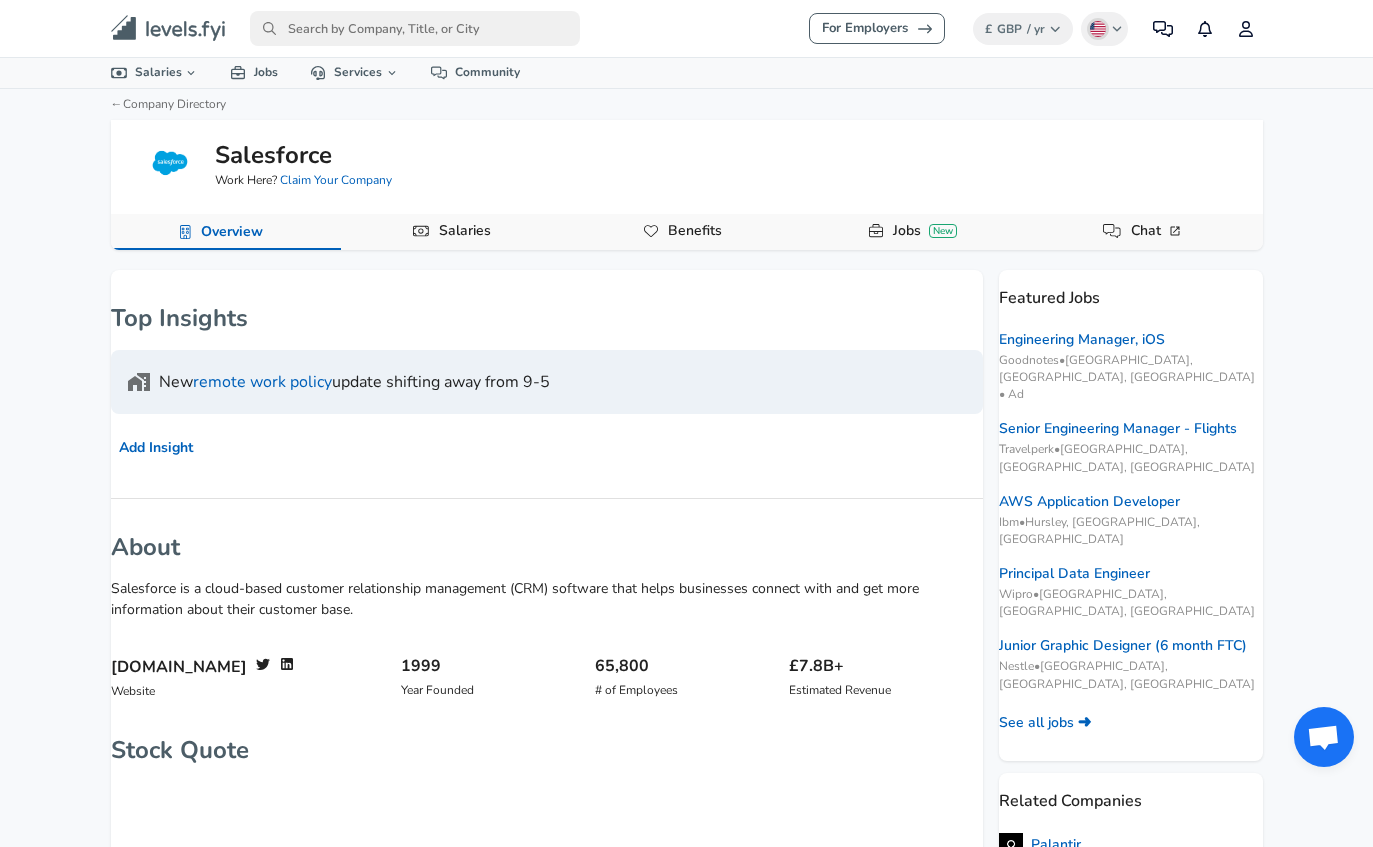click on "Salaries" at bounding box center [465, 231] 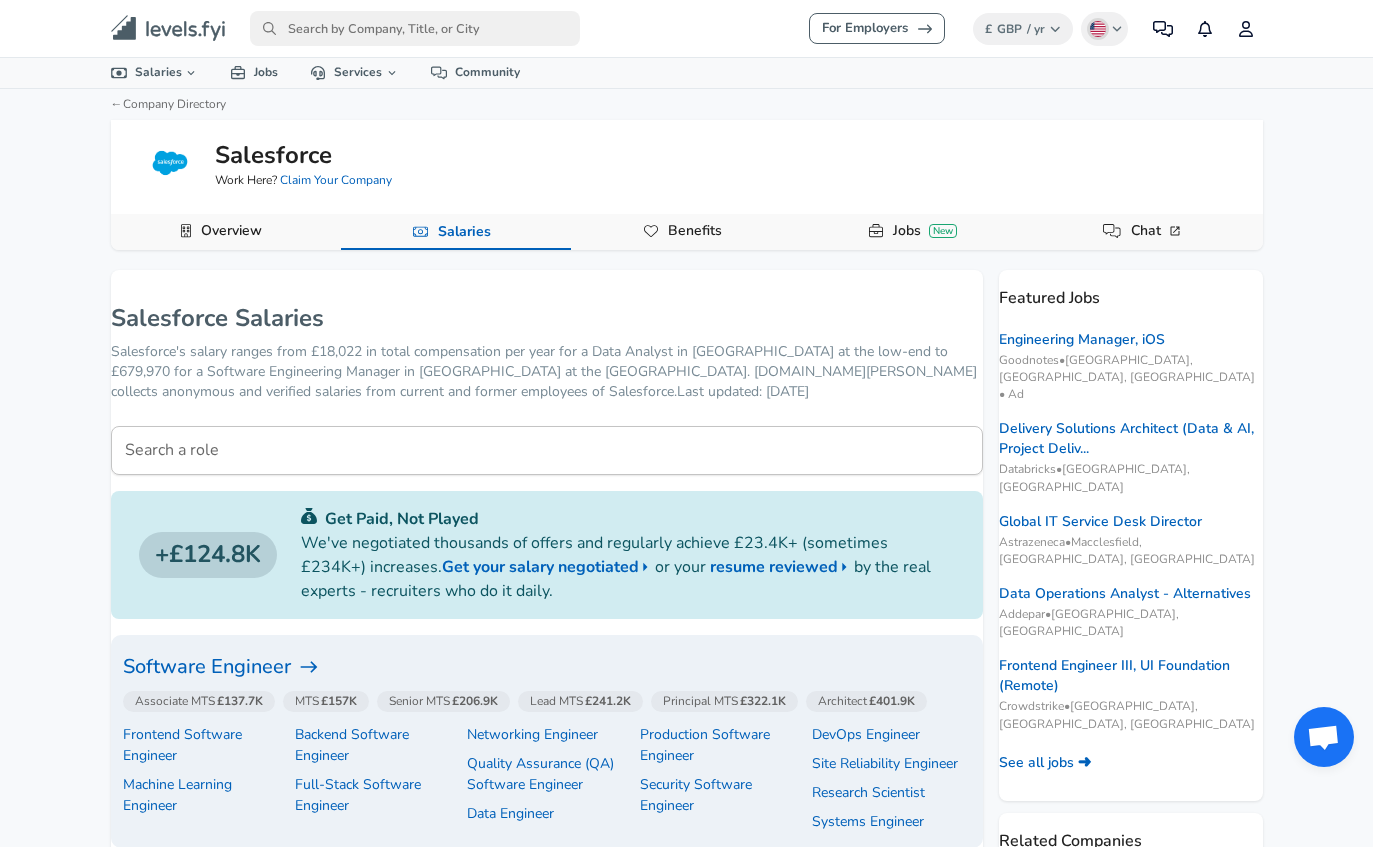 click on "Search a role Search a role" at bounding box center [547, 450] 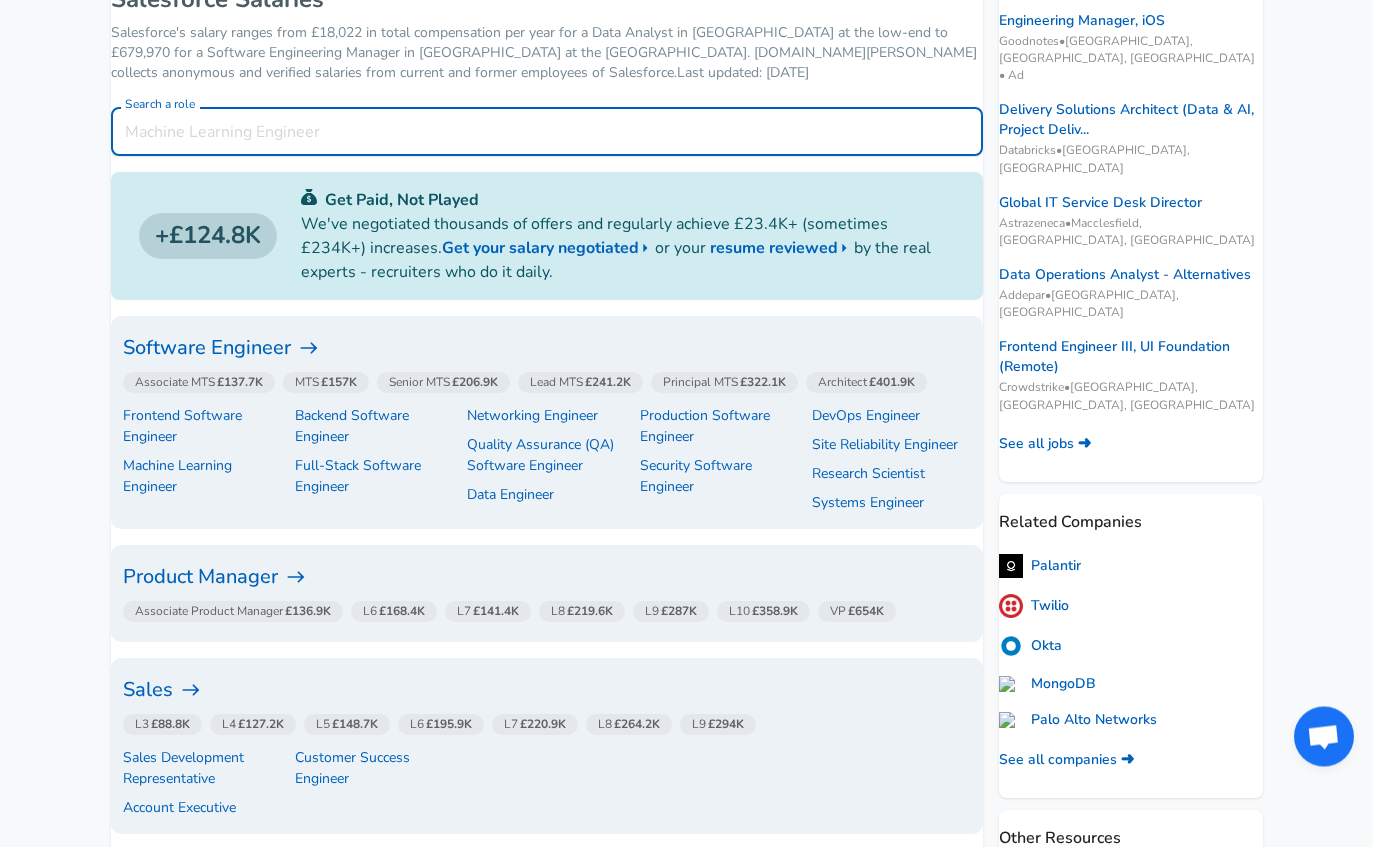 scroll, scrollTop: 318, scrollLeft: 0, axis: vertical 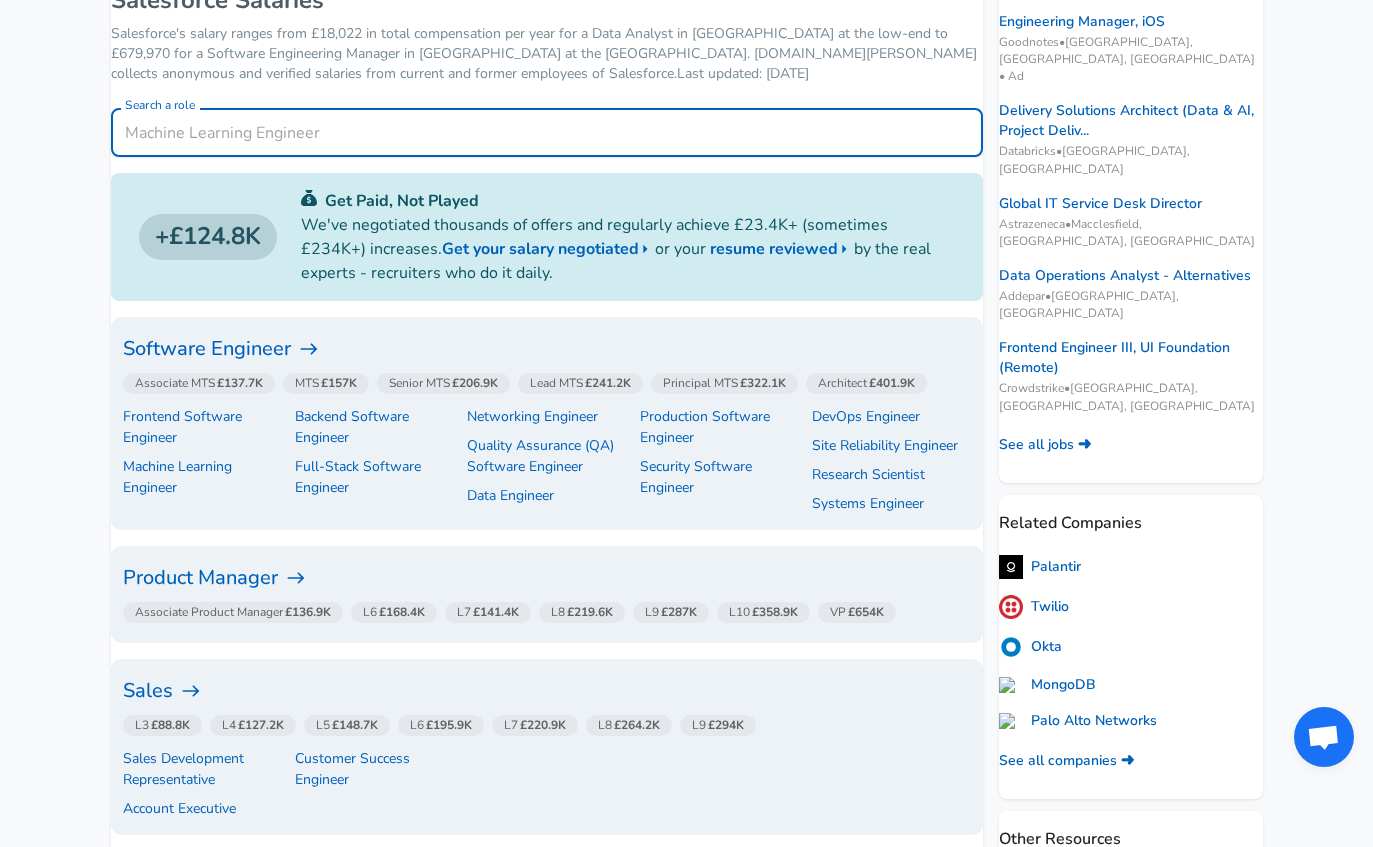click on "Product Manager" at bounding box center [547, 578] 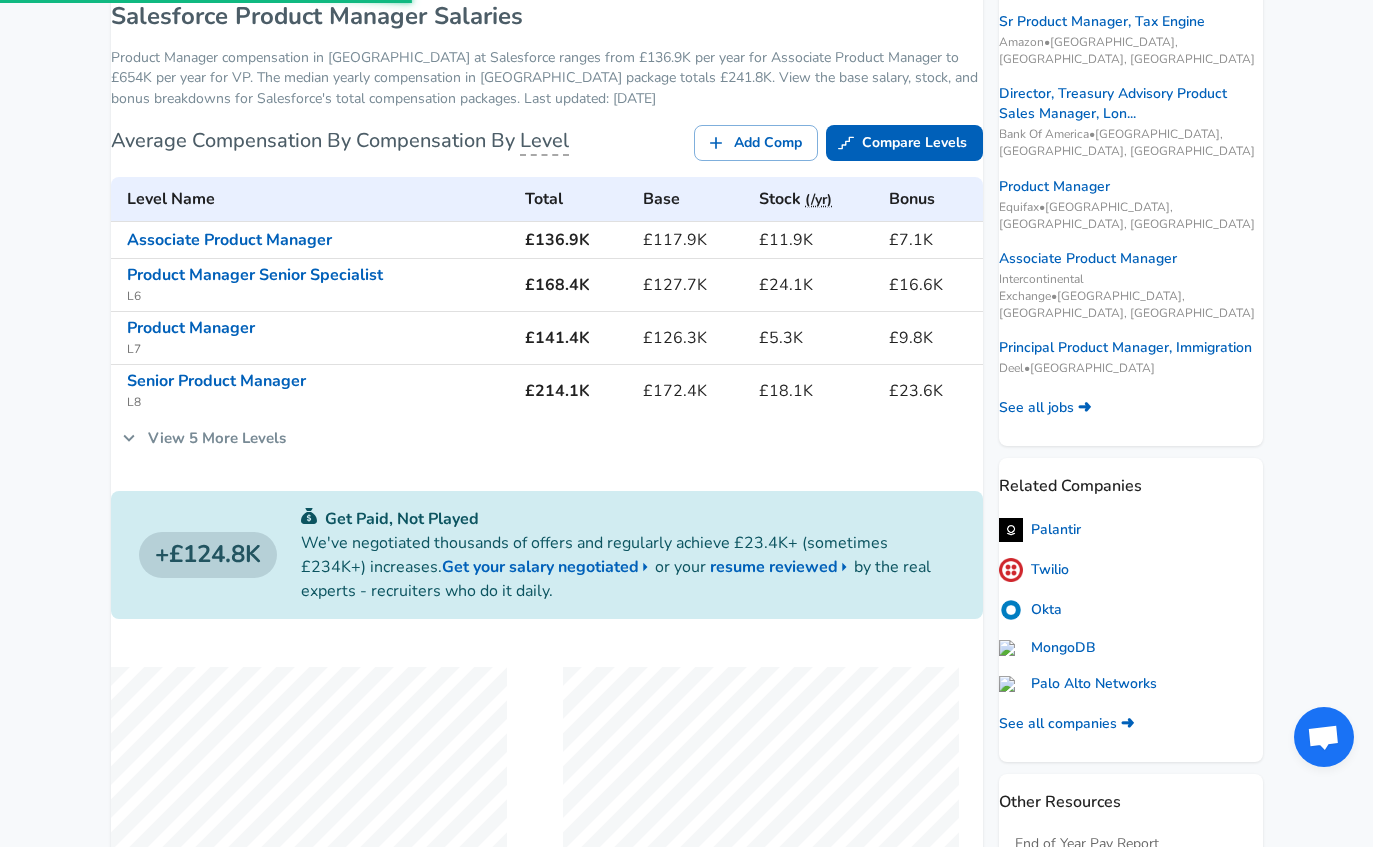 scroll, scrollTop: 0, scrollLeft: 0, axis: both 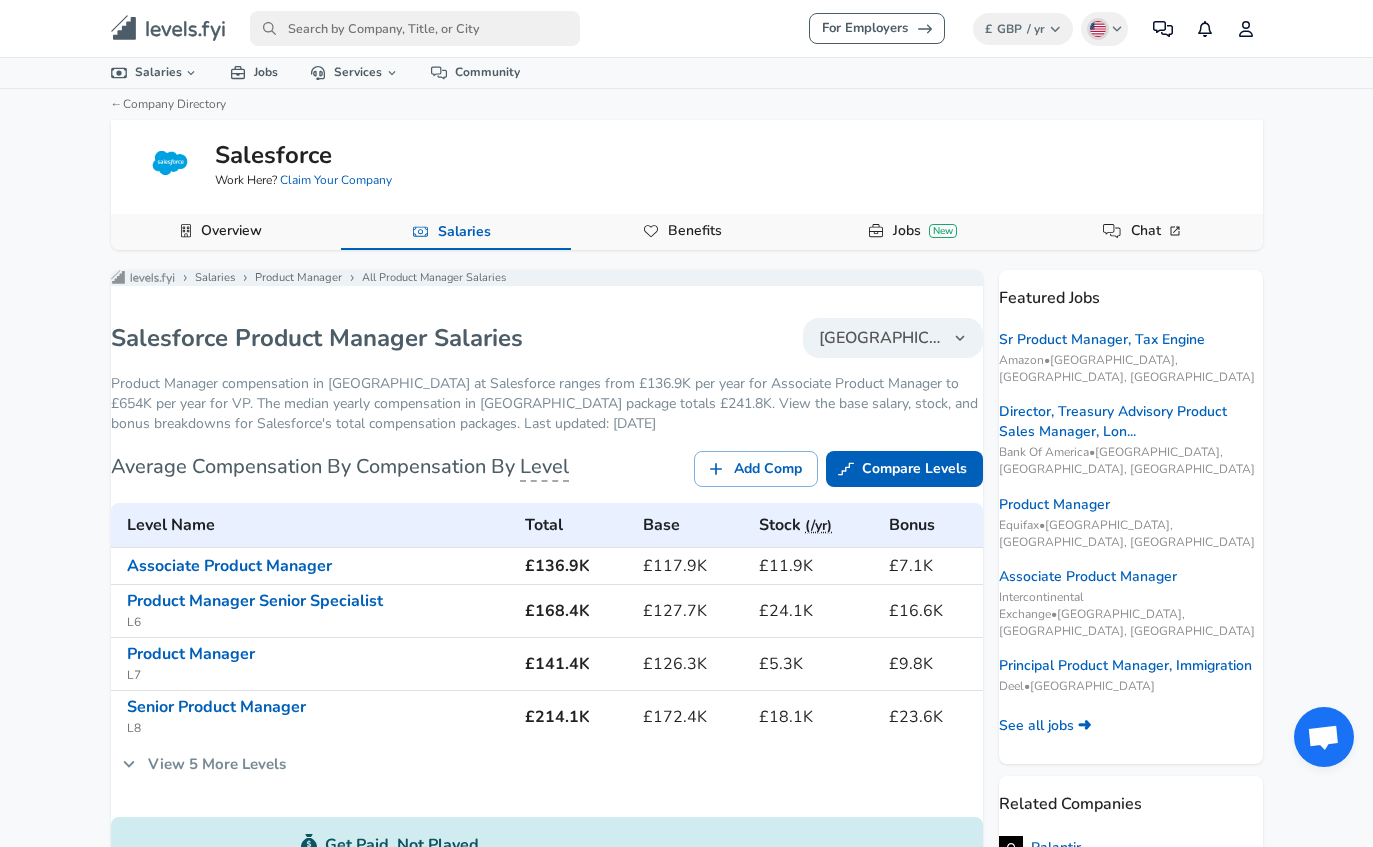 click on "[GEOGRAPHIC_DATA]" at bounding box center [893, 338] 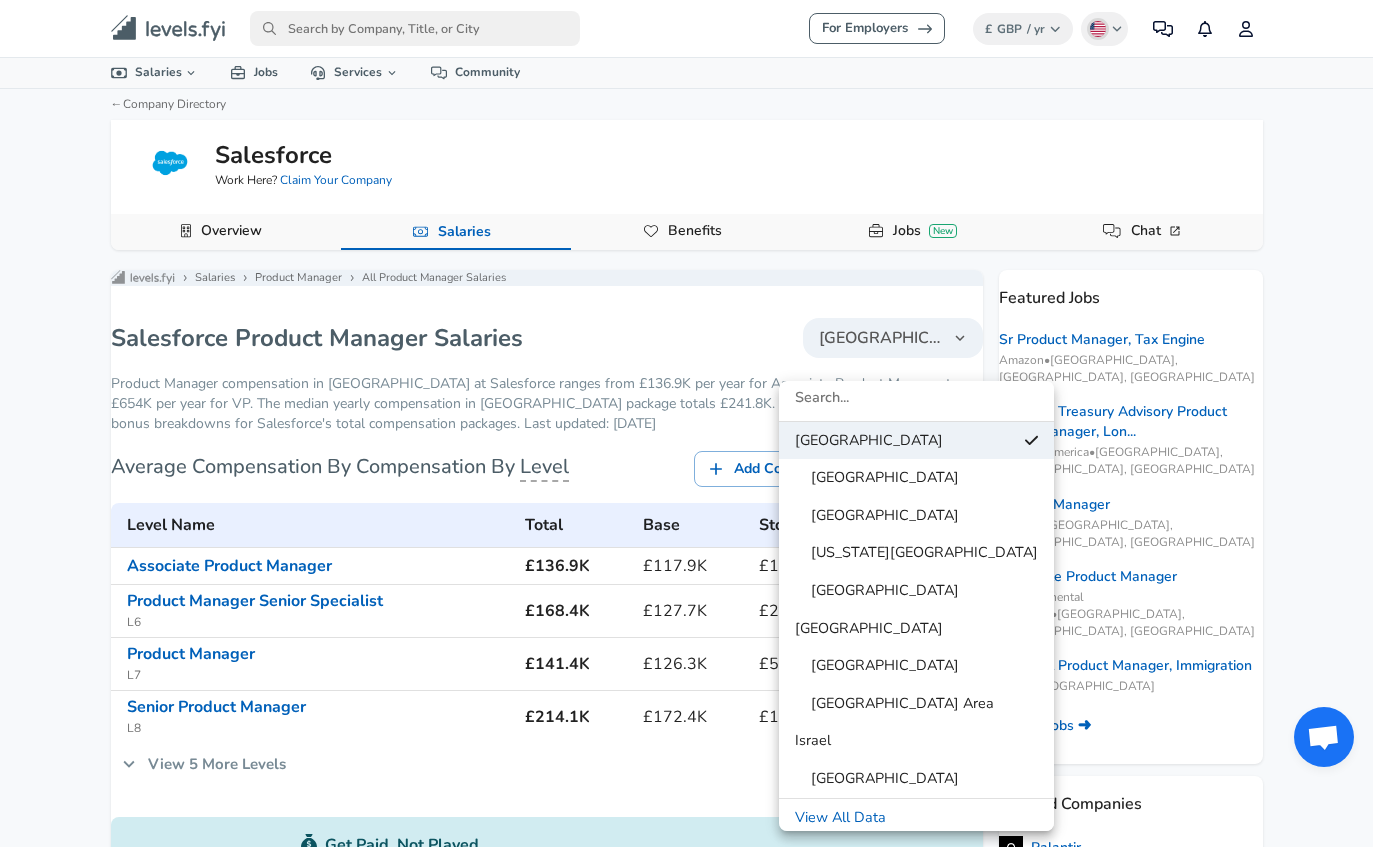 scroll, scrollTop: 5, scrollLeft: 0, axis: vertical 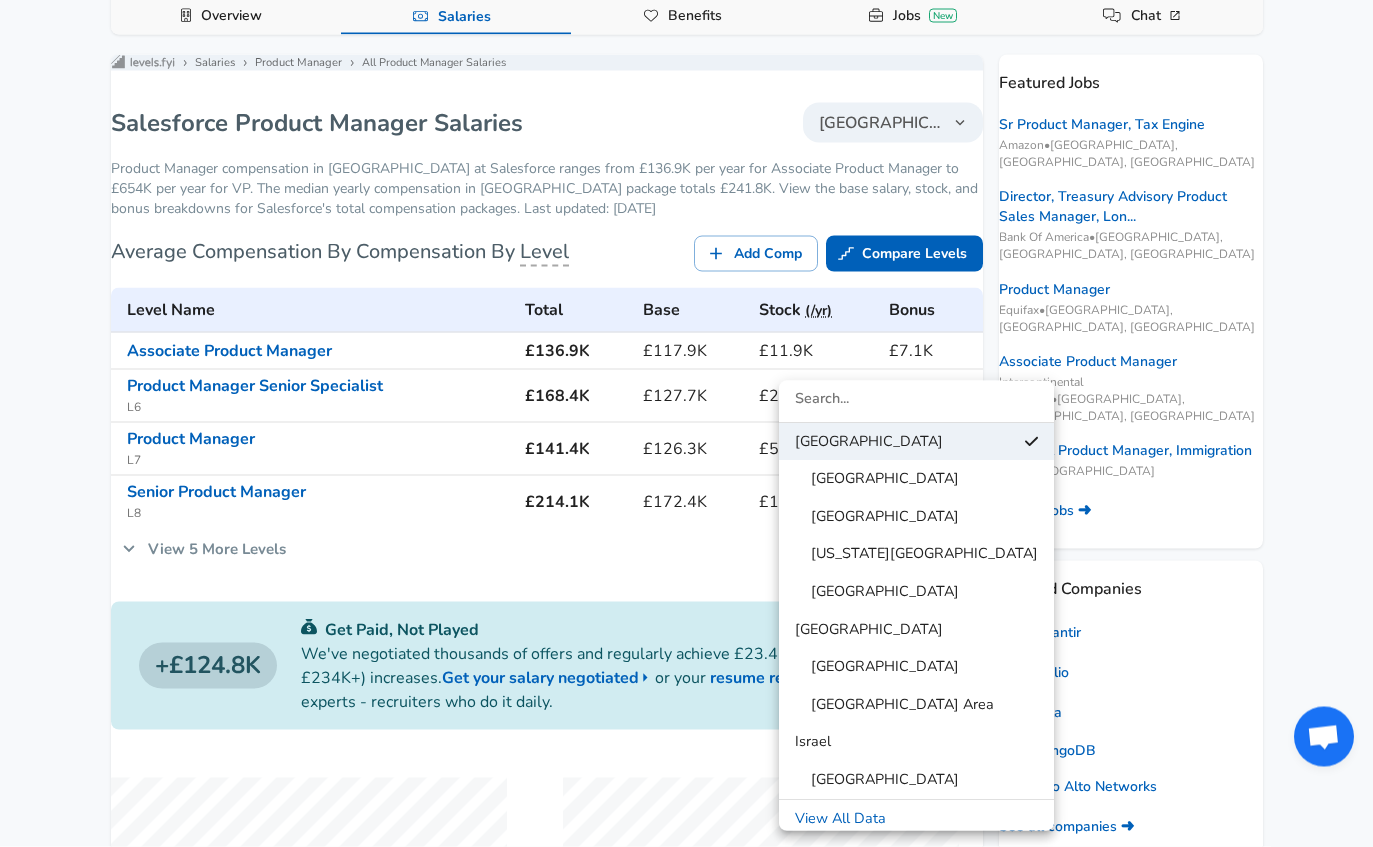 click on "View All Data" at bounding box center [916, 819] 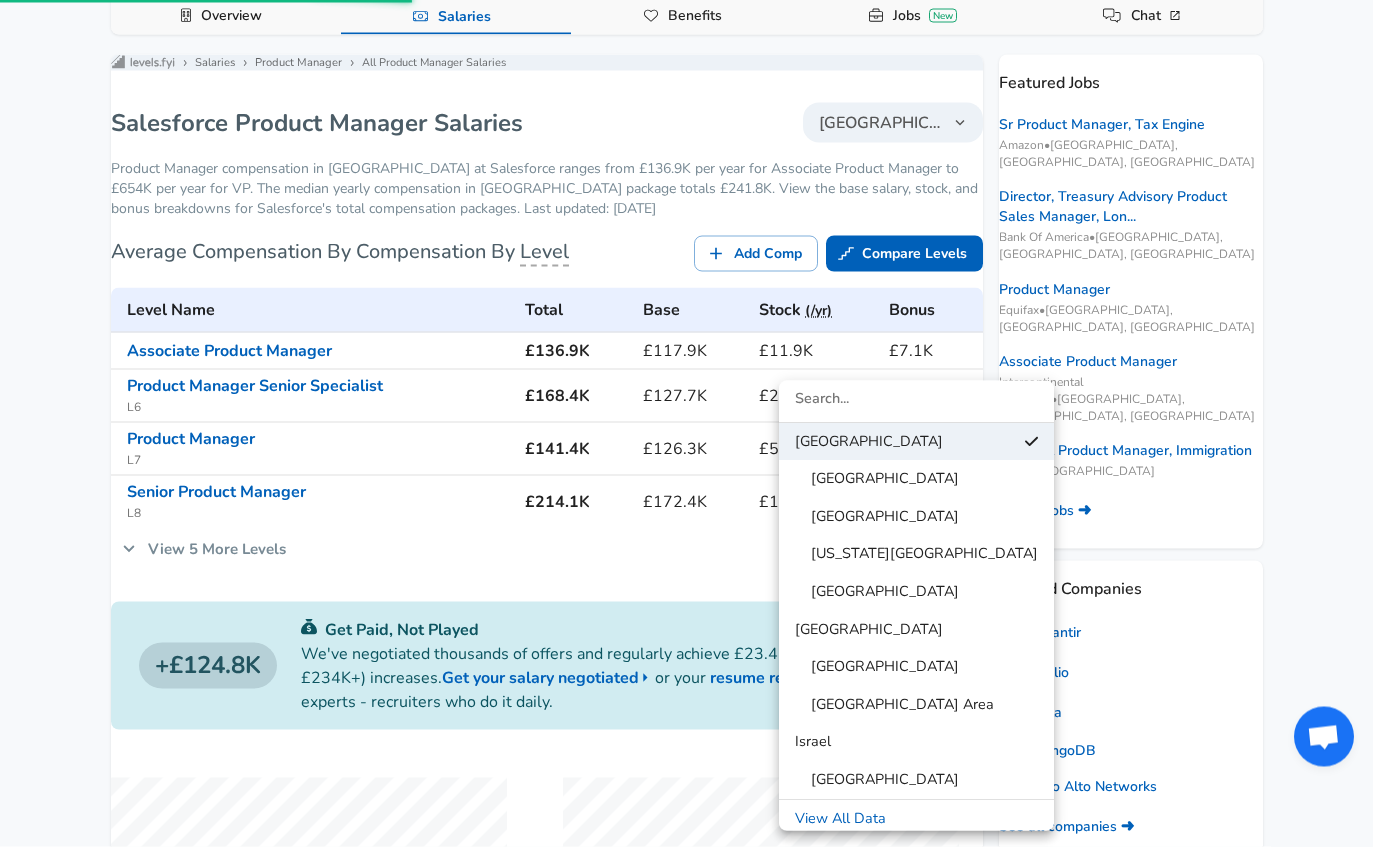 scroll, scrollTop: 0, scrollLeft: 0, axis: both 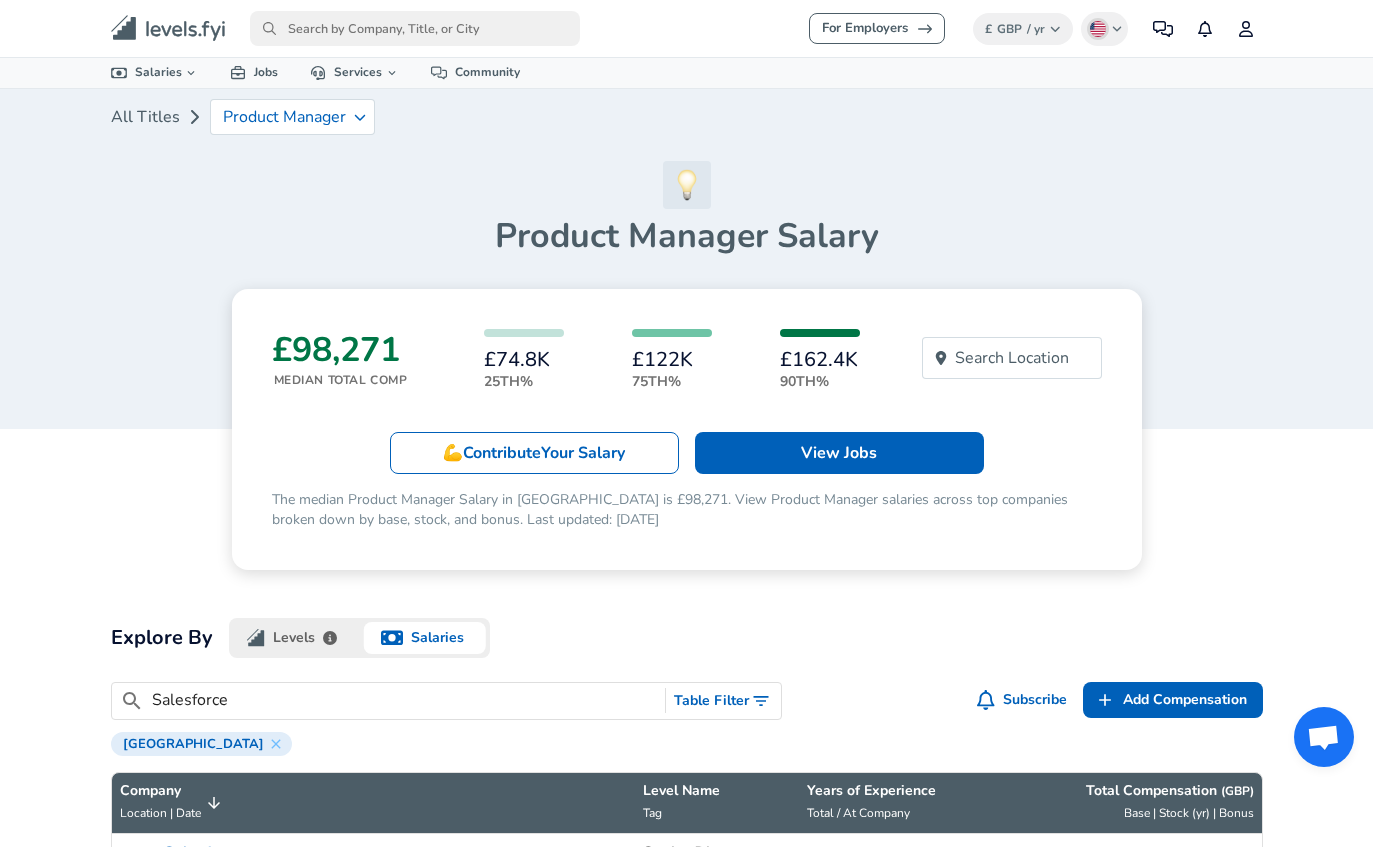 click on "Search Location" at bounding box center [1012, 358] 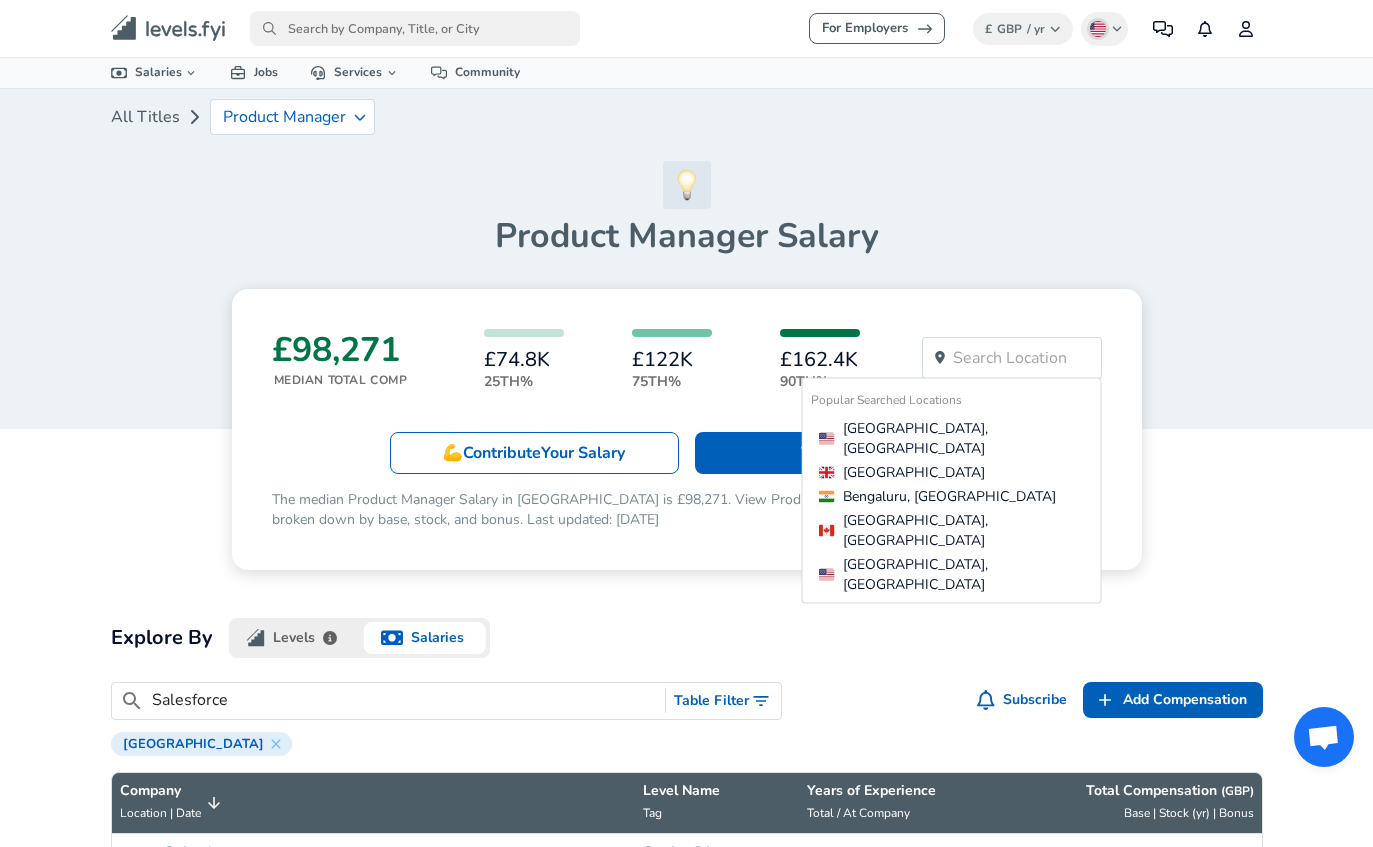 click on "[GEOGRAPHIC_DATA]" at bounding box center (956, 472) 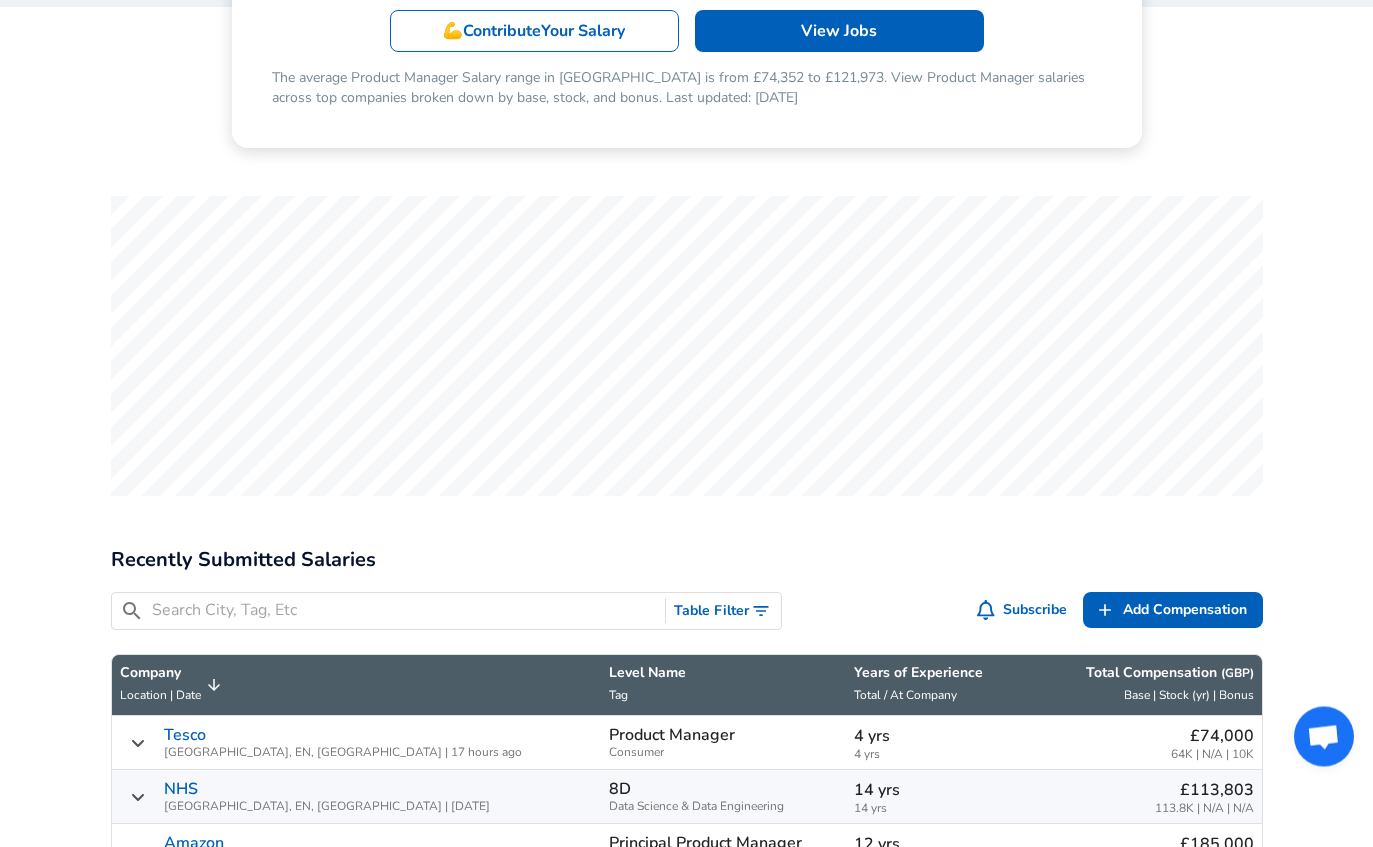 scroll, scrollTop: 69, scrollLeft: 0, axis: vertical 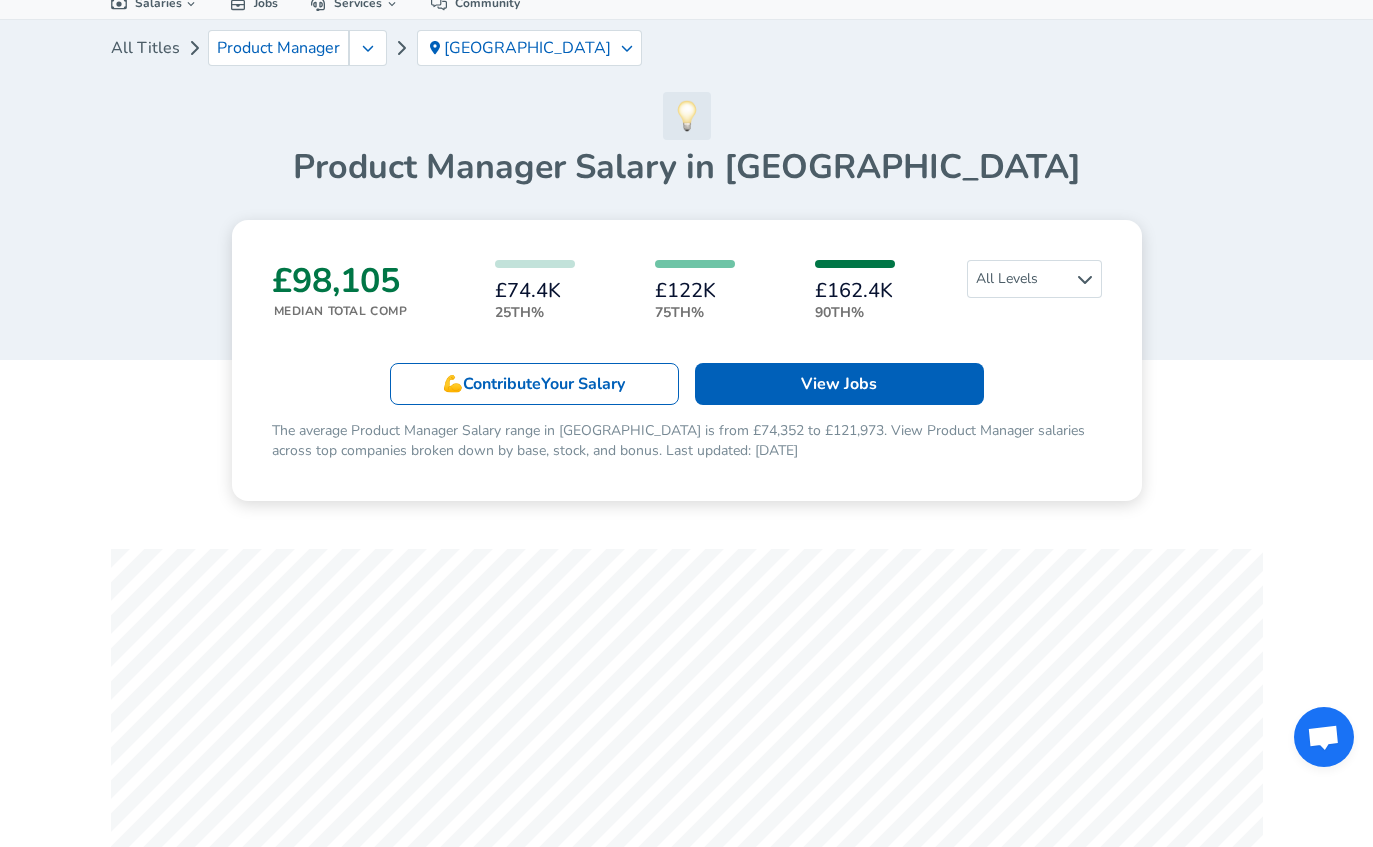 click on "All Levels" at bounding box center (1034, 279) 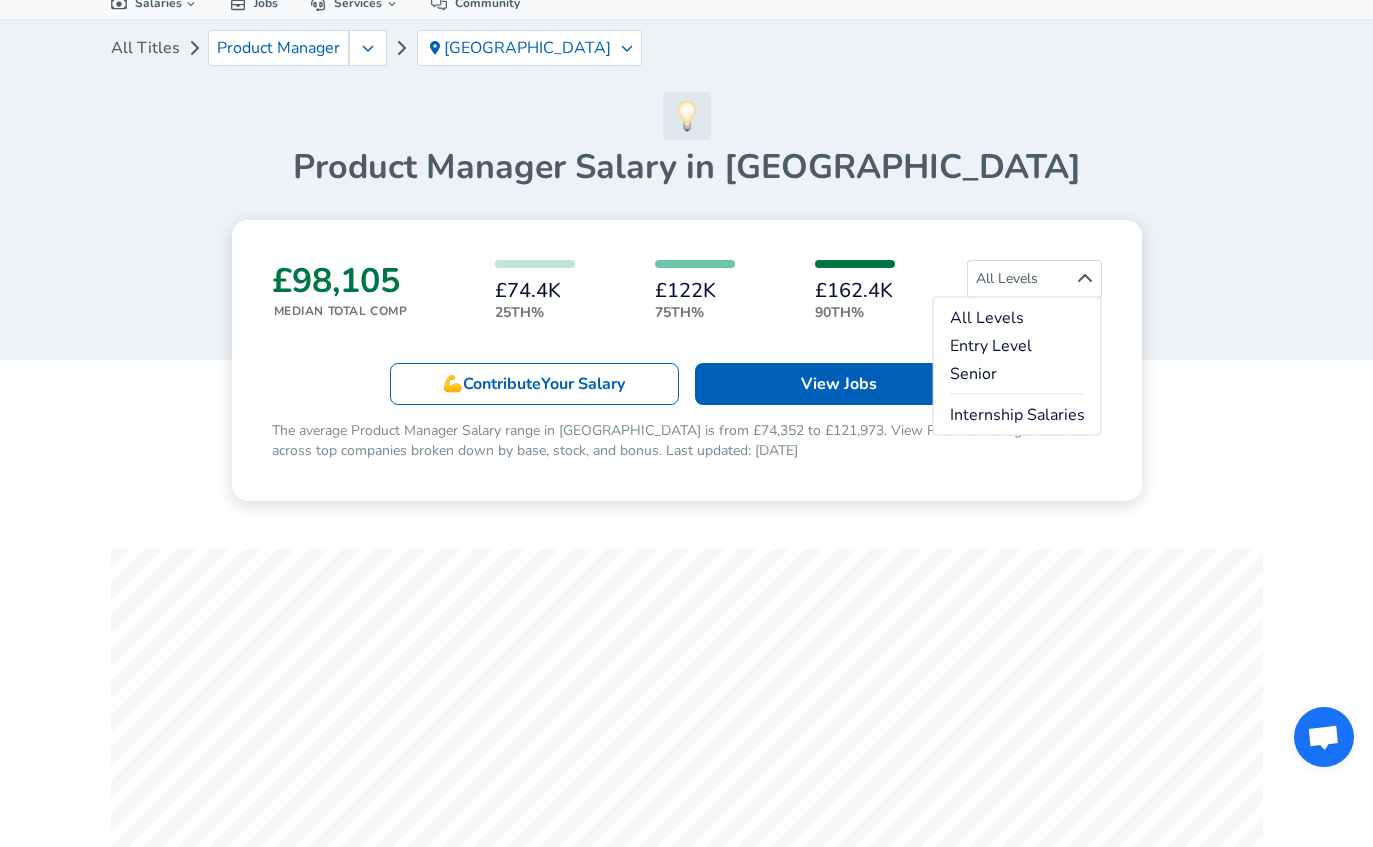 click on "Entry Level" at bounding box center [1017, 346] 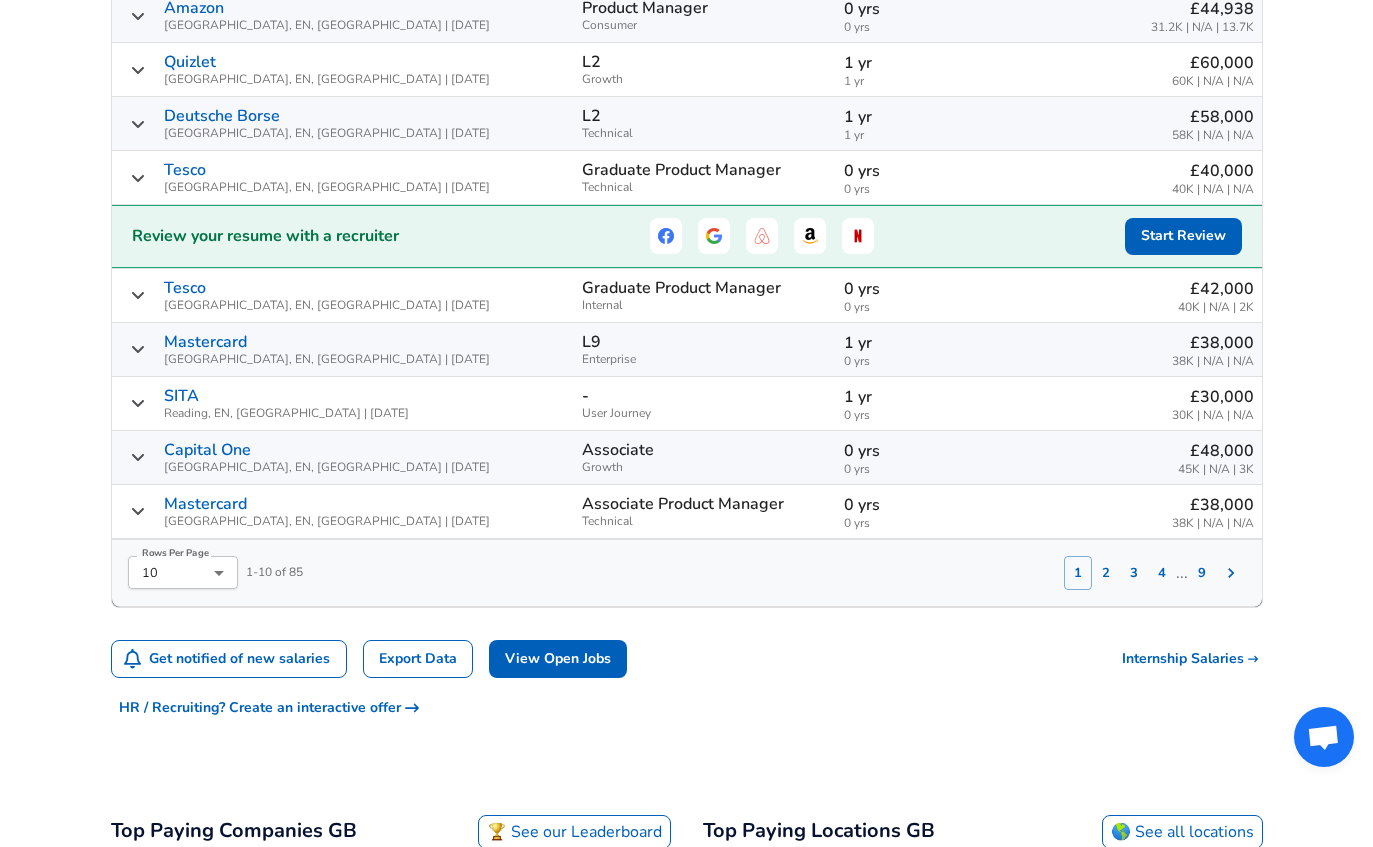 scroll, scrollTop: 854, scrollLeft: 0, axis: vertical 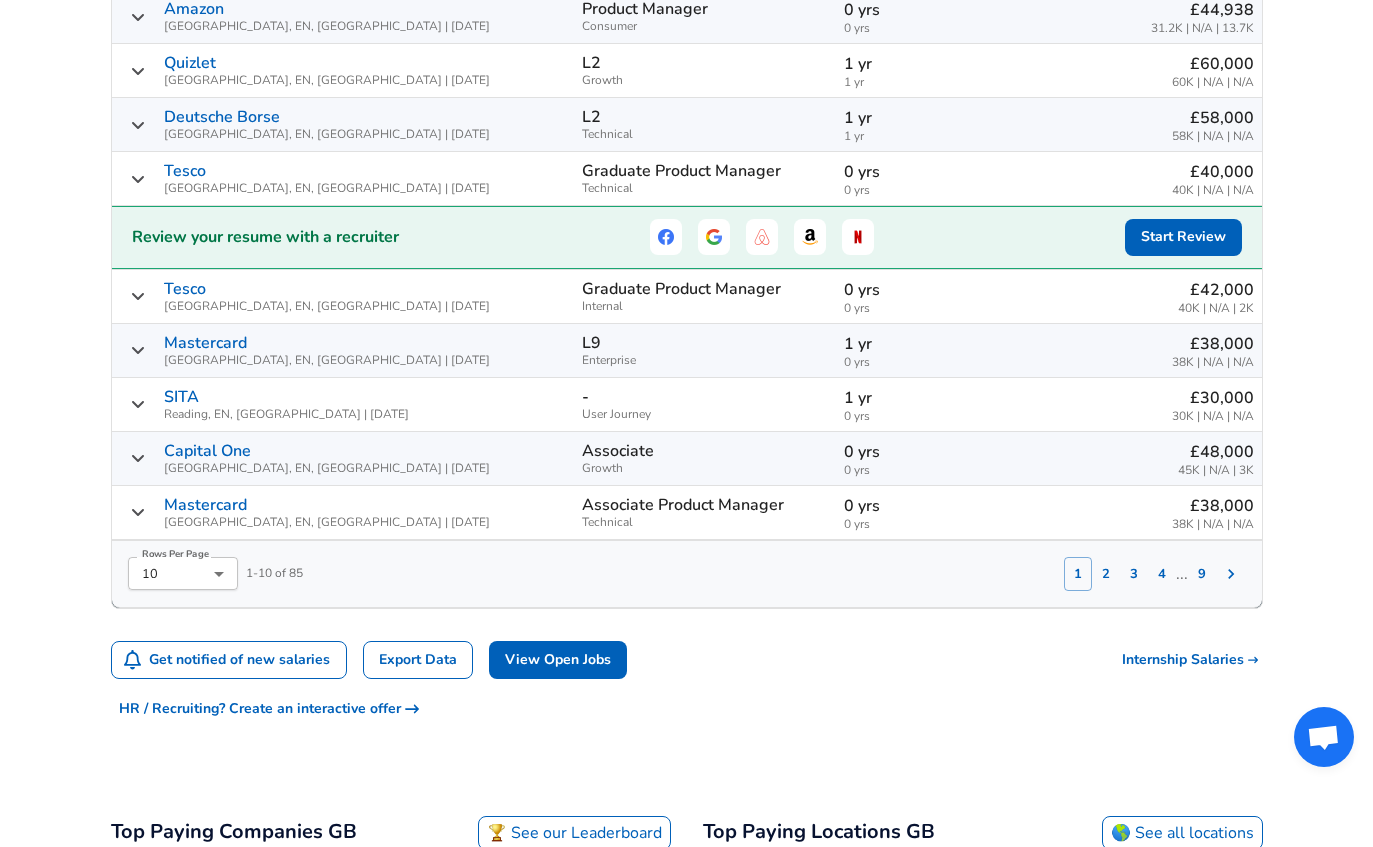 click 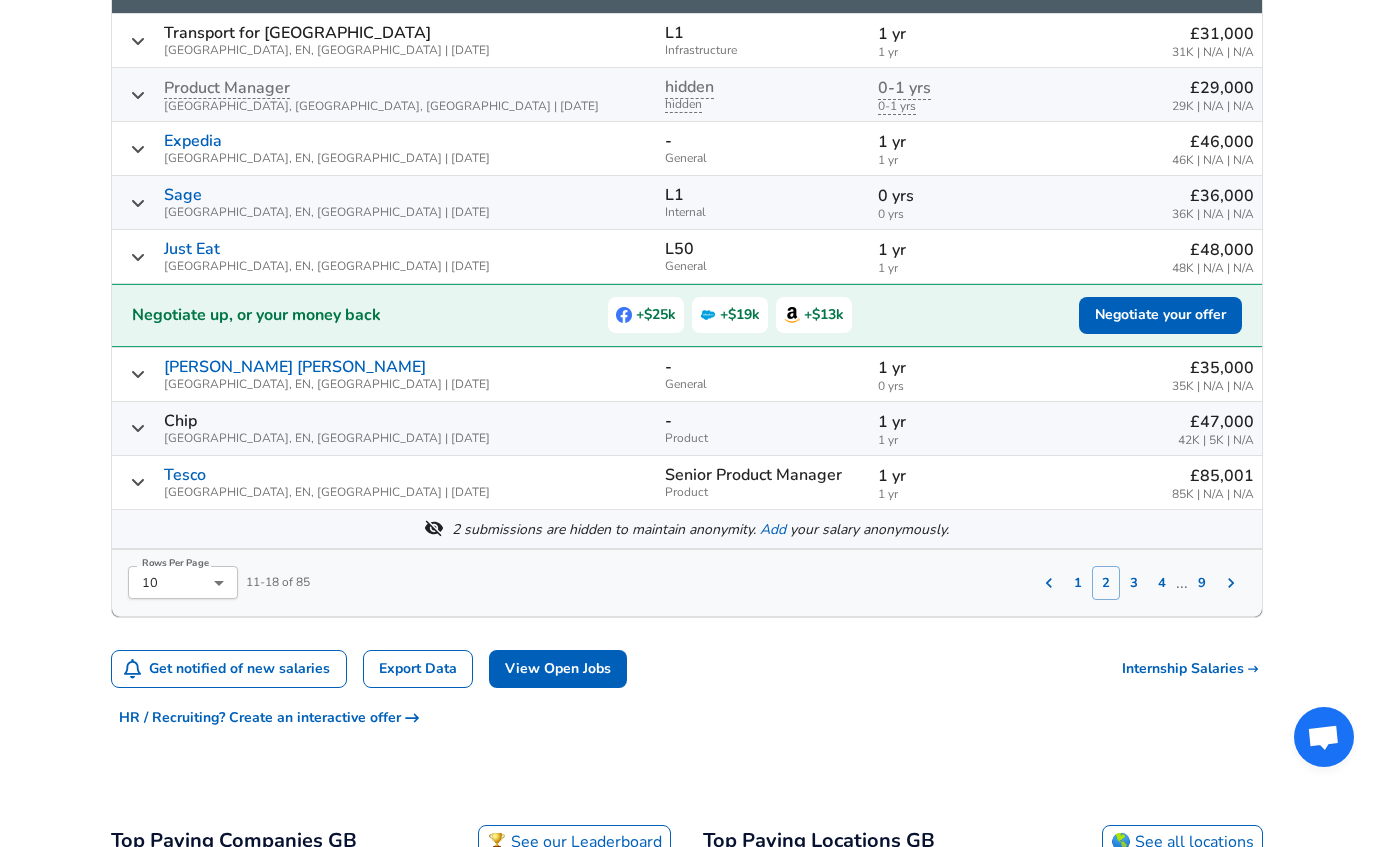 scroll, scrollTop: 777, scrollLeft: 0, axis: vertical 